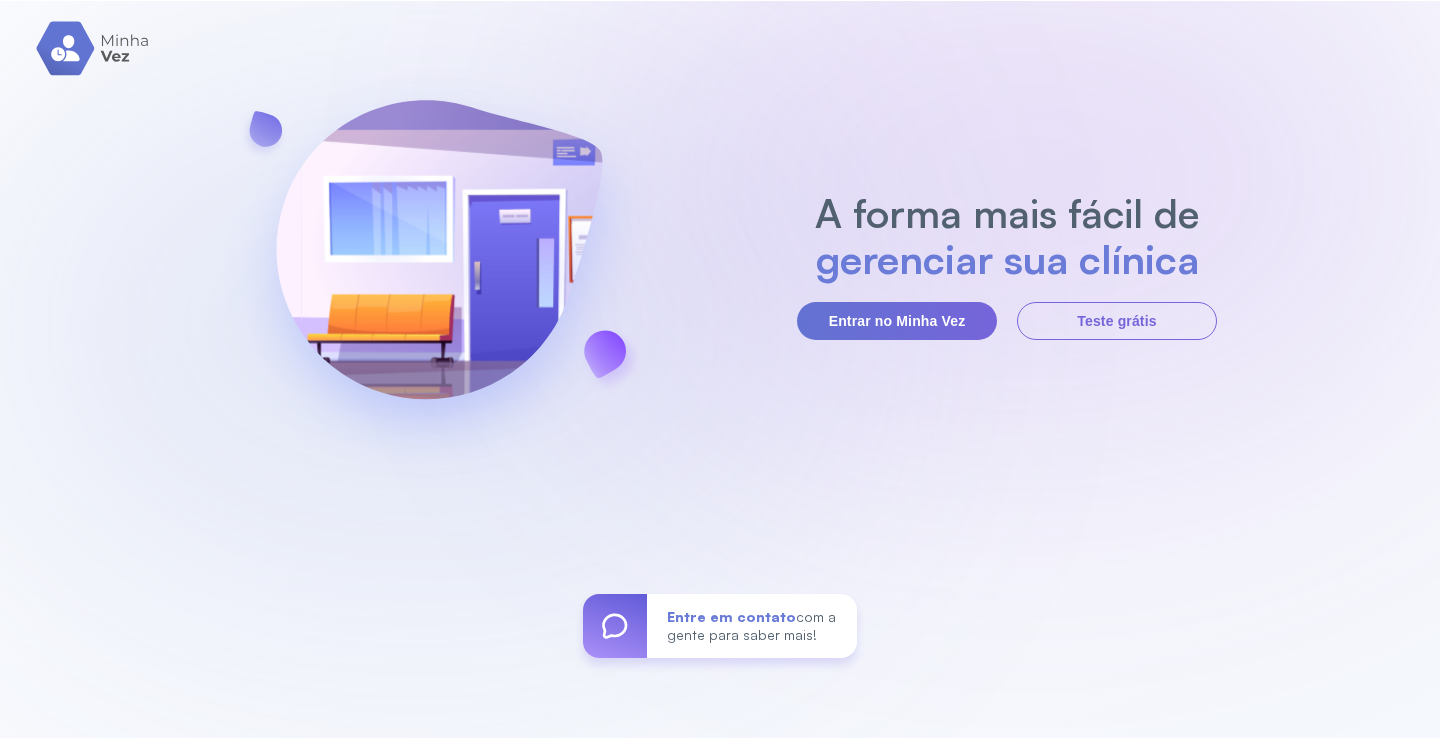 scroll, scrollTop: 0, scrollLeft: 0, axis: both 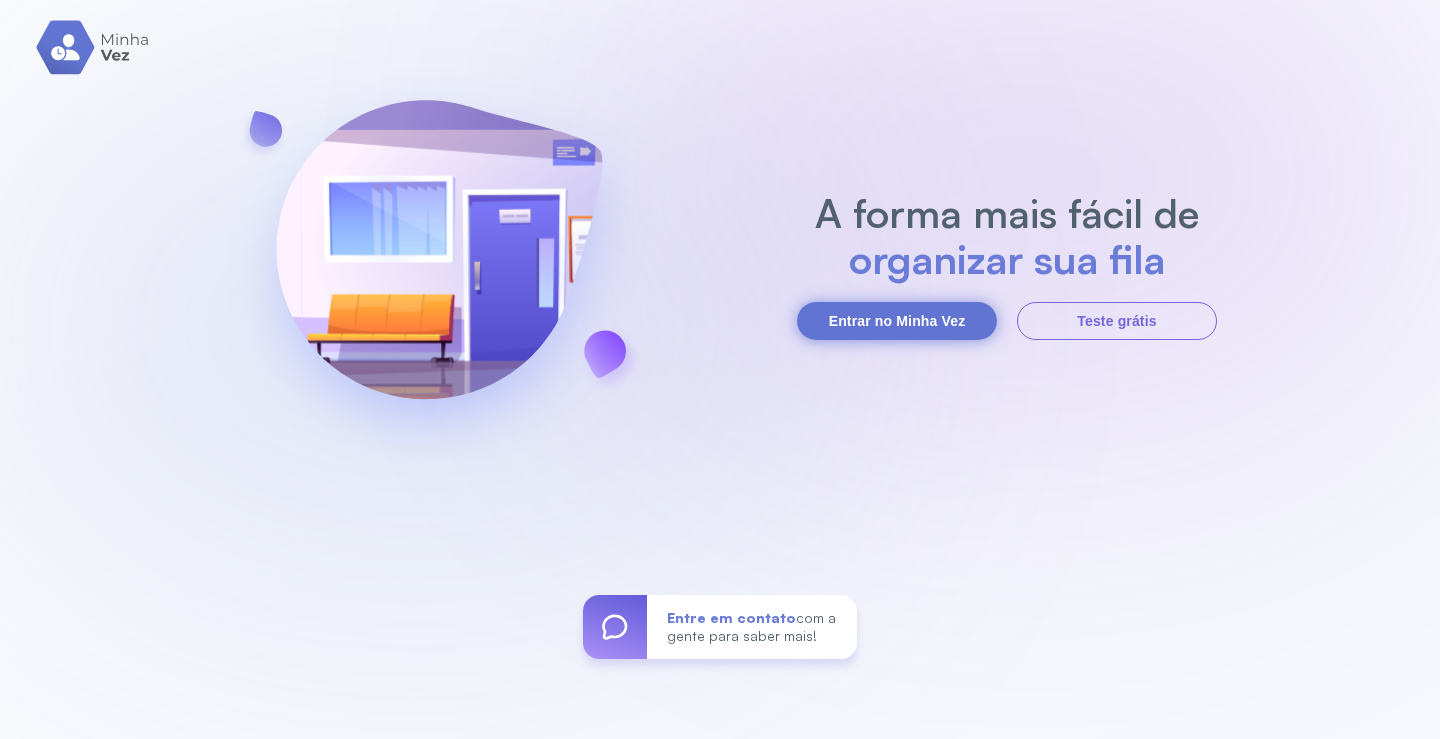 click on "Entrar no Minha Vez" at bounding box center [897, 321] 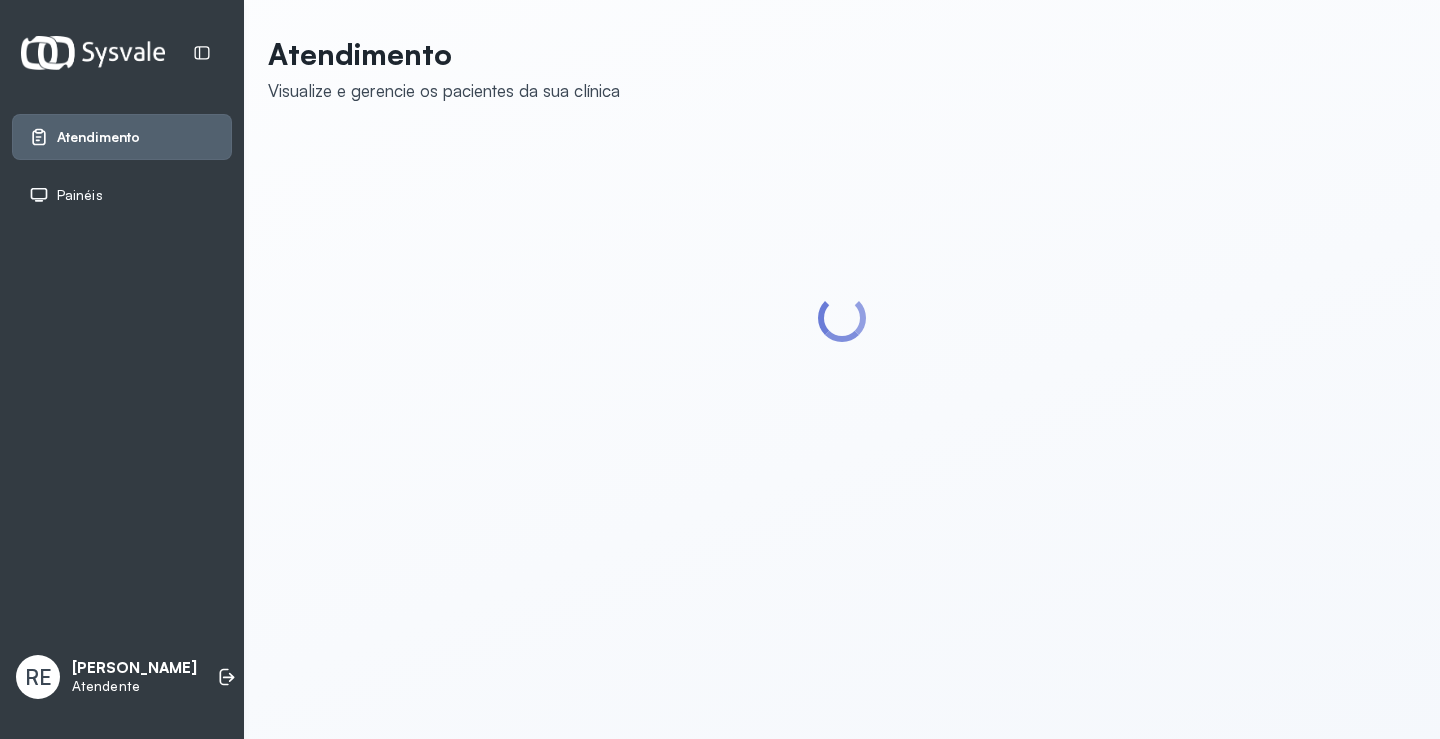 scroll, scrollTop: 0, scrollLeft: 0, axis: both 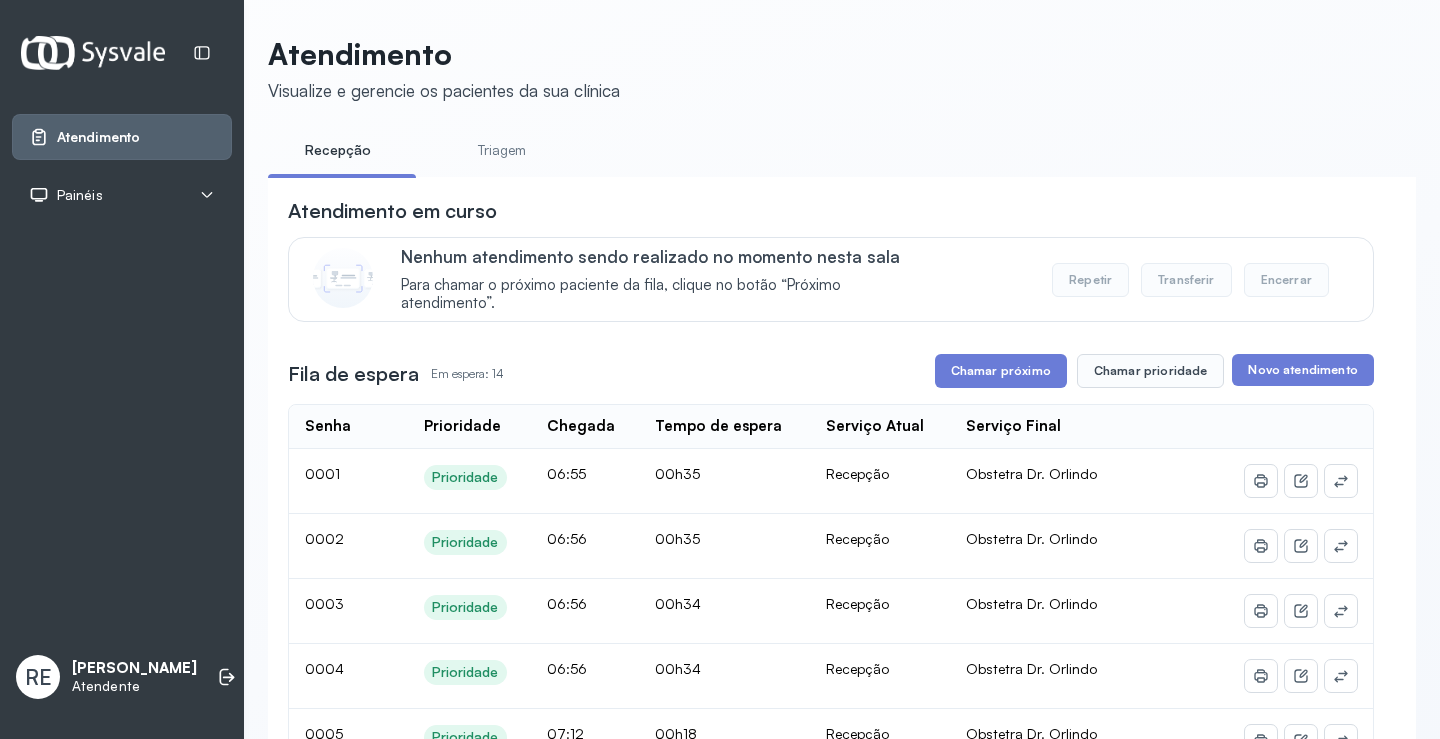 click on "Painéis" at bounding box center [122, 195] 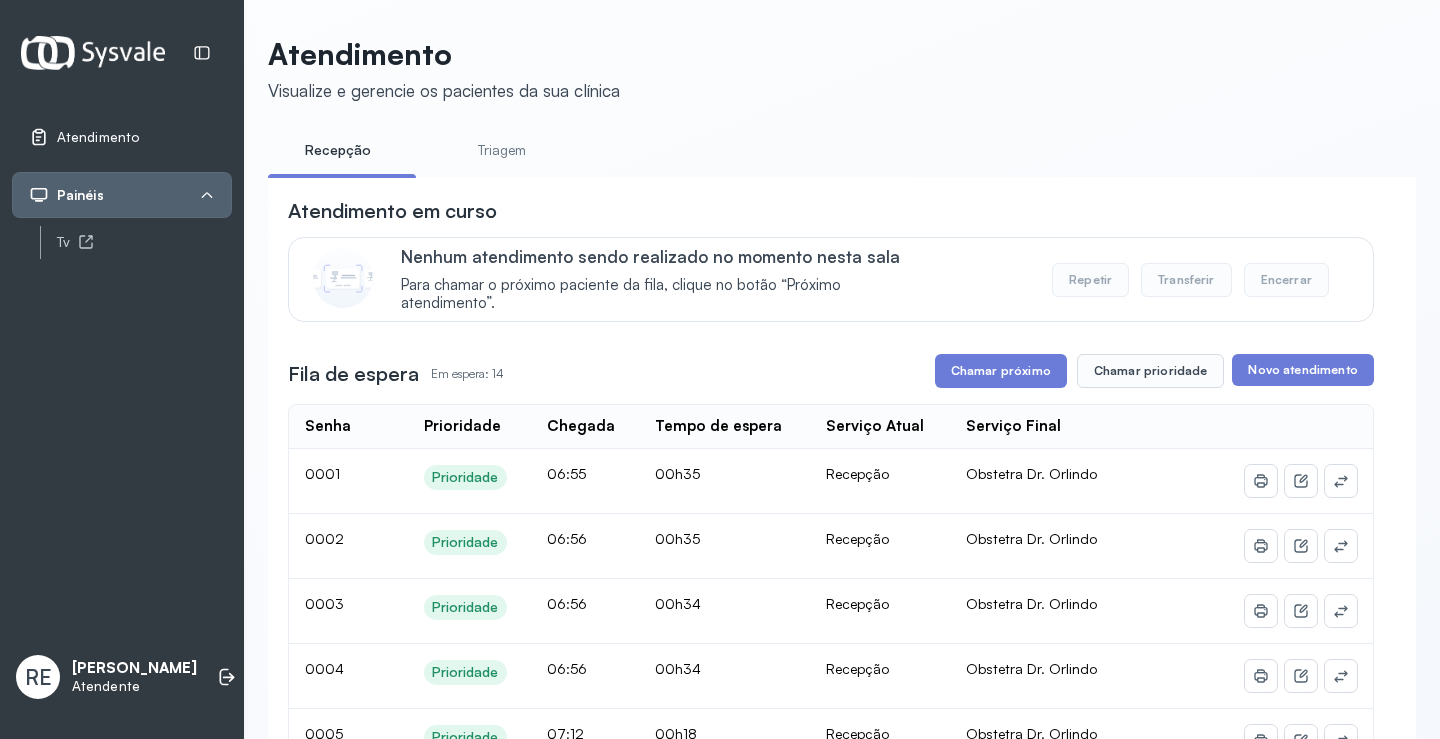 drag, startPoint x: 76, startPoint y: 223, endPoint x: 73, endPoint y: 244, distance: 21.213203 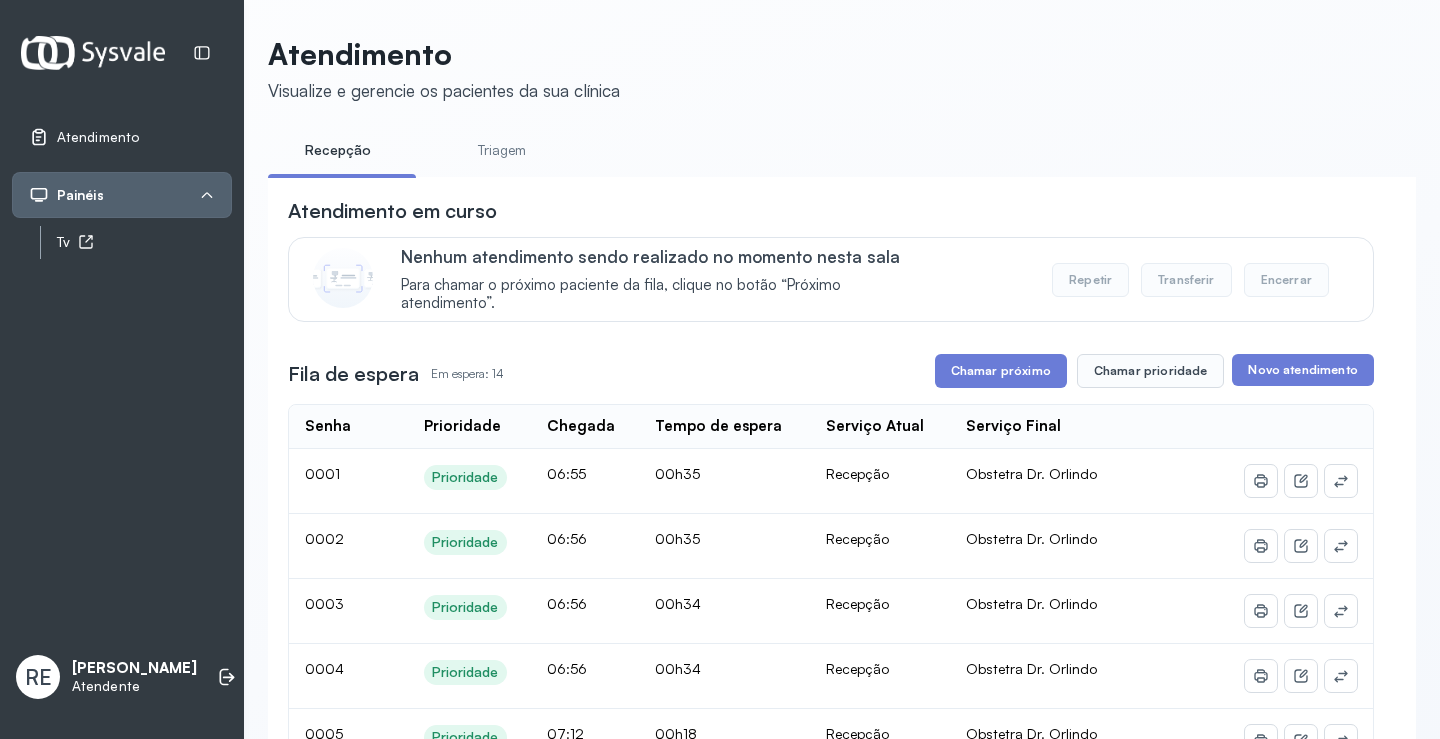 click on "Tv" at bounding box center [144, 242] 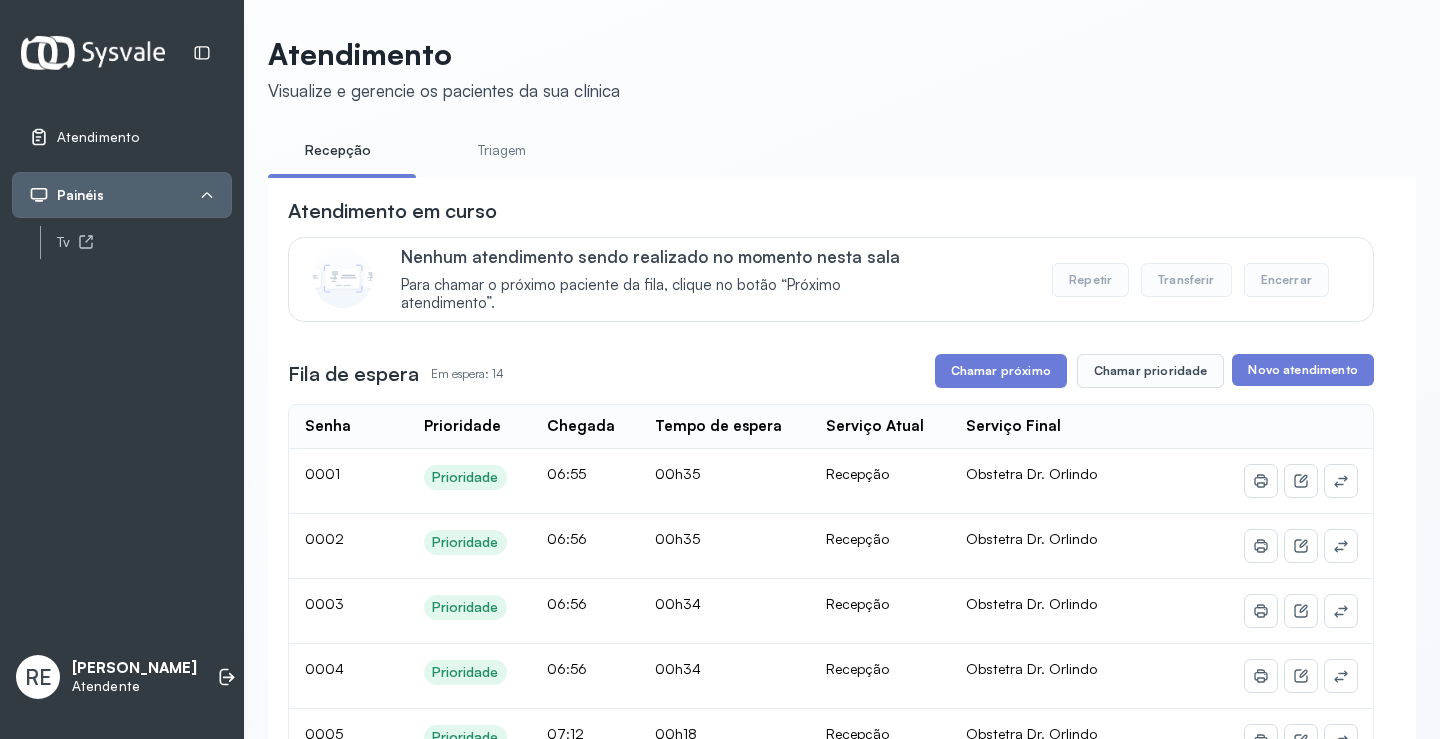 click on "Atendimento em curso Nenhum atendimento sendo realizado no momento nesta sala Para chamar o próximo paciente da fila, clique no botão “Próximo atendimento”. Repetir Transferir Encerrar" at bounding box center (831, 259) 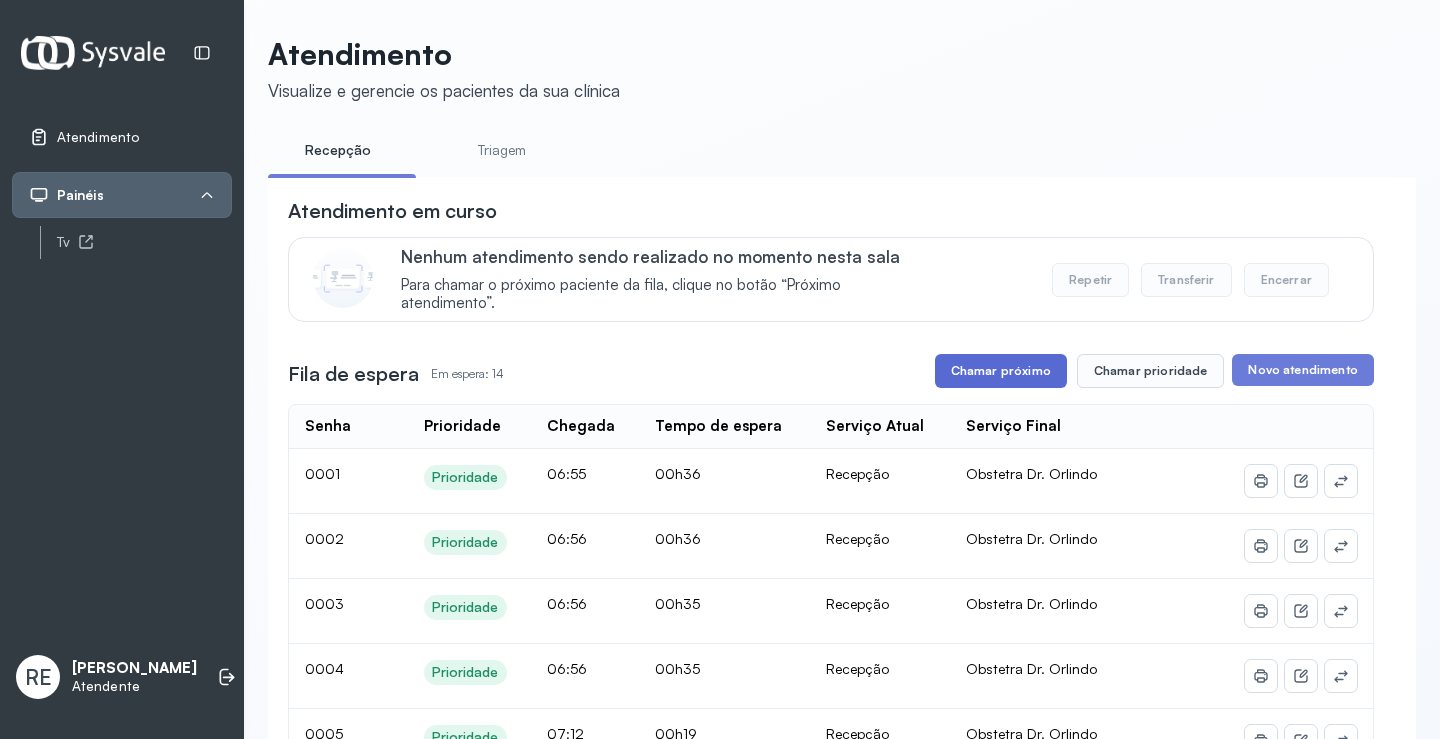 click on "Chamar próximo" at bounding box center (1001, 371) 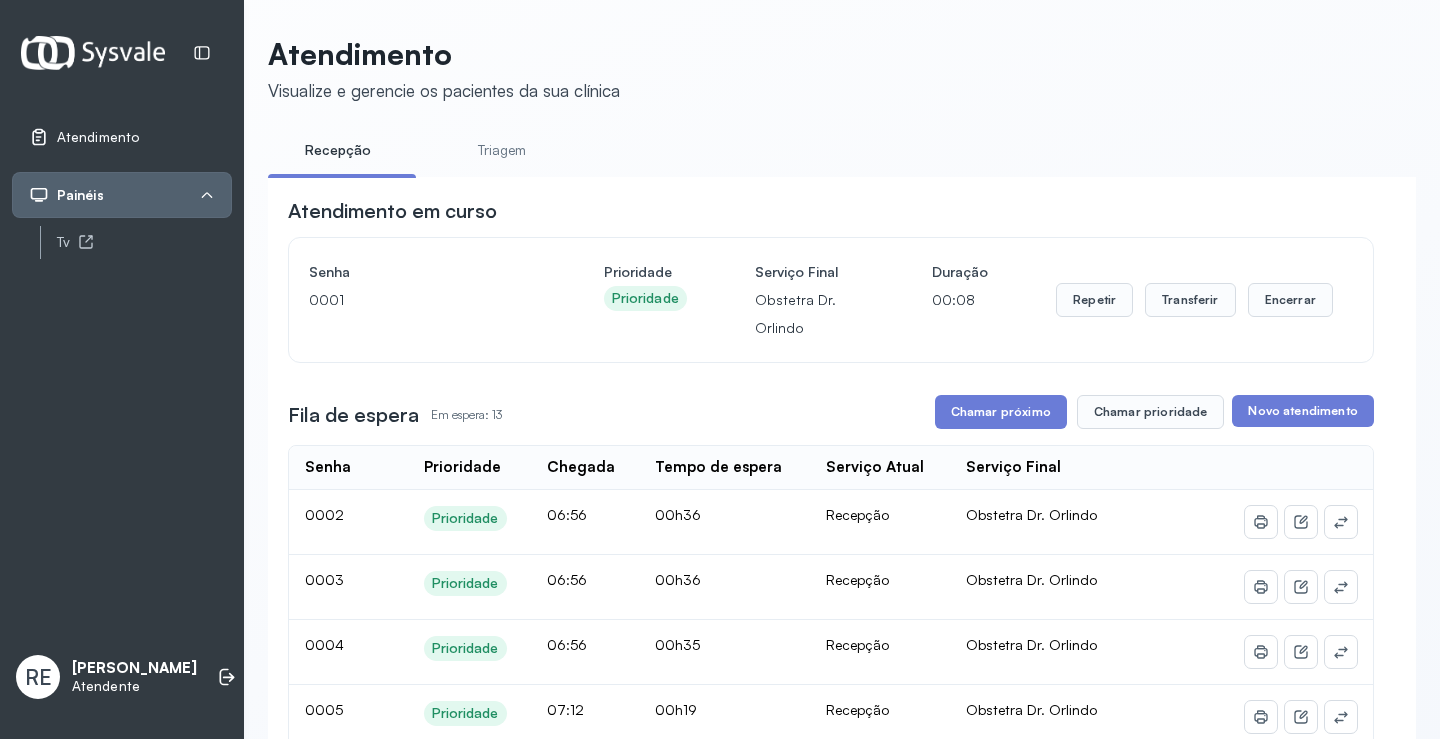 click on "Atendimento em curso Senha 0001 Prioridade Prioridade Serviço Final Obstetra Dr. Orlindo Duração 00:08 Repetir Transferir Encerrar Fila de espera  Em espera: 13 Chamar próximo Chamar prioridade Novo atendimento Senha    Prioridade  Chegada  Tempo de espera  Serviço Atual  Serviço Final    0002 Prioridade 06:56 00h36 Recepção Obstetra Dr. Orlindo 0003 Prioridade 06:56 00h36 Recepção Obstetra Dr. Orlindo 0004 Prioridade 06:56 00h35 Recepção Obstetra Dr. Orlindo 0005 Prioridade 07:12 00h19 Recepção Obstetra Dr. Orlindo 0006 Prioridade 07:15 00h17 Recepção Obstetra Dr. Orlindo 0007 Prioridade 07:16 00h15 Recepção Clínico Geral Dr. Diego Guirra 0008 Normal 07:17 00h15 Recepção Clínico Geral Dr. Diego Guirra 0009 Normal 07:17 00h14 Recepção Clínico Geral Dr. Diego Guirra 0010 Normal 07:18 00h14 Recepção Clínico Geral Dr. Diego Guirra 0011 Normal 07:18 00h13 Recepção Clínico Geral Dr. Diego Guirra 0012 Normal 07:19 00h13 Recepção Clínico Geral Dr. Diego Guirra 0013 Normal 07:19 0014" at bounding box center (842, 973) 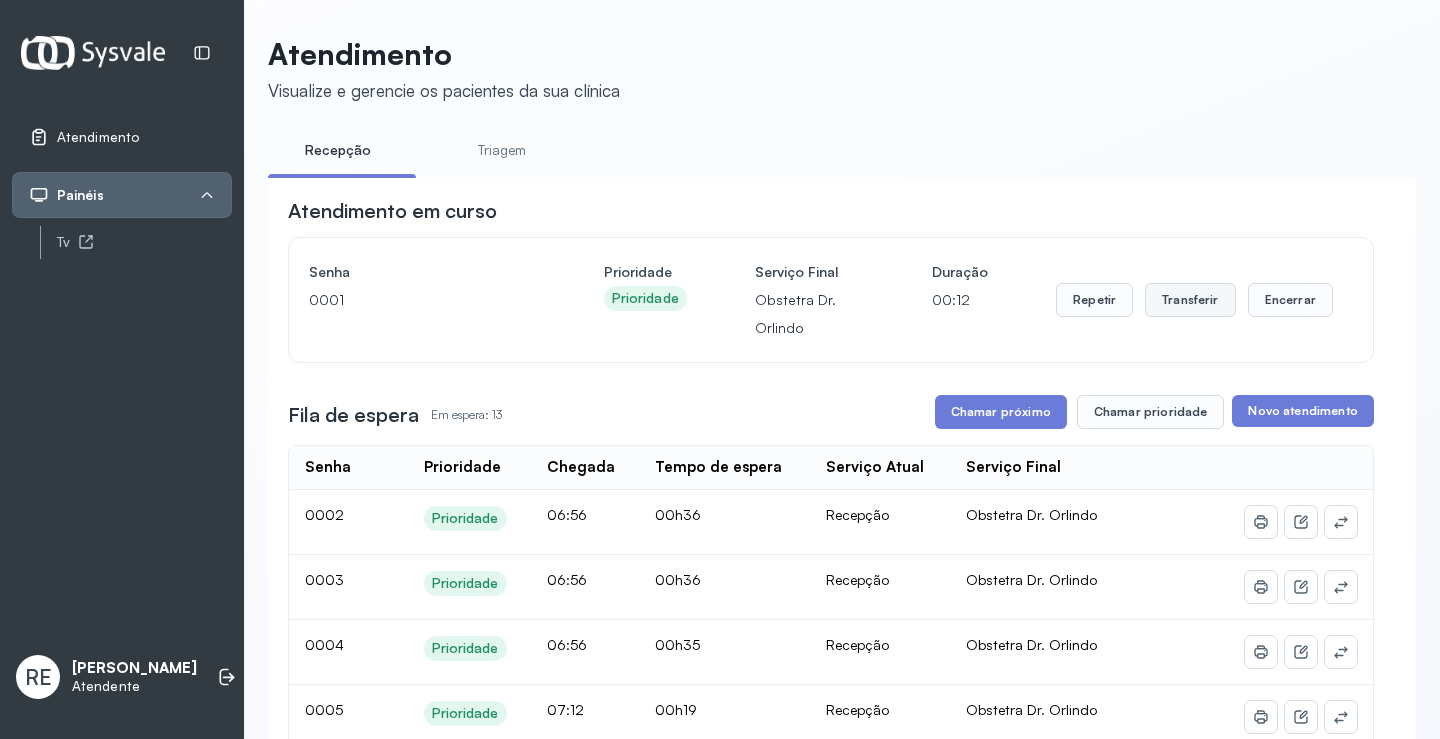 click on "Transferir" at bounding box center (1190, 300) 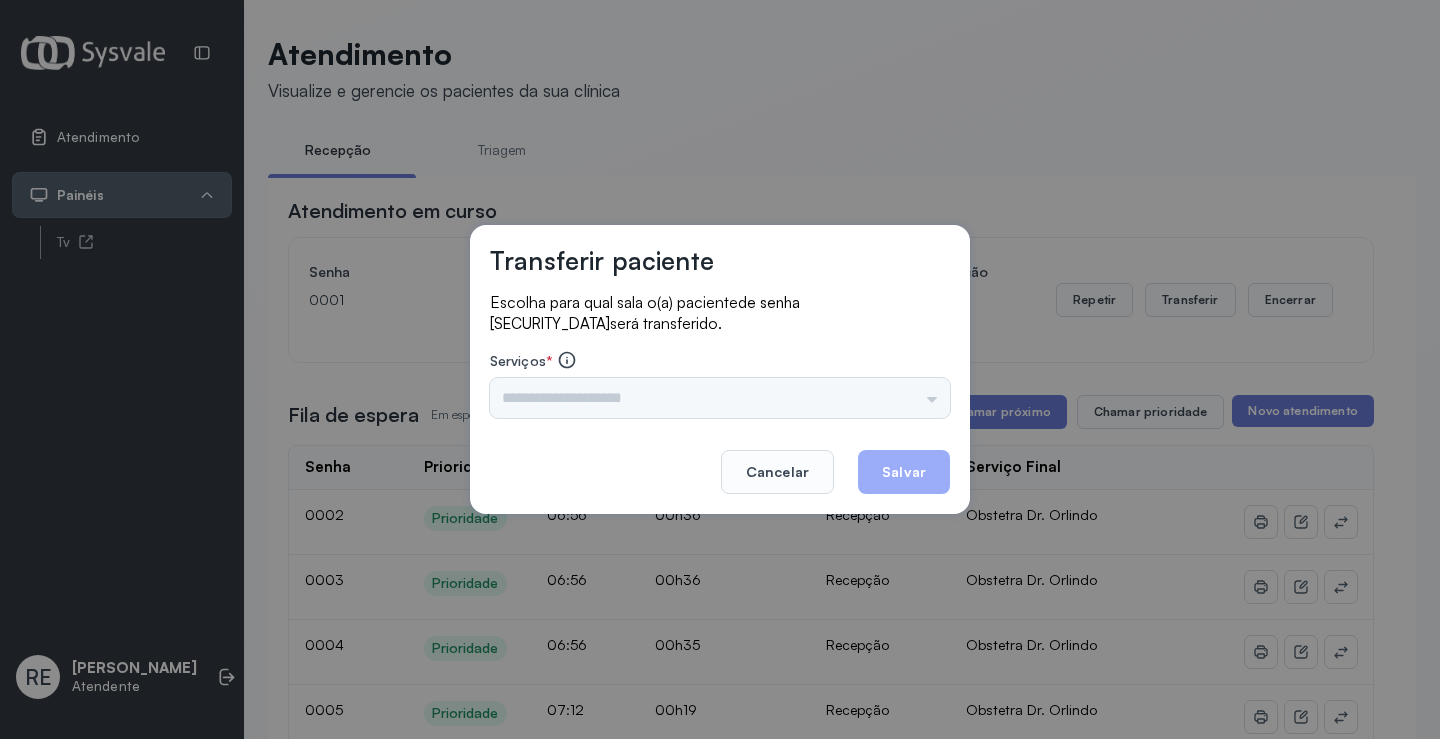 drag, startPoint x: 497, startPoint y: 423, endPoint x: 535, endPoint y: 401, distance: 43.908997 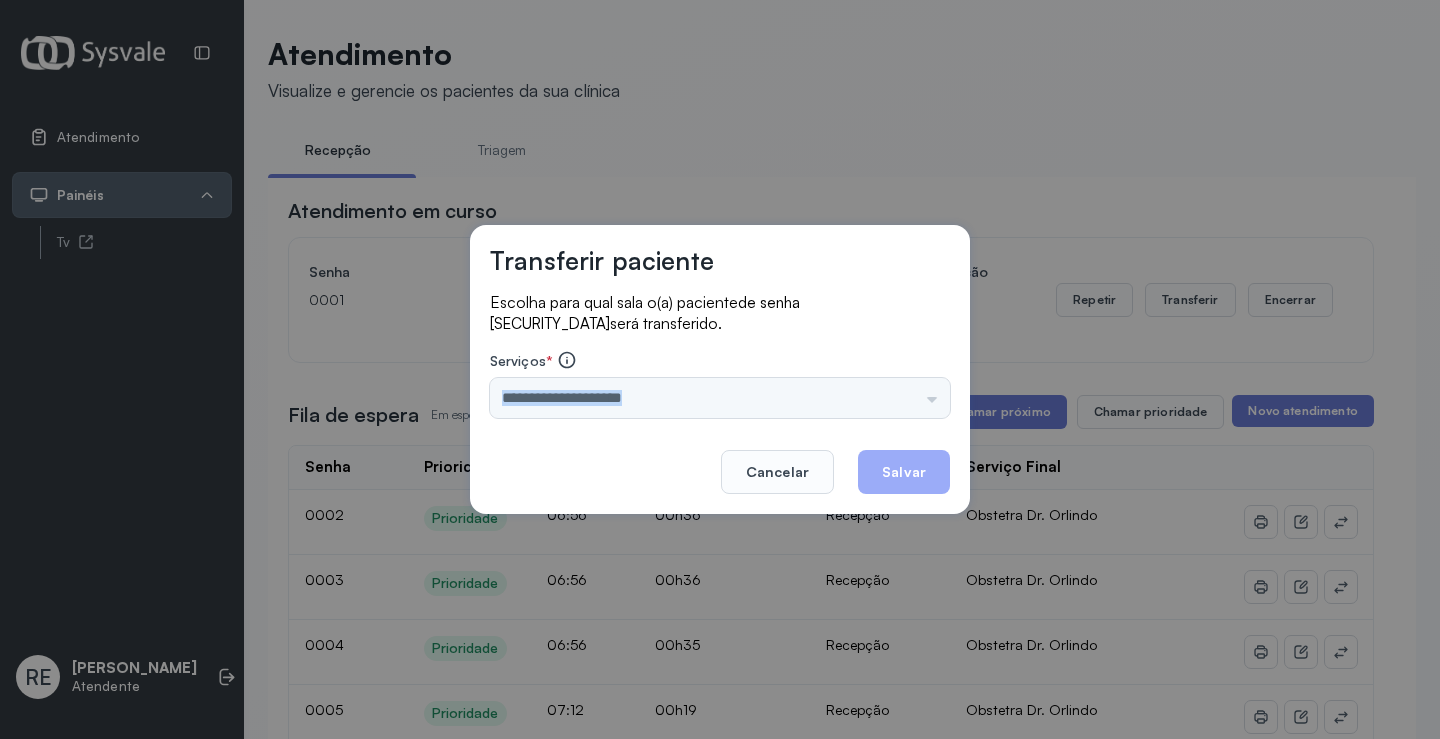 click on "Nenhuma opção encontrada" at bounding box center [720, 398] 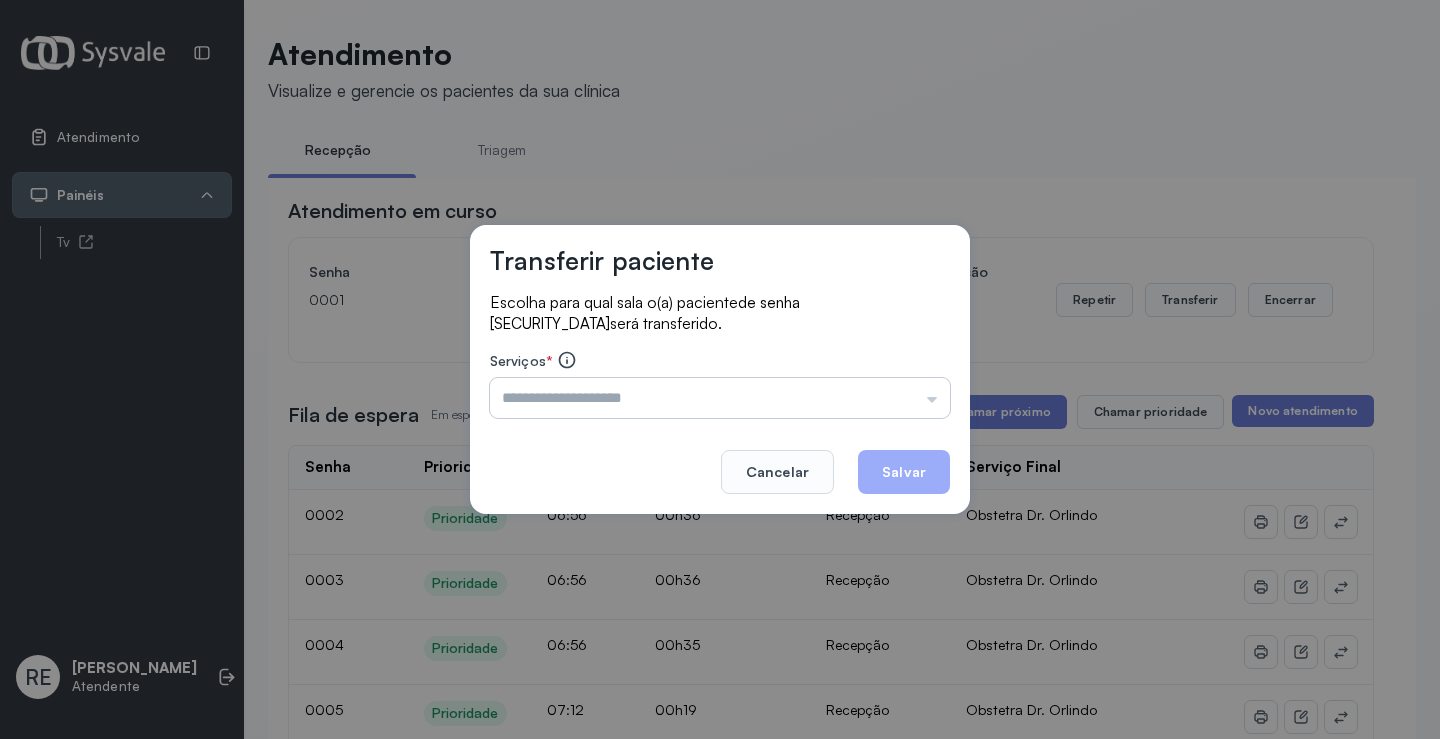 click at bounding box center [720, 398] 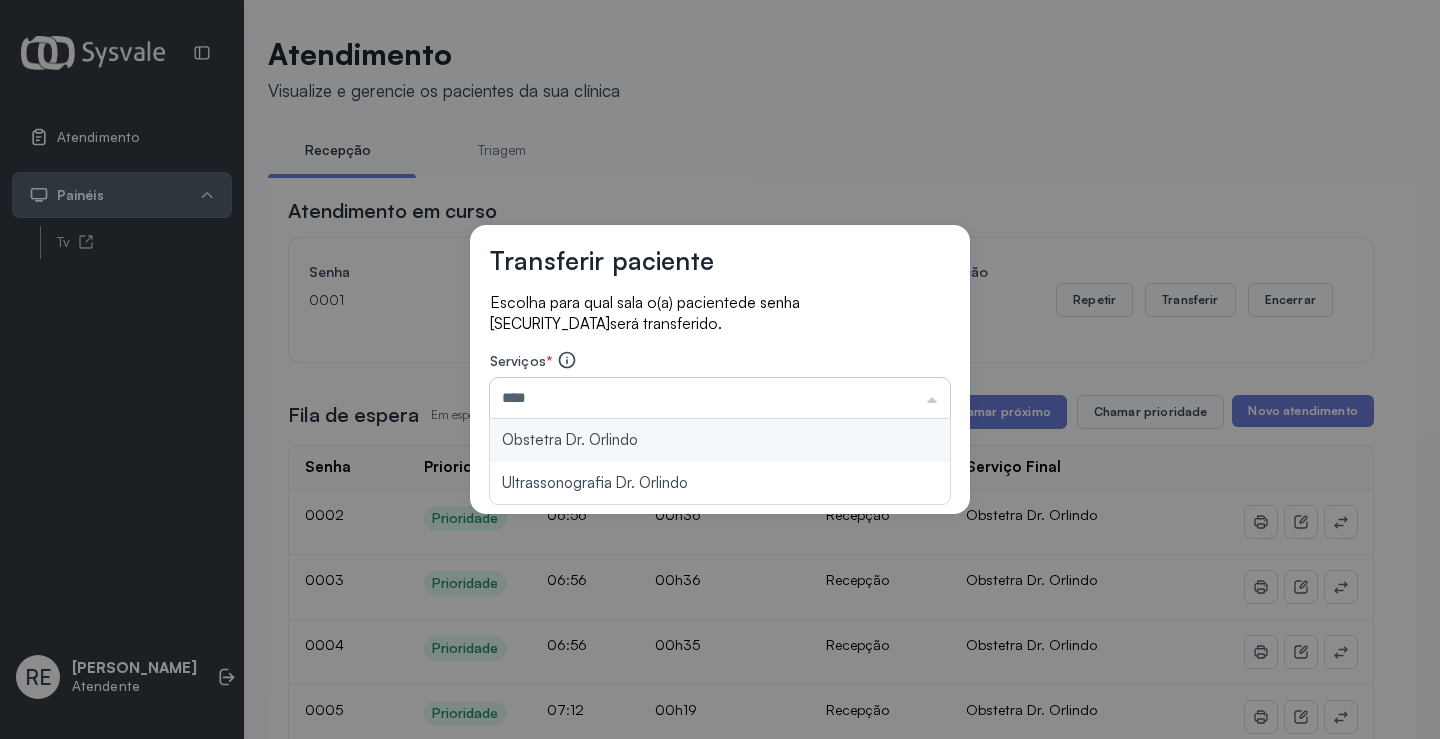 type on "**********" 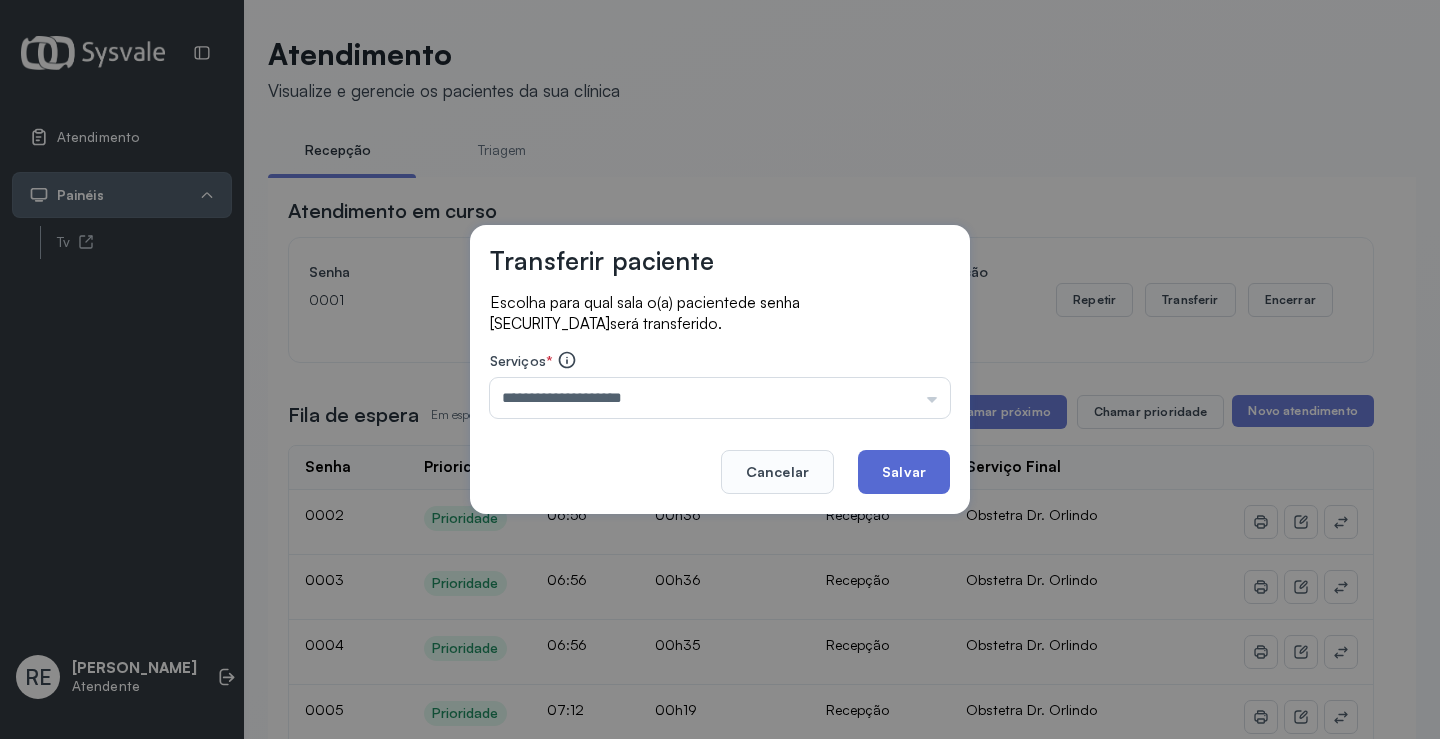 click on "Salvar" 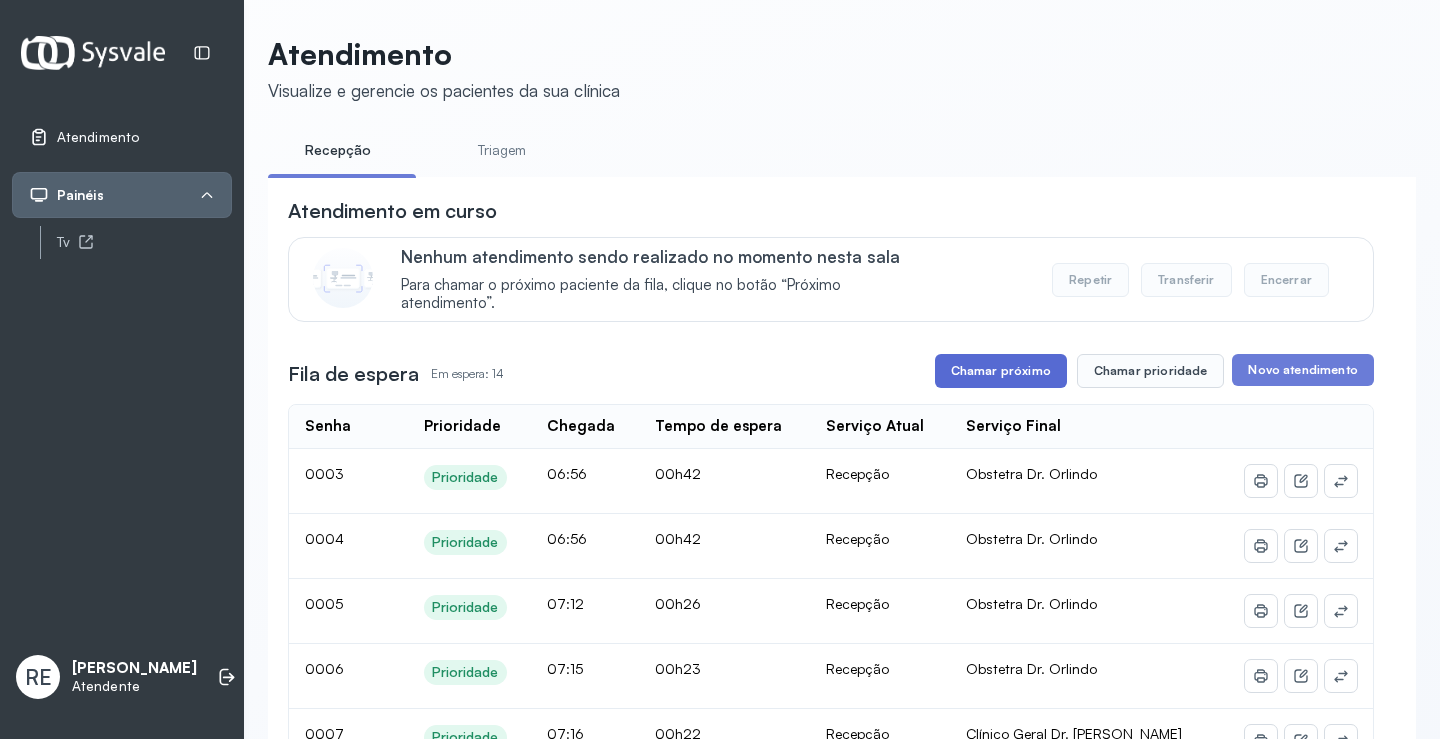 click on "Chamar próximo" at bounding box center [1001, 371] 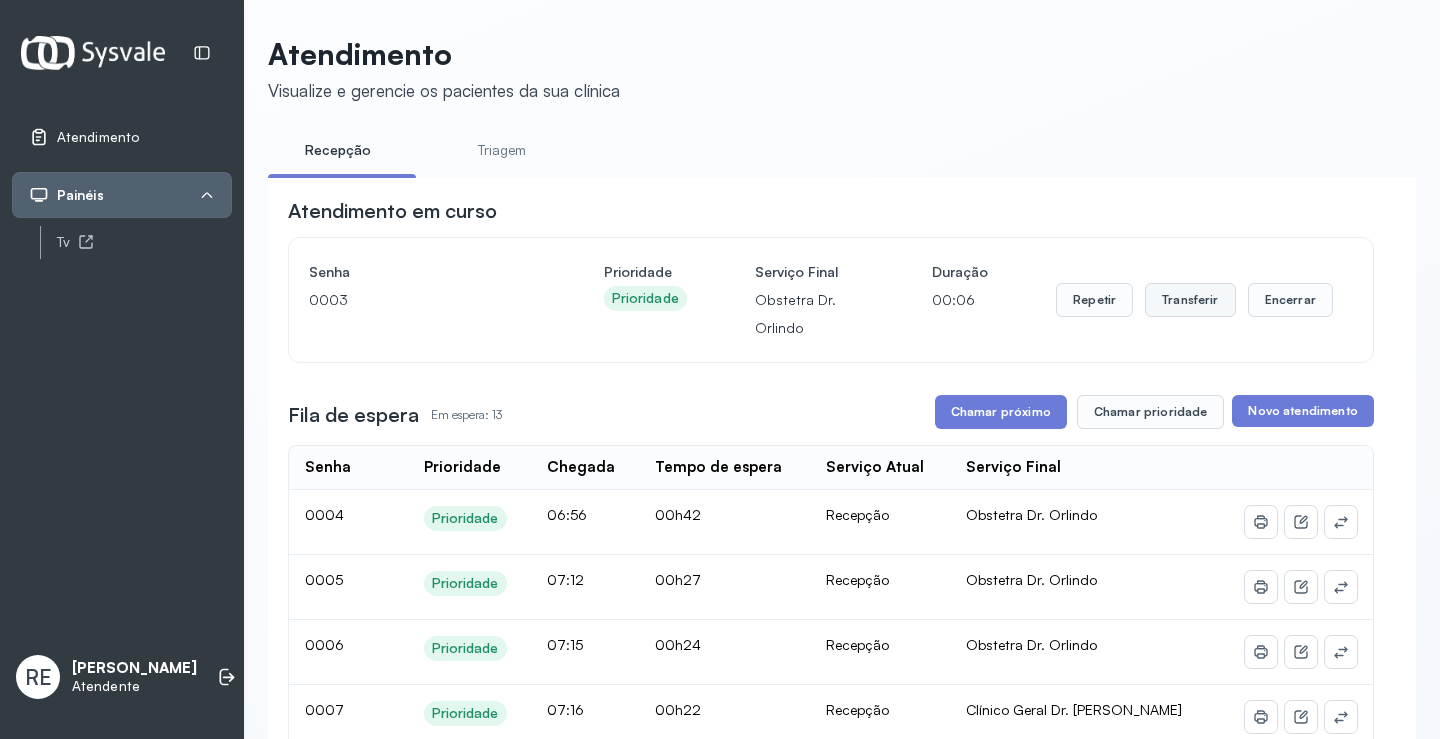 click on "Transferir" at bounding box center (1190, 300) 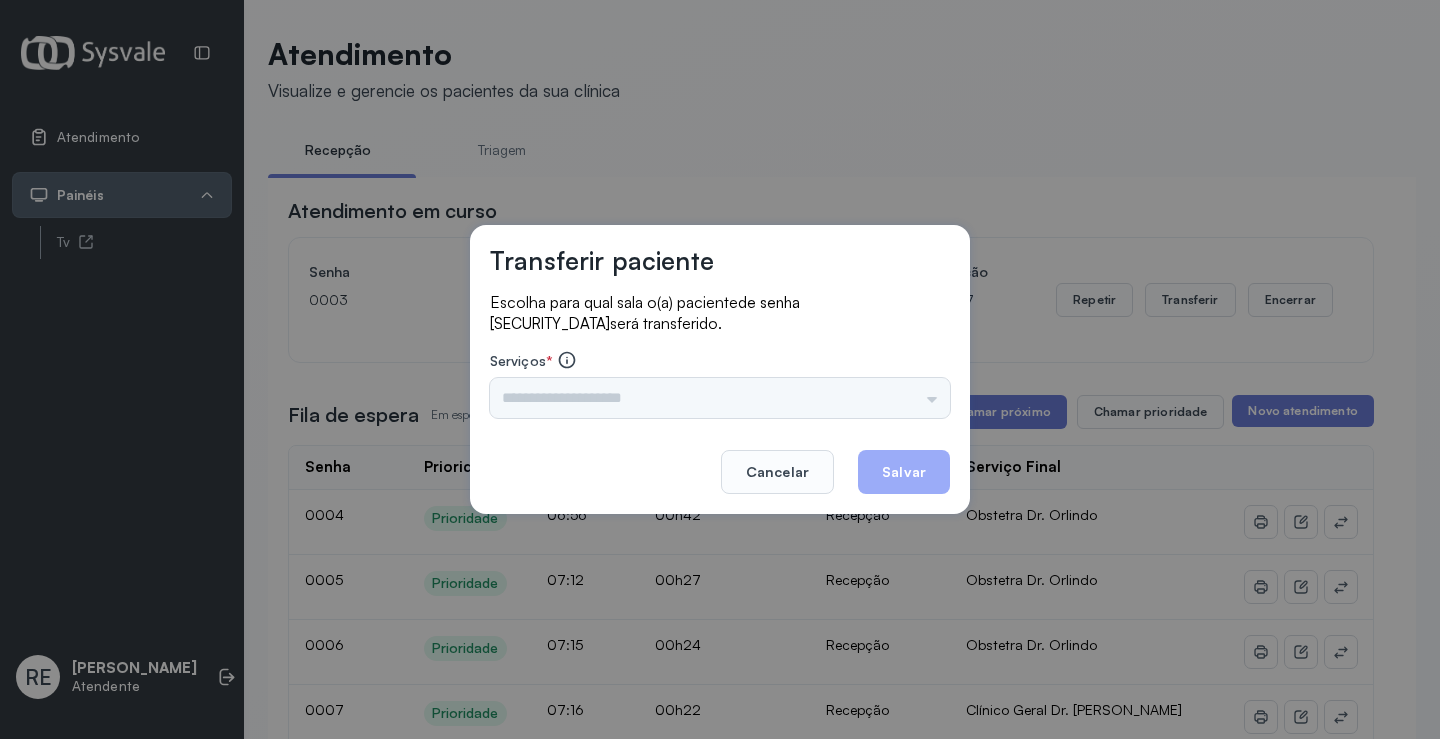 click on "Triagem Ortopedista Dr. [PERSON_NAME] Dr. [PERSON_NAME] Dr. [PERSON_NAME] Dra. Luana Obstetra Dr. Orlindo Obstetra Dra. [PERSON_NAME] Dr. Orlindo Ultrassonografia Dr. [PERSON_NAME] Consulta com Neurologista Dr. Ezir Reumatologista Dr. Juvenilson Endocrinologista [US_STATE] Dermatologista Dra. [PERSON_NAME] Dr. [PERSON_NAME] Dra. [PERSON_NAME] Infectologista Dra. [PERSON_NAME] Oftalmologista Dra. Consulta Proctologista/Cirurgia Geral Dra. [PERSON_NAME] Dr. [PERSON_NAME] Cirurgia Dr. Geislane Pequena Cirurgia Dr. AMILTON ECG Espirometria com Broncodilatador Espirometria sem Broncodilatador Ecocardiograma - Dra. [PERSON_NAME] Exame de PPD Enf. [PERSON_NAME] RETIRADA DE CERUME DR. [PERSON_NAME] Preventivo Enf. [PERSON_NAME] Preventivo Enf. [PERSON_NAME] Consulta de Enfermagem Enf. Tiago Consulta de Enfermagem Enf. [PERSON_NAME] Consulta  Cardiologista Dr. Everson Consulta Enf. [PERSON_NAME] Dispensação de Medicação Agendamento Consulta Enf. [PERSON_NAME] Agendamento consulta Enf. [GEOGRAPHIC_DATA]" at bounding box center [720, 398] 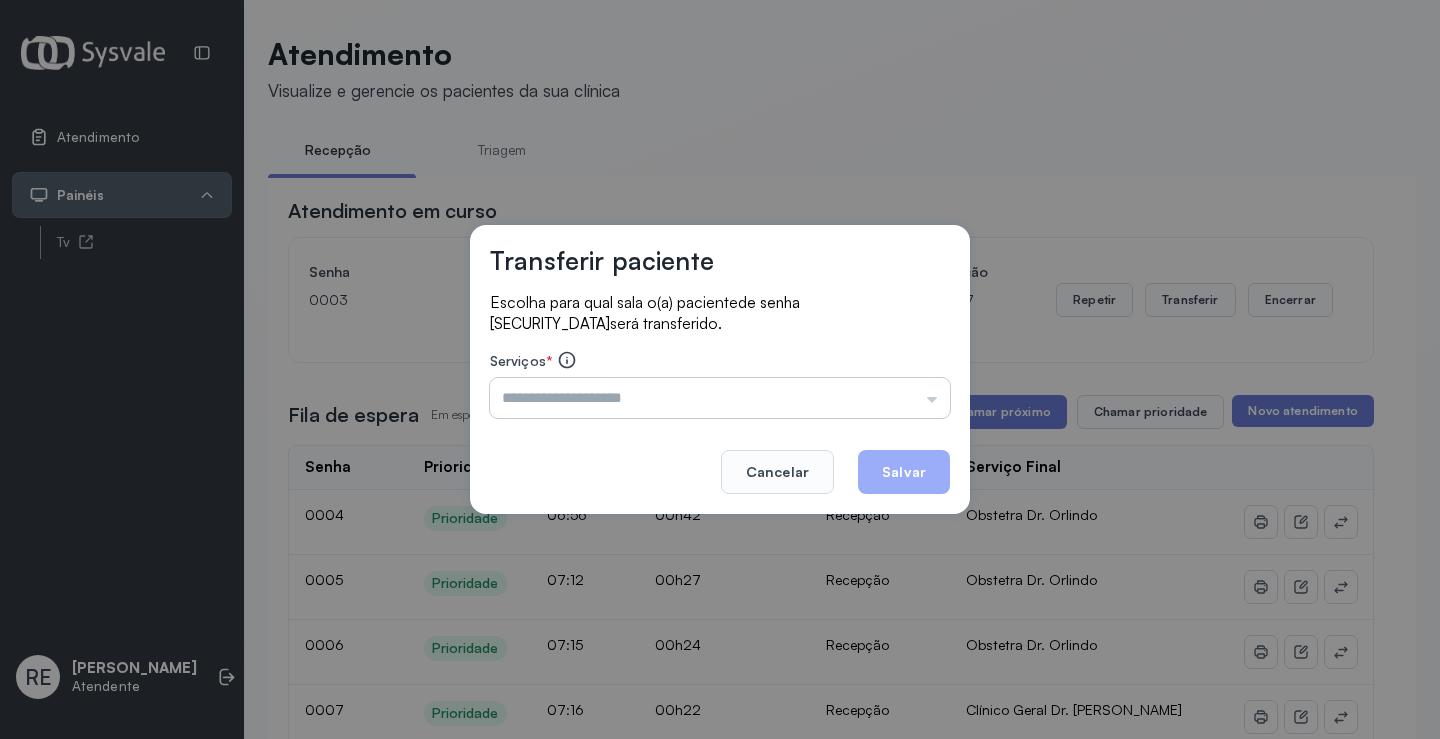 click at bounding box center [720, 398] 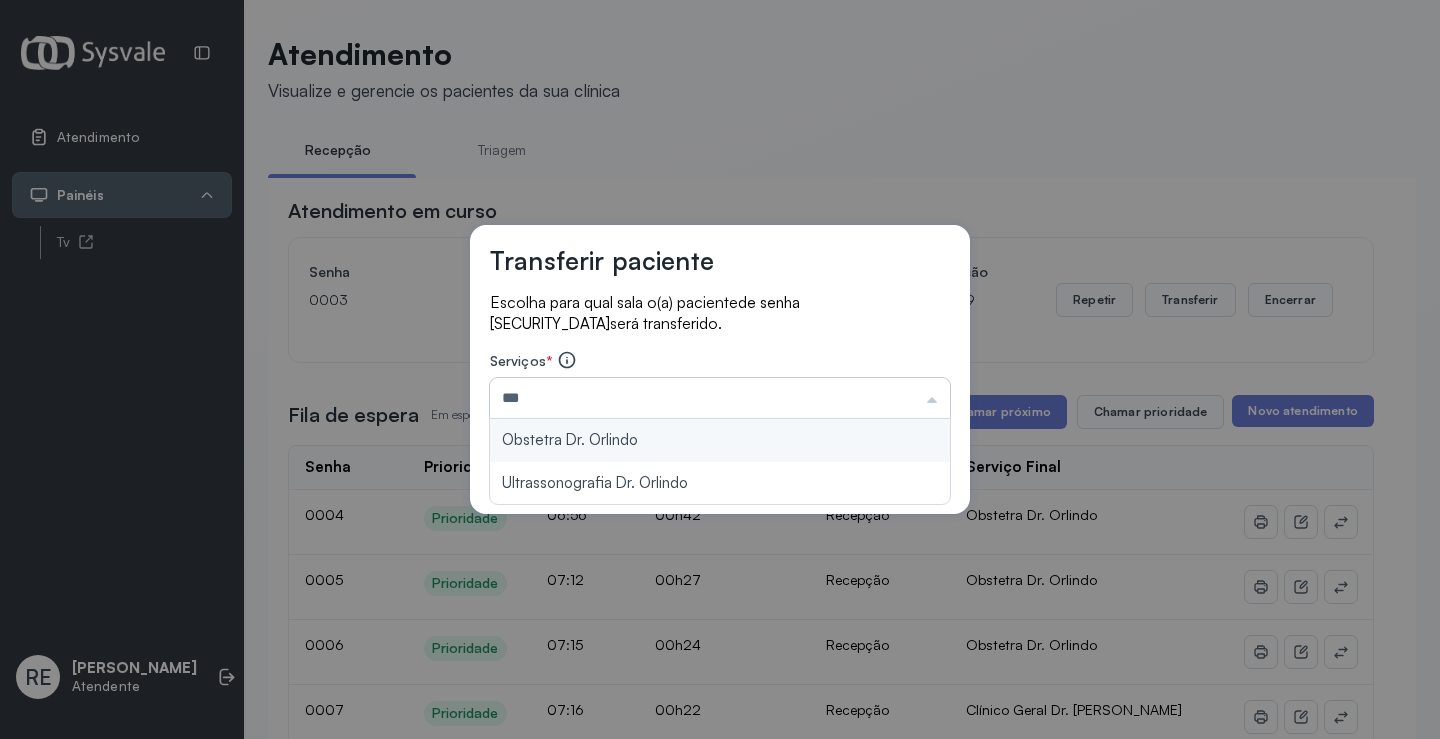 type on "**********" 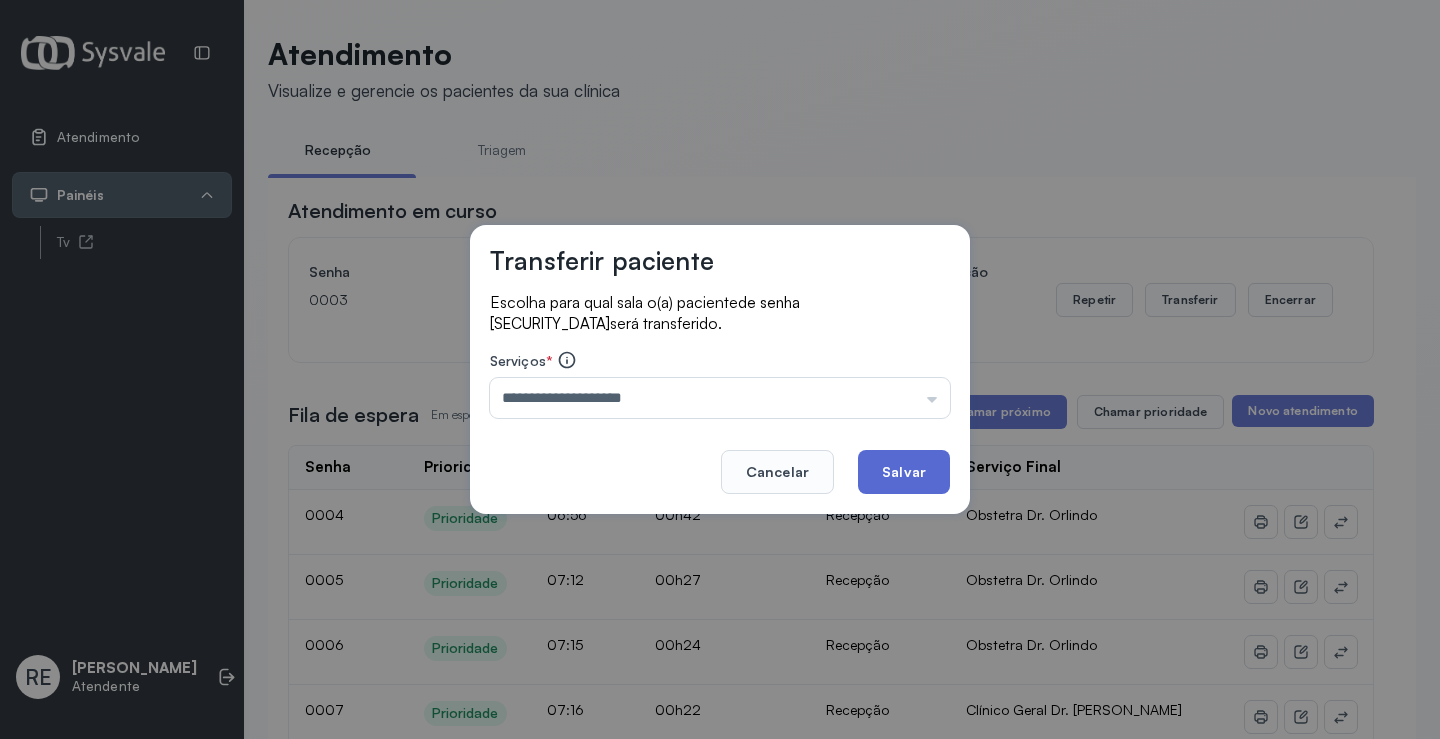click on "Salvar" 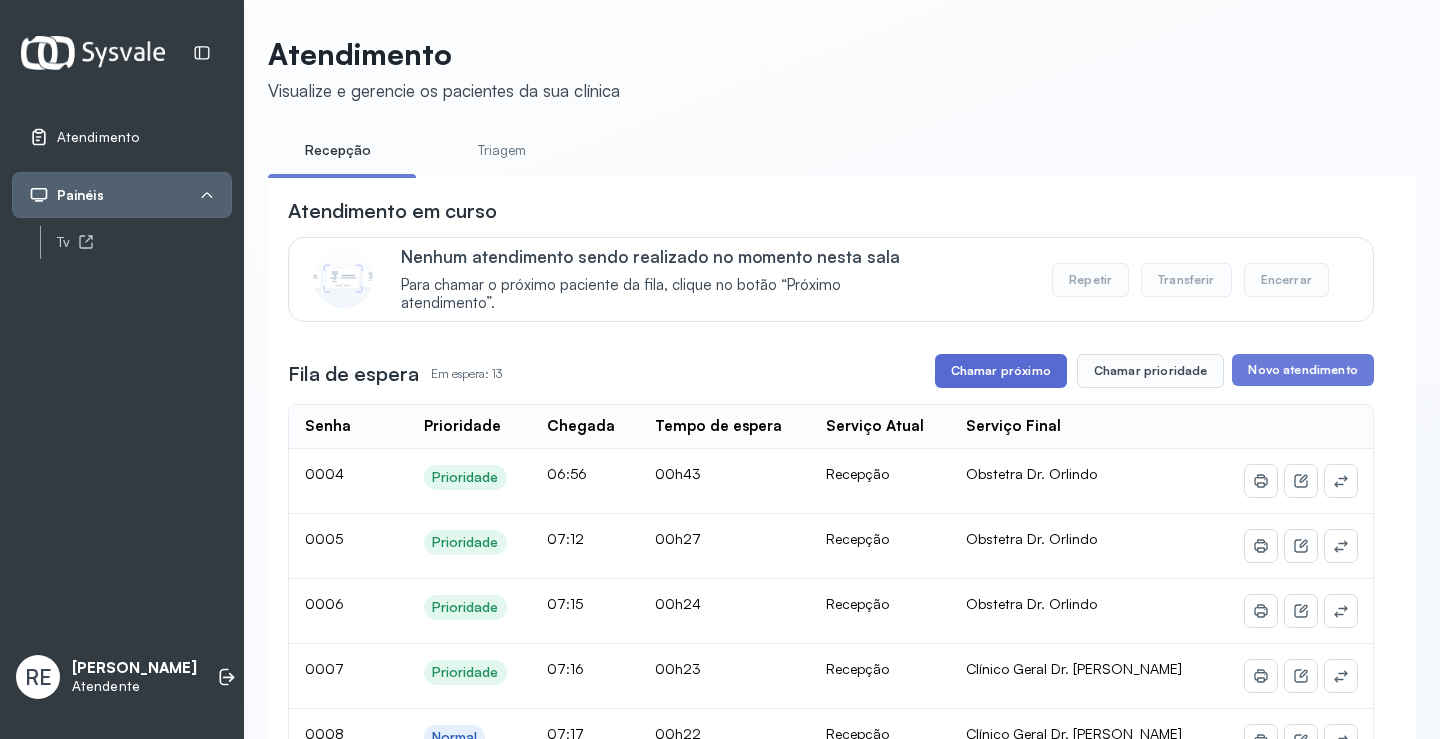 click on "Chamar próximo" at bounding box center (1001, 371) 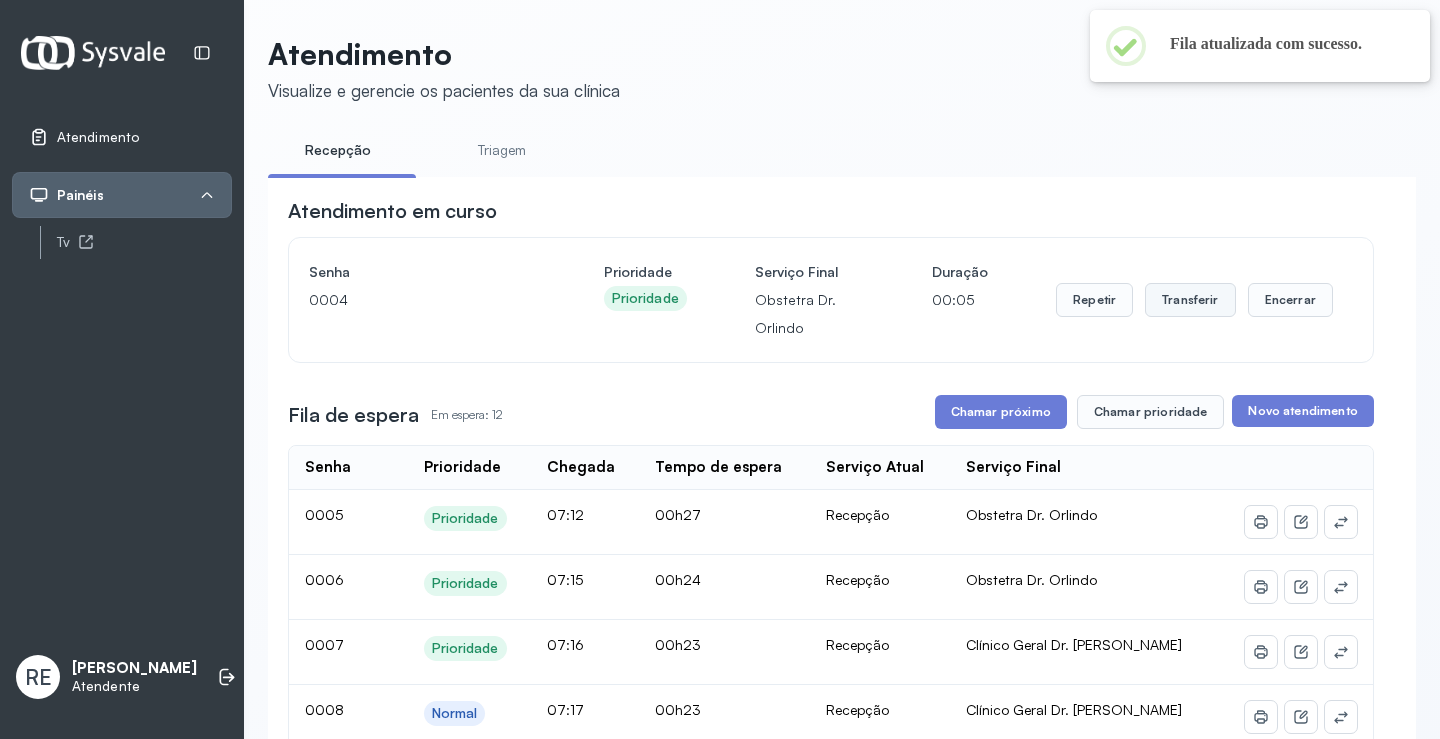 click on "Transferir" at bounding box center (1190, 300) 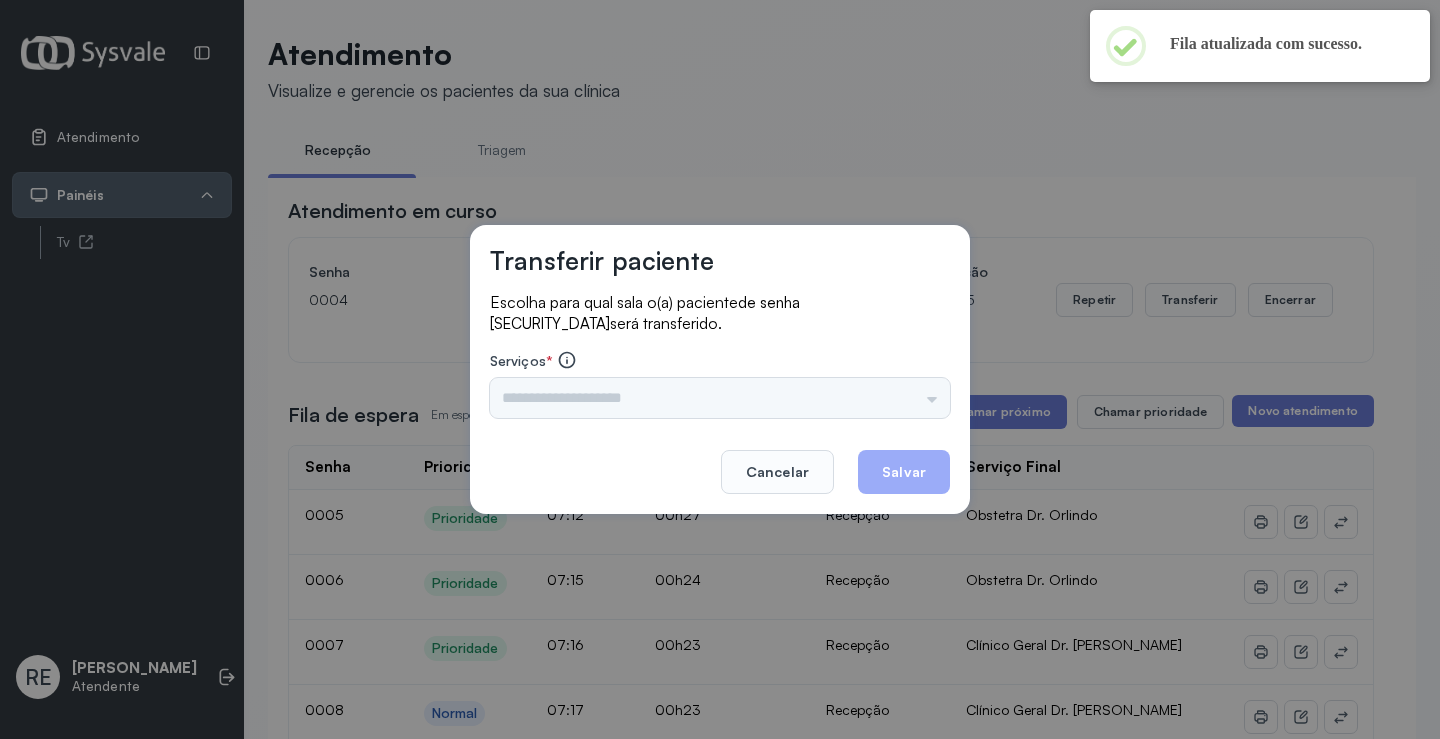 drag, startPoint x: 670, startPoint y: 376, endPoint x: 622, endPoint y: 391, distance: 50.289165 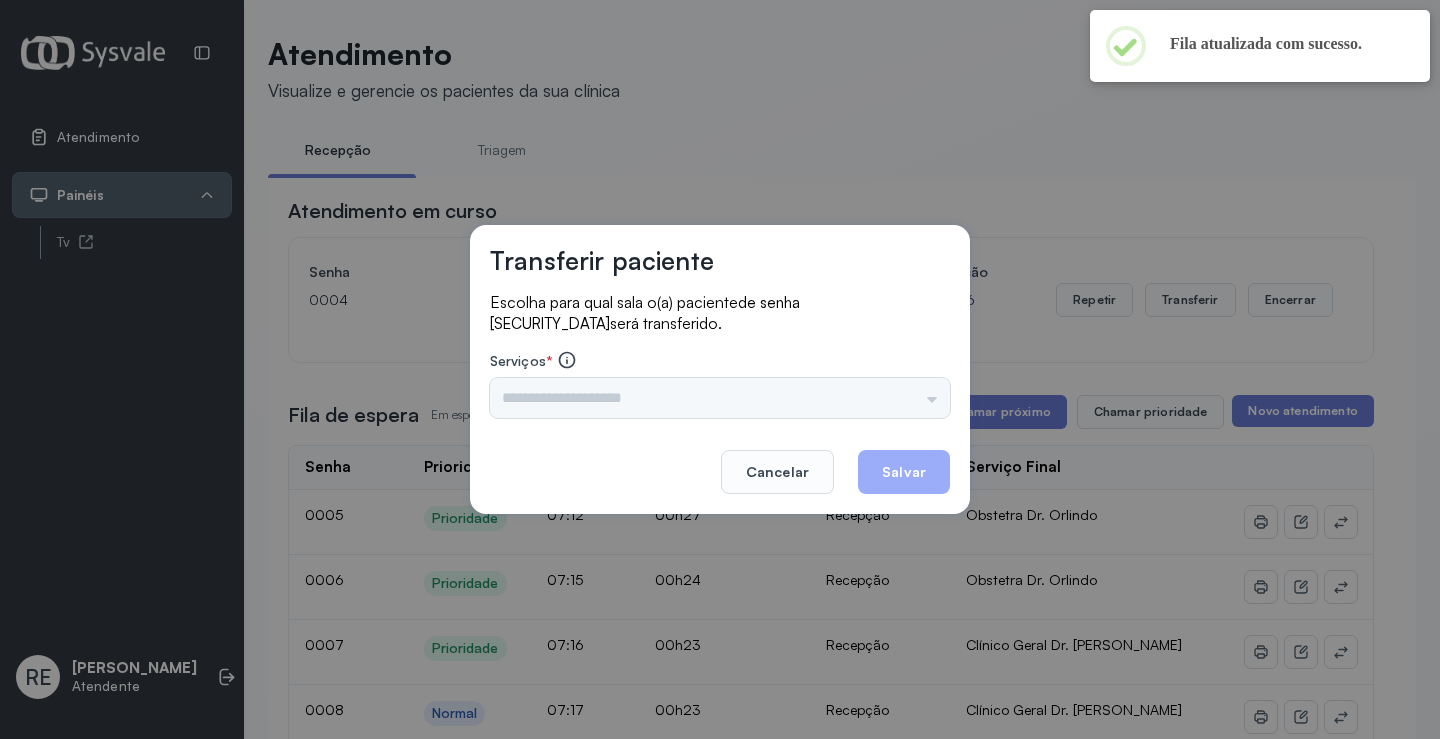 drag, startPoint x: 622, startPoint y: 391, endPoint x: 602, endPoint y: 387, distance: 20.396078 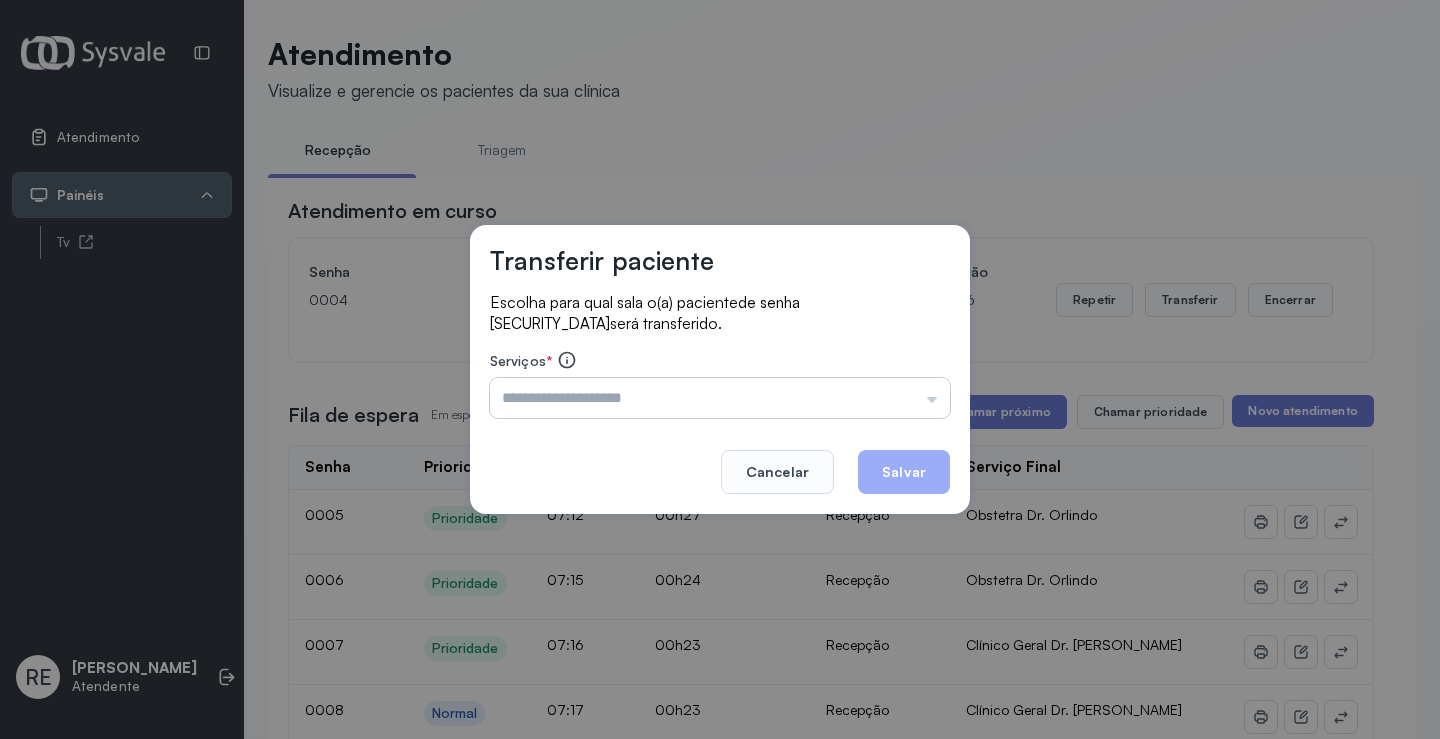 click at bounding box center (720, 398) 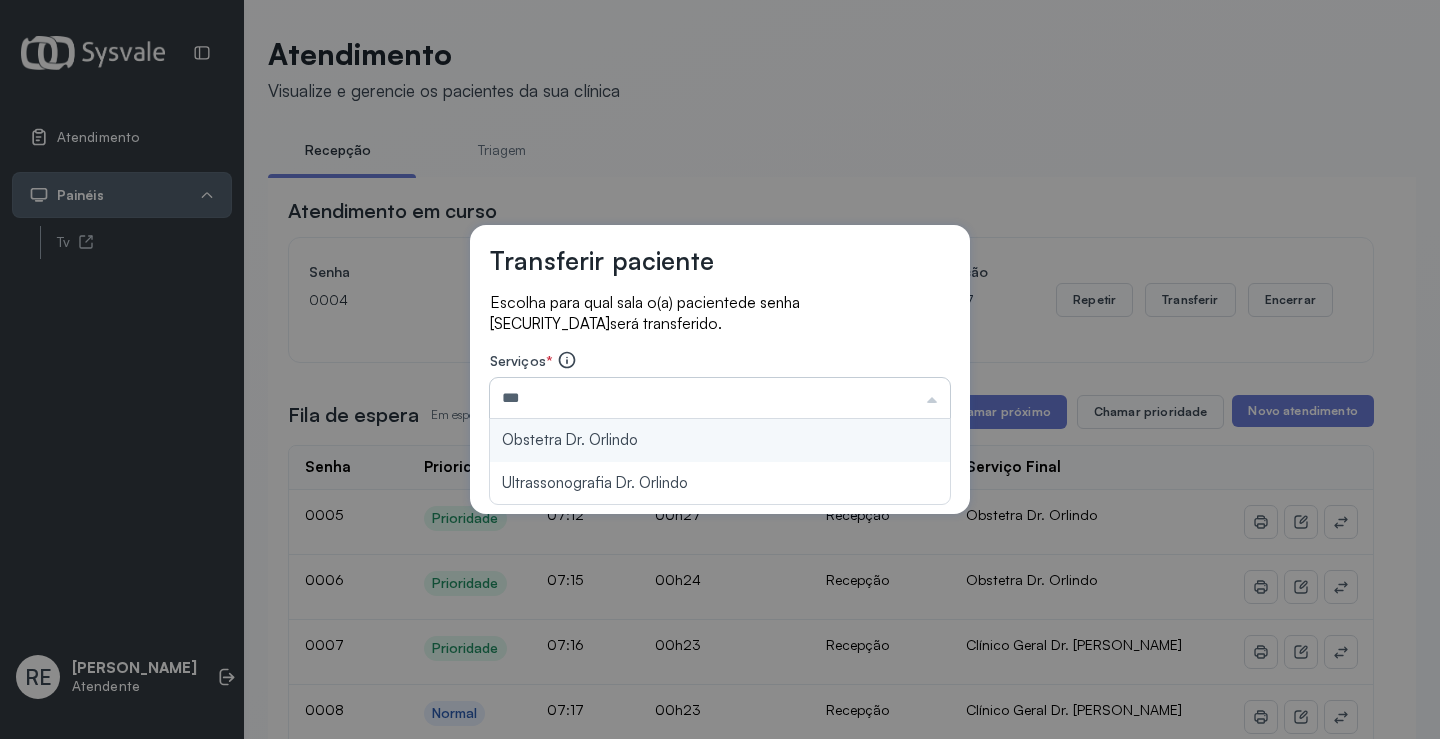 type on "**********" 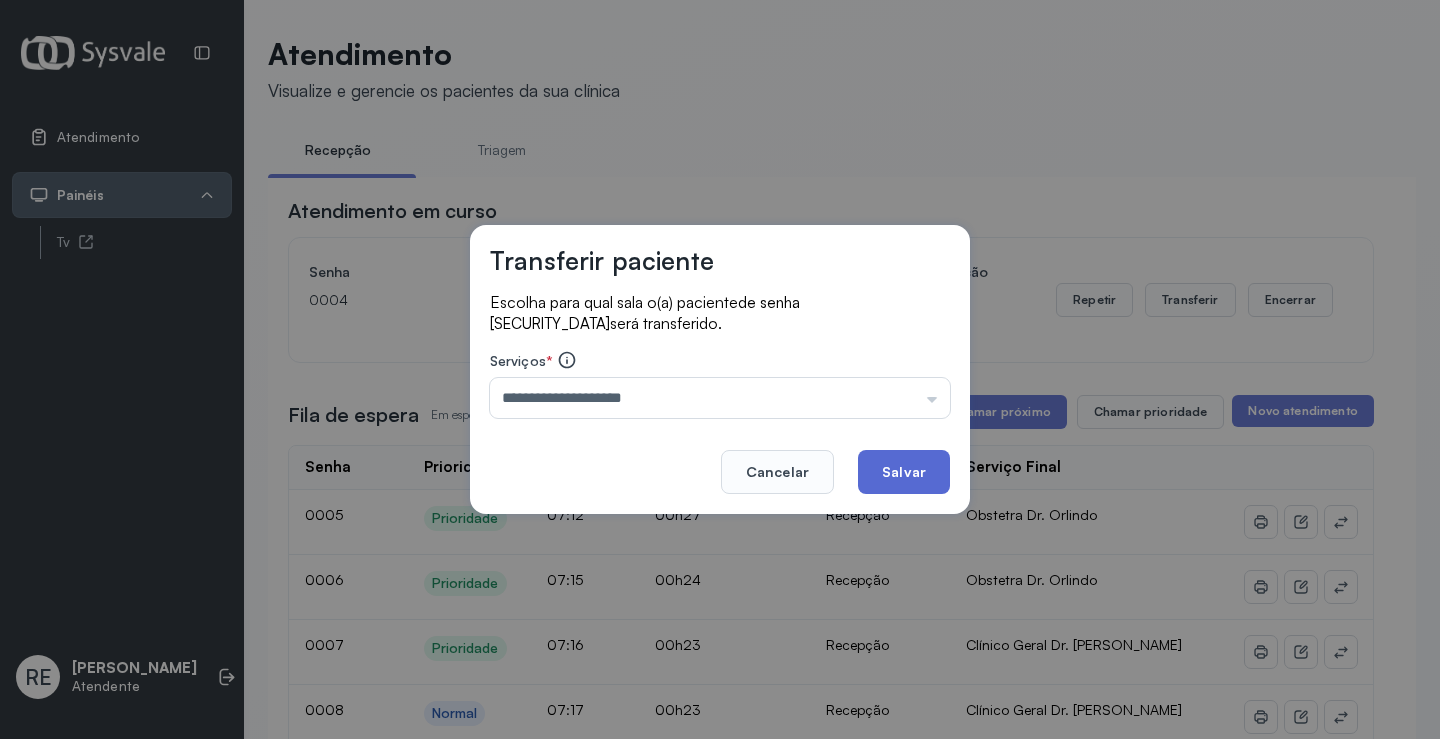 click on "Salvar" 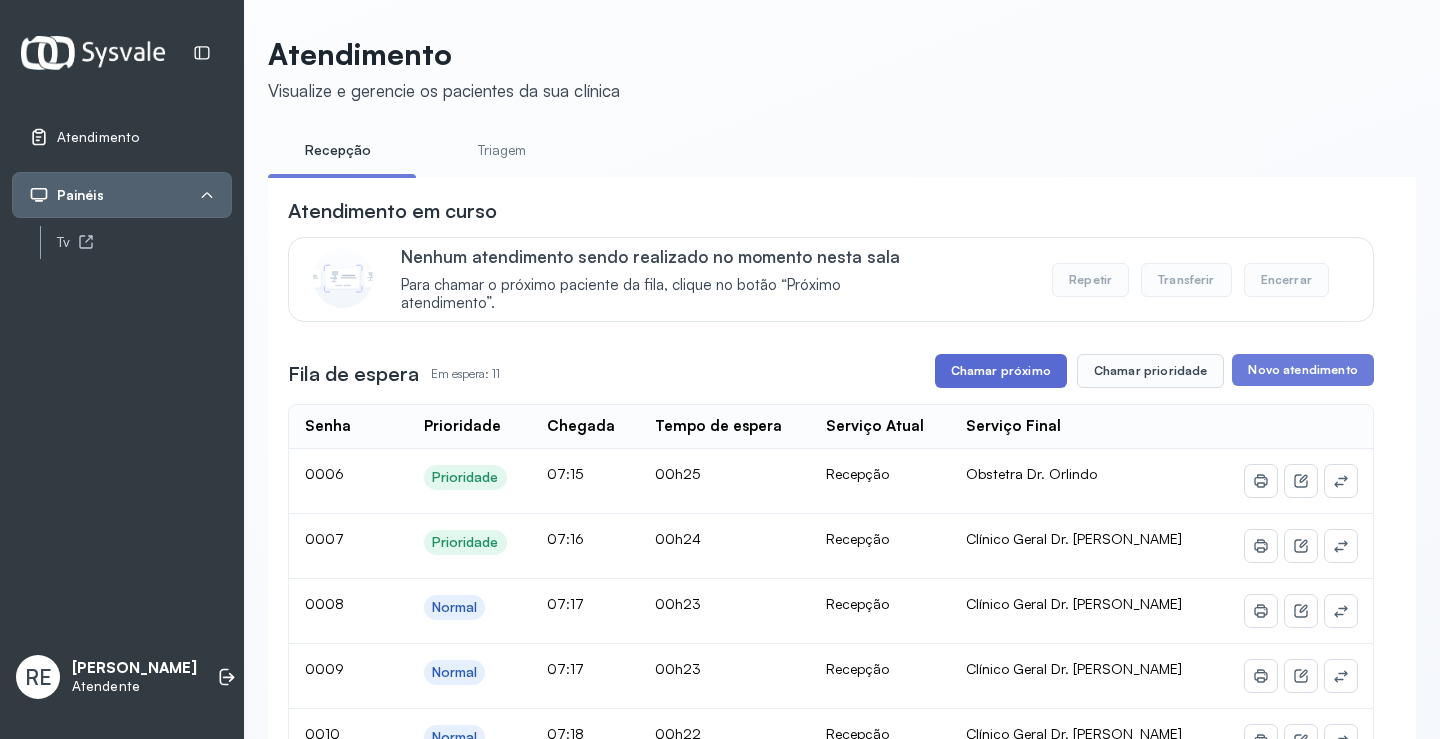 click on "Chamar próximo" at bounding box center [1001, 371] 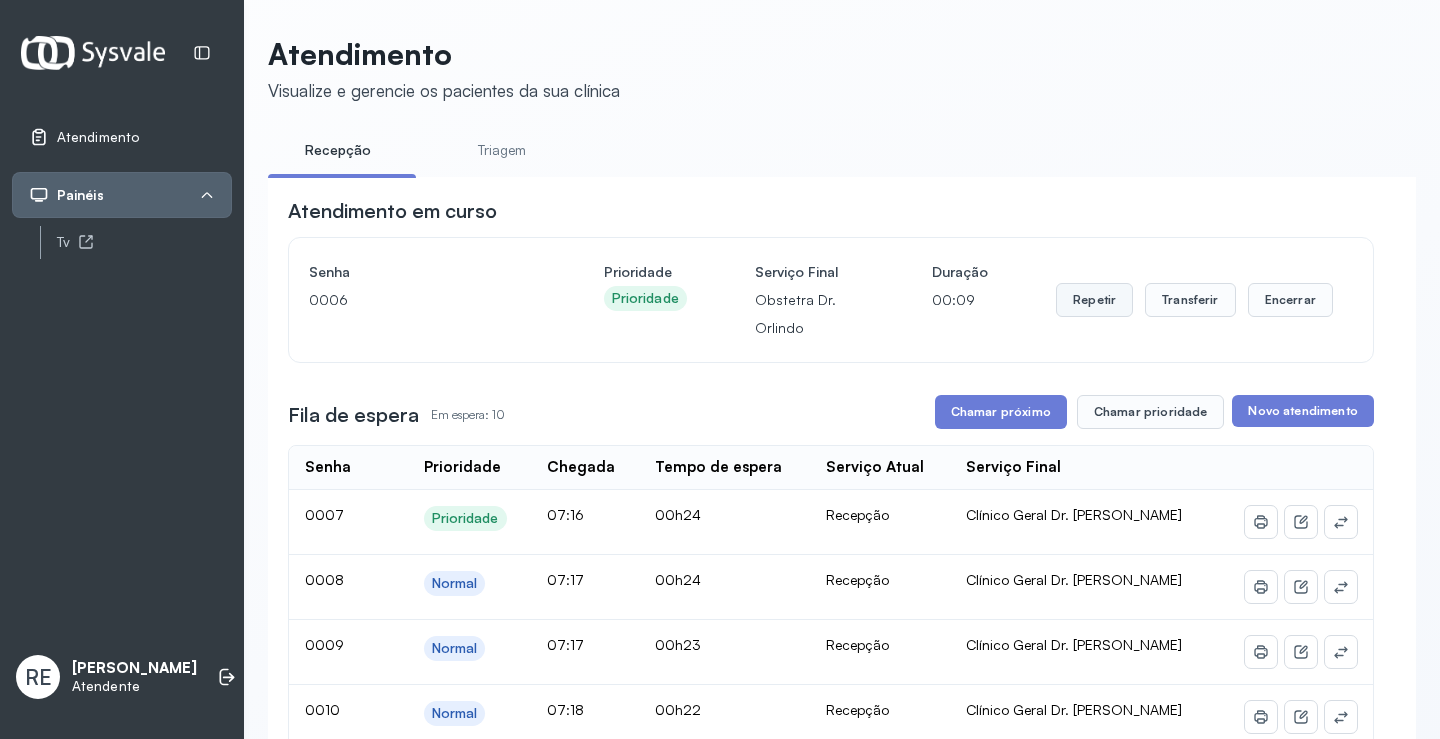 click on "Repetir" at bounding box center (1094, 300) 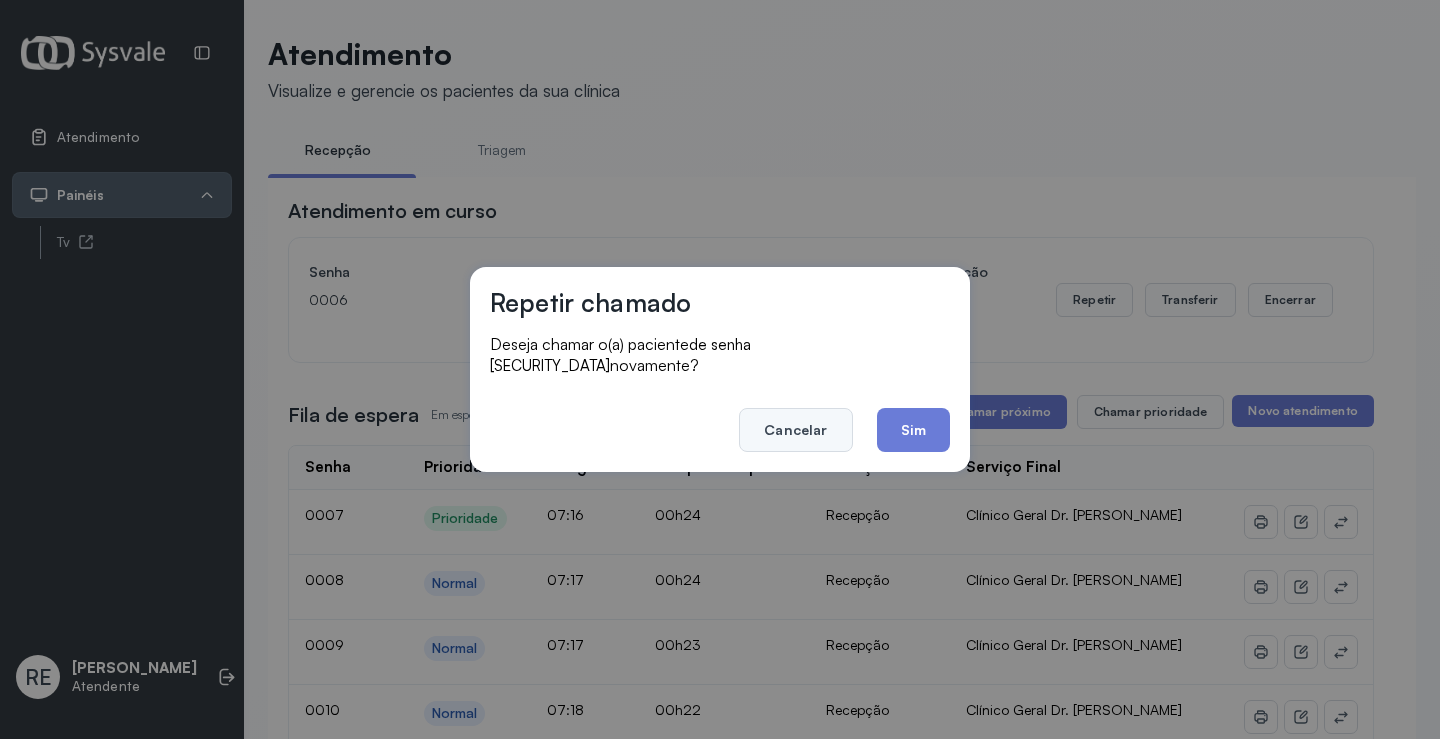 drag, startPoint x: 803, startPoint y: 390, endPoint x: 807, endPoint y: 422, distance: 32.24903 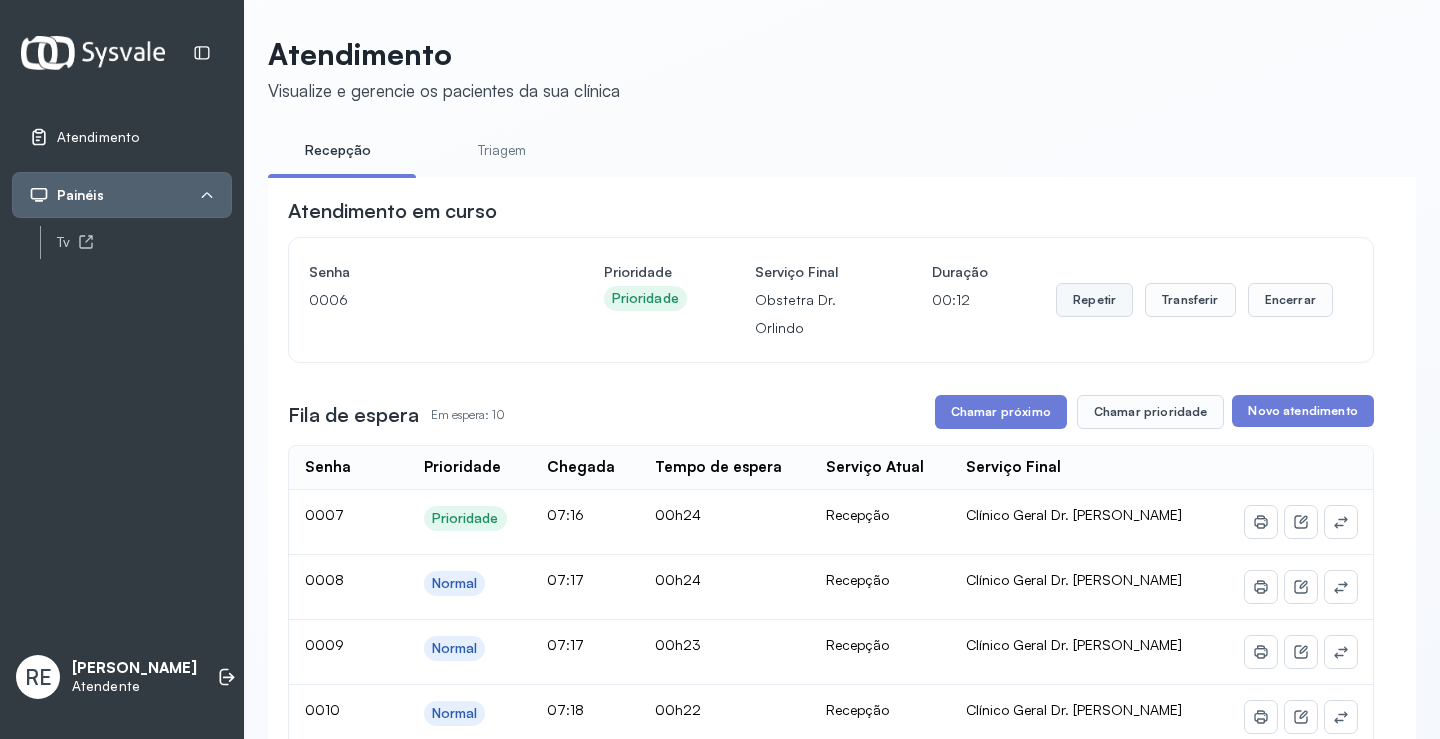 click on "Repetir" at bounding box center (1094, 300) 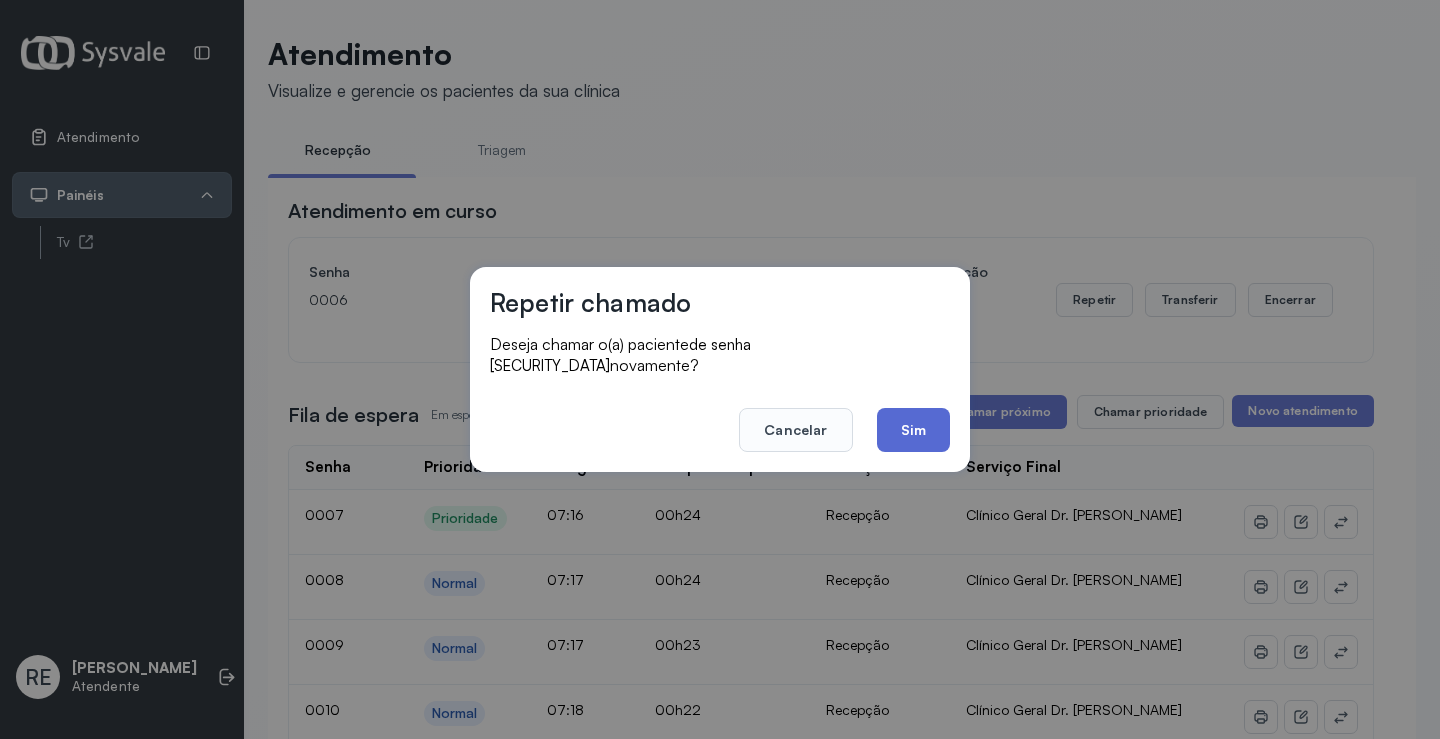 click on "Sim" 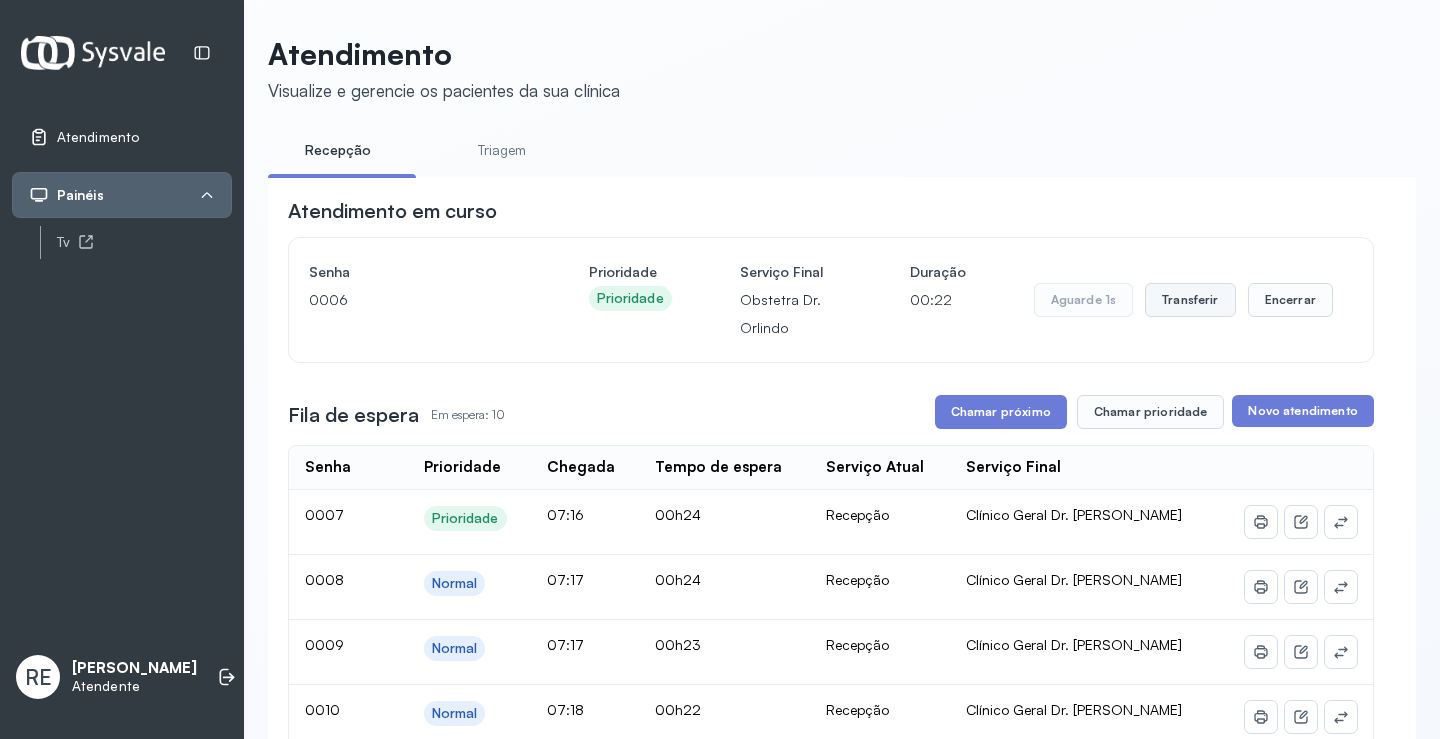 click on "Transferir" at bounding box center (1190, 300) 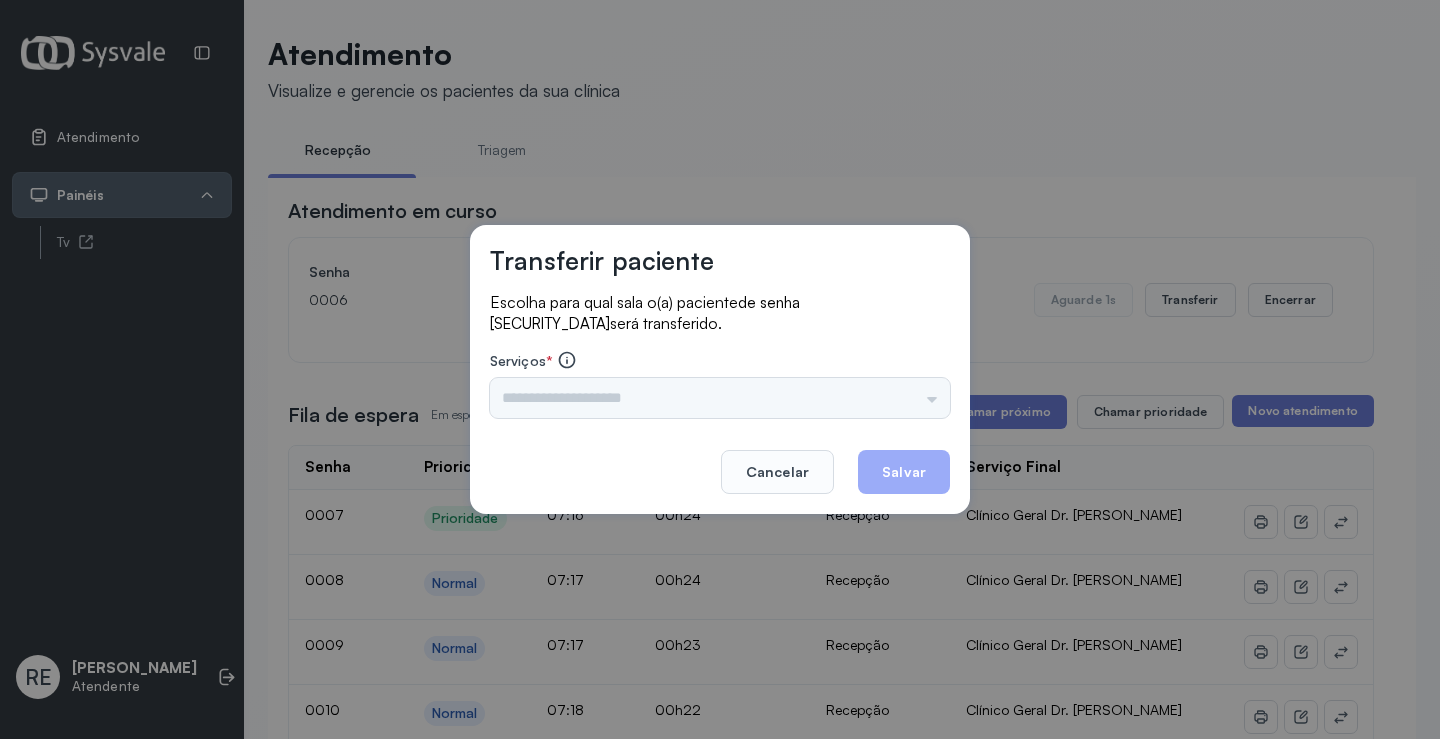 drag, startPoint x: 692, startPoint y: 420, endPoint x: 630, endPoint y: 399, distance: 65.459915 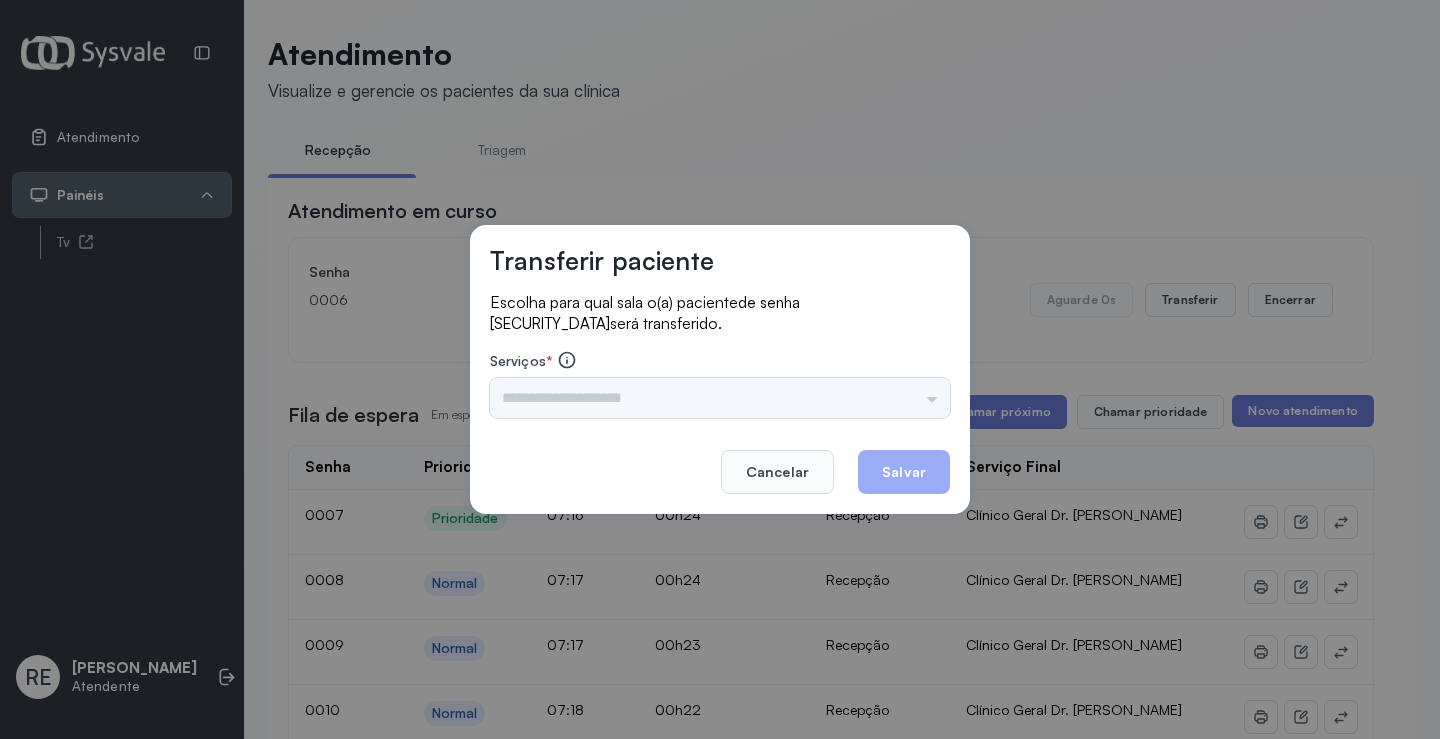 click on "Triagem Ortopedista Dr. [PERSON_NAME] Dr. [PERSON_NAME] Dr. [PERSON_NAME] Dra. Luana Obstetra Dr. Orlindo Obstetra Dra. [PERSON_NAME] Dr. Orlindo Ultrassonografia Dr. [PERSON_NAME] Consulta com Neurologista Dr. Ezir Reumatologista Dr. Juvenilson Endocrinologista [US_STATE] Dermatologista Dra. [PERSON_NAME] Dr. [PERSON_NAME] Dra. [PERSON_NAME] Infectologista Dra. [PERSON_NAME] Oftalmologista Dra. Consulta Proctologista/Cirurgia Geral Dra. [PERSON_NAME] Dr. [PERSON_NAME] Cirurgia Dr. Geislane Pequena Cirurgia Dr. AMILTON ECG Espirometria com Broncodilatador Espirometria sem Broncodilatador Ecocardiograma - Dra. [PERSON_NAME] Exame de PPD Enf. [PERSON_NAME] RETIRADA DE CERUME DR. [PERSON_NAME] Preventivo Enf. [PERSON_NAME] Preventivo Enf. [PERSON_NAME] Consulta de Enfermagem Enf. Tiago Consulta de Enfermagem Enf. [PERSON_NAME] Consulta  Cardiologista Dr. Everson Consulta Enf. [PERSON_NAME] Dispensação de Medicação Agendamento Consulta Enf. [PERSON_NAME] Agendamento consulta Enf. [GEOGRAPHIC_DATA]" at bounding box center [720, 398] 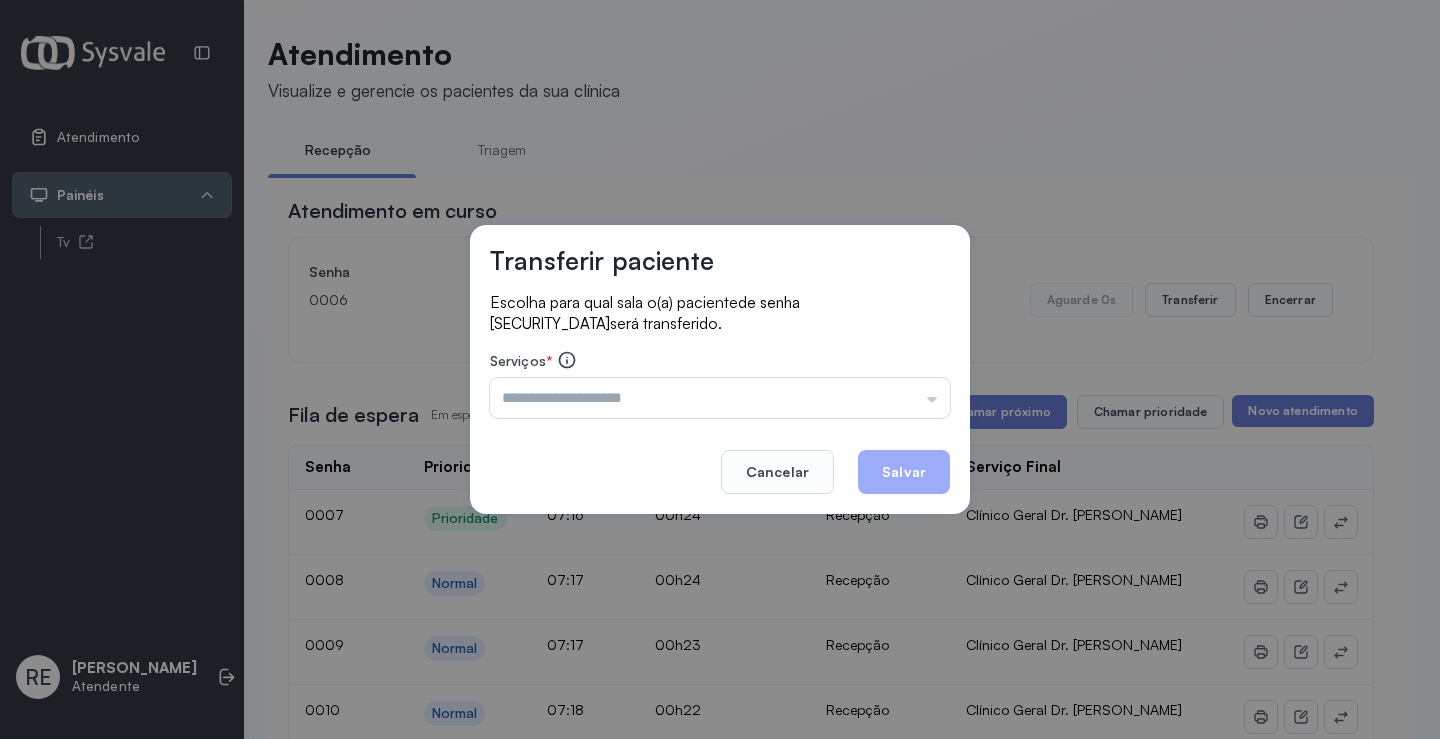 click at bounding box center [720, 398] 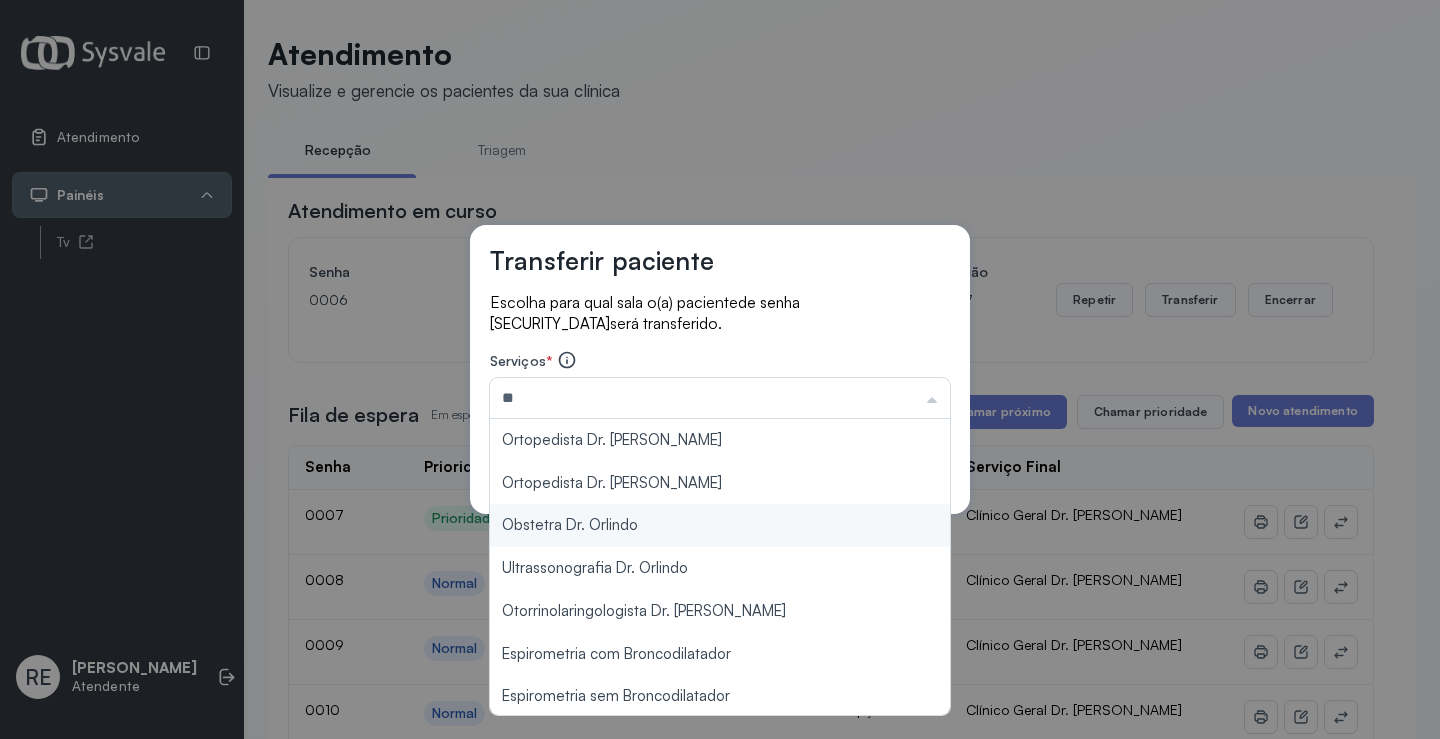 type on "**********" 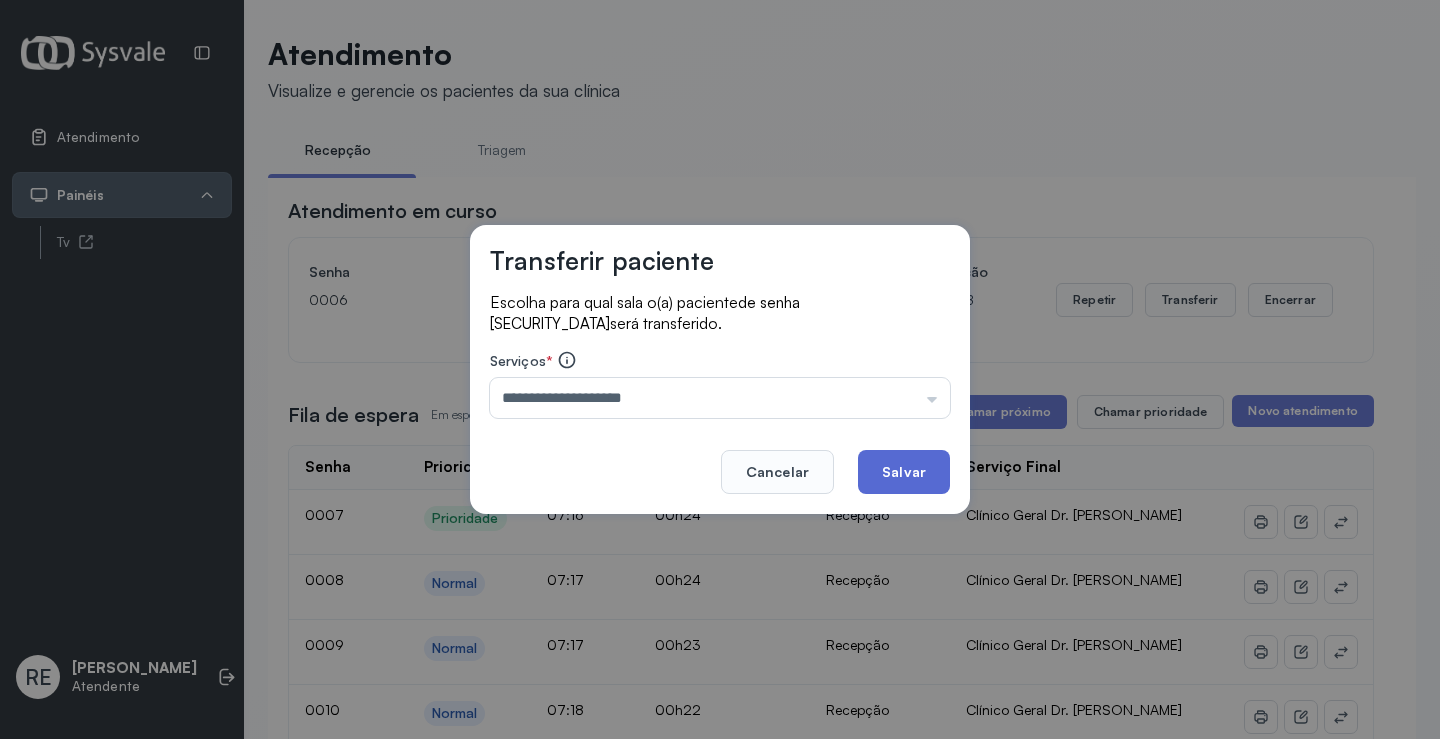 click on "Salvar" 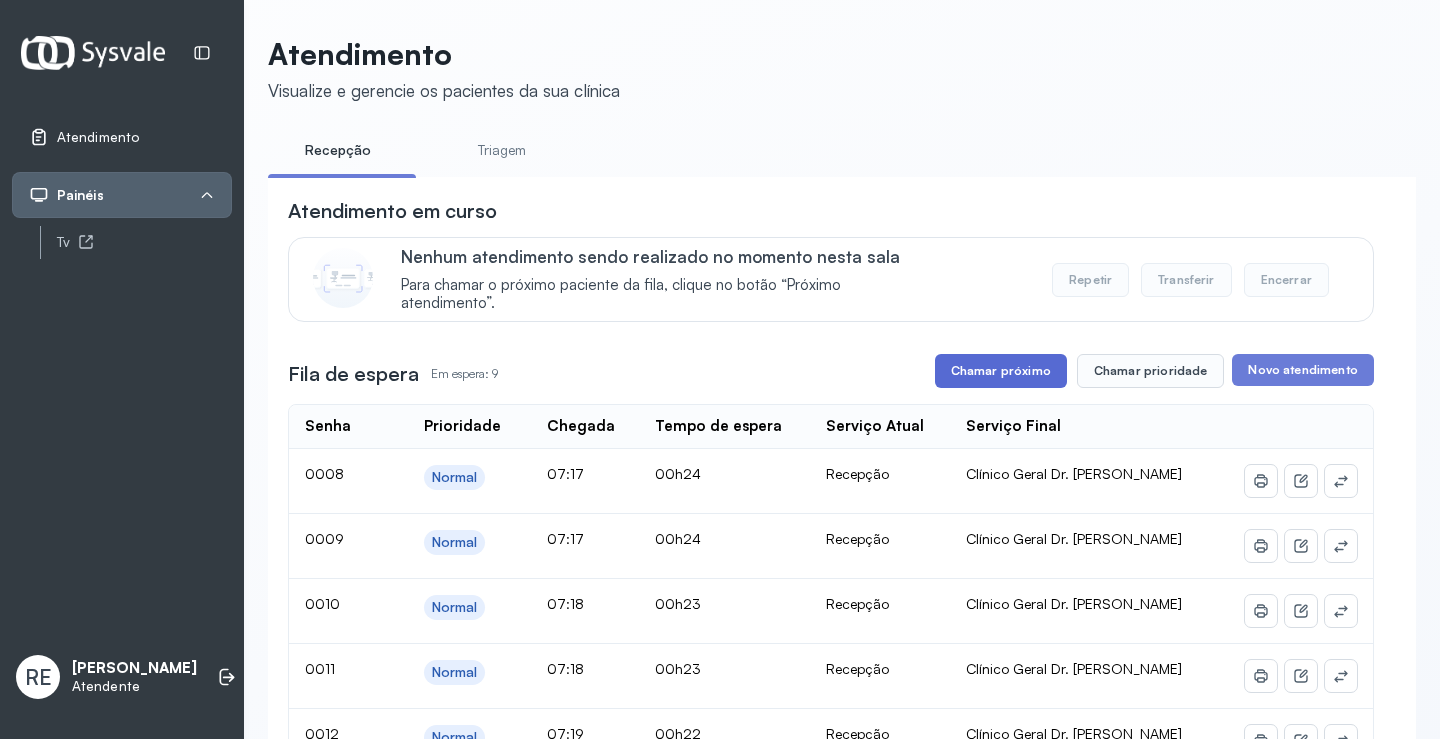 click on "Chamar próximo" at bounding box center (1001, 371) 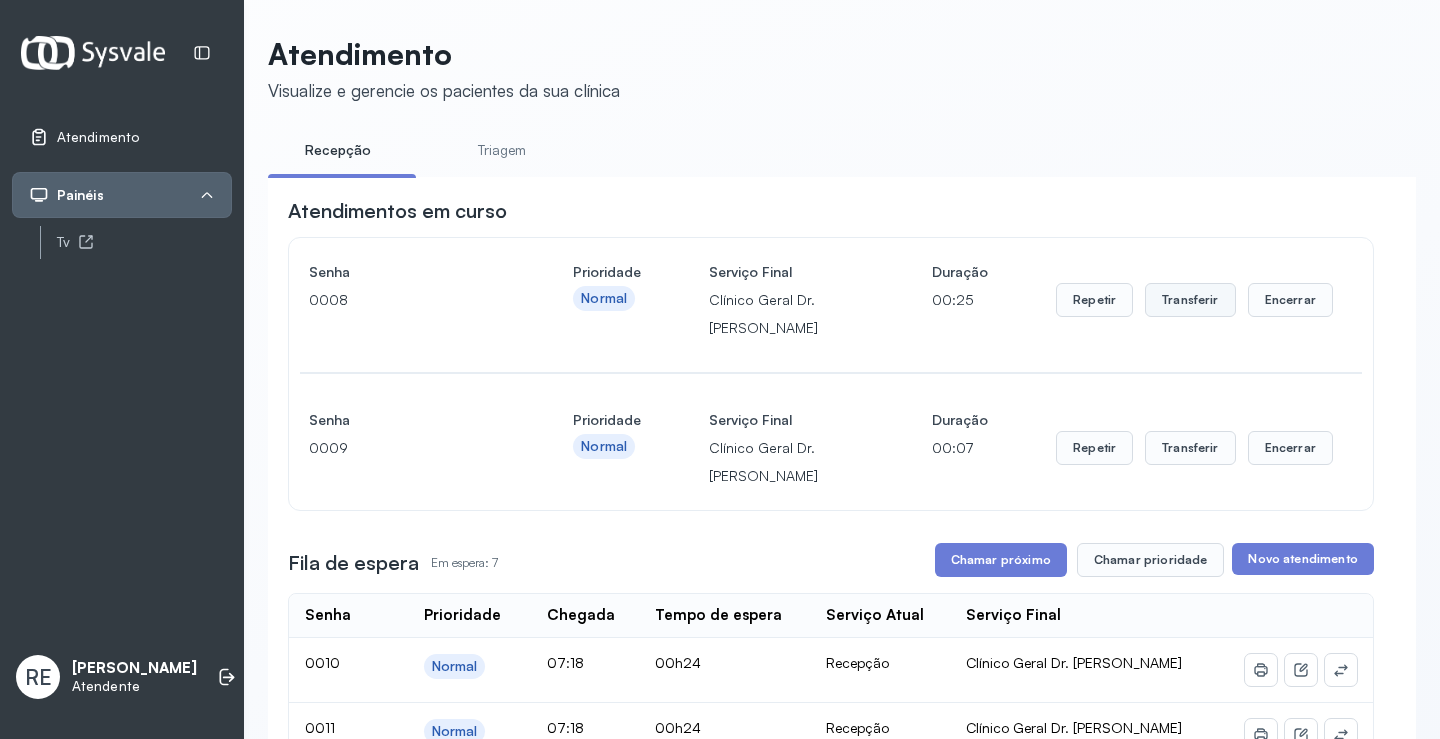 click on "Transferir" at bounding box center (1190, 300) 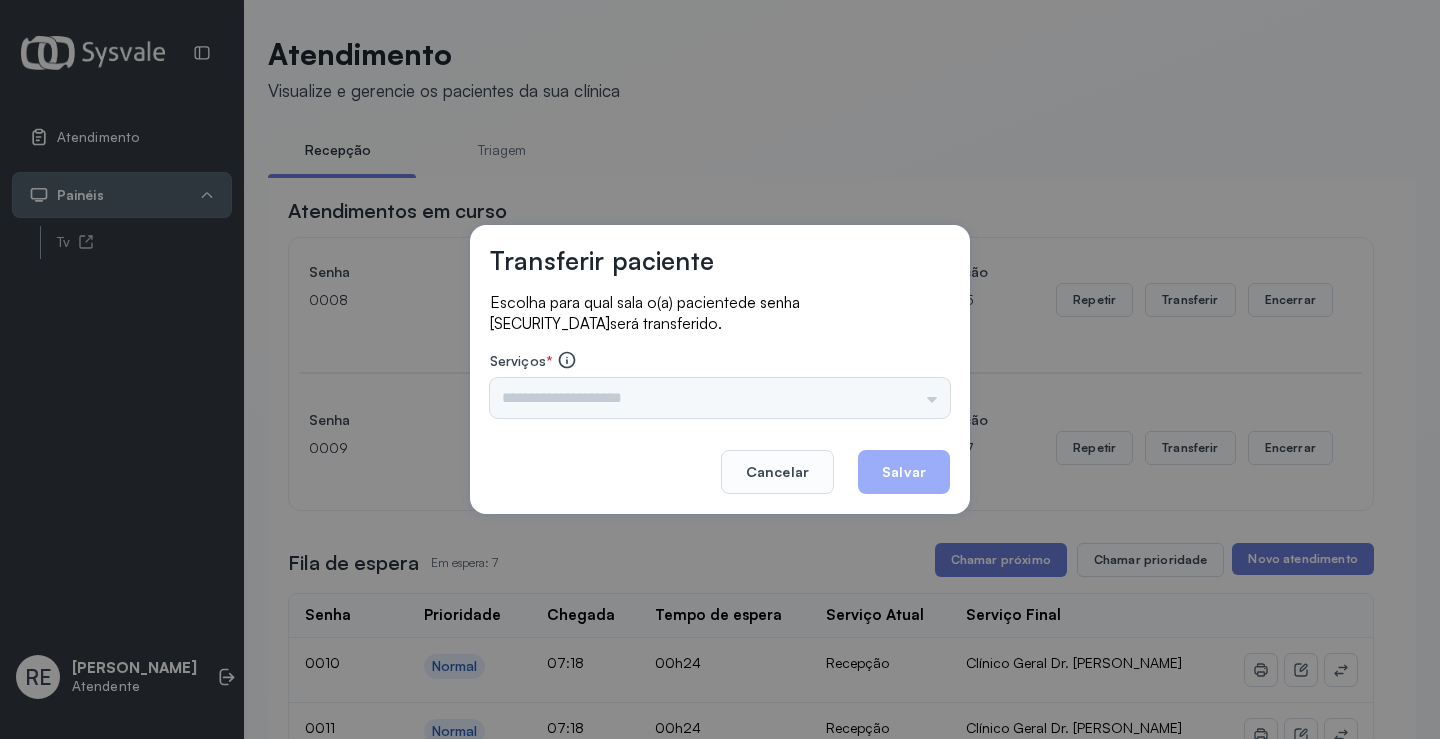 click on "Triagem Ortopedista Dr. [PERSON_NAME] Dr. [PERSON_NAME] Dr. [PERSON_NAME] Dra. Luana Obstetra Dr. Orlindo Obstetra Dra. [PERSON_NAME] Dr. Orlindo Ultrassonografia Dr. [PERSON_NAME] Consulta com Neurologista Dr. Ezir Reumatologista Dr. Juvenilson Endocrinologista [US_STATE] Dermatologista Dra. [PERSON_NAME] Dr. [PERSON_NAME] Dra. [PERSON_NAME] Infectologista Dra. [PERSON_NAME] Oftalmologista Dra. Consulta Proctologista/Cirurgia Geral Dra. [PERSON_NAME] Dr. [PERSON_NAME] Cirurgia Dr. Geislane Pequena Cirurgia Dr. AMILTON ECG Espirometria com Broncodilatador Espirometria sem Broncodilatador Ecocardiograma - Dra. [PERSON_NAME] Exame de PPD Enf. [PERSON_NAME] RETIRADA DE CERUME DR. [PERSON_NAME] Preventivo Enf. [PERSON_NAME] Preventivo Enf. [PERSON_NAME] Consulta de Enfermagem Enf. Tiago Consulta de Enfermagem Enf. [PERSON_NAME] Consulta  Cardiologista Dr. Everson Consulta Enf. [PERSON_NAME] Dispensação de Medicação Agendamento Consulta Enf. [PERSON_NAME] Agendamento consulta Enf. [GEOGRAPHIC_DATA]" at bounding box center (720, 398) 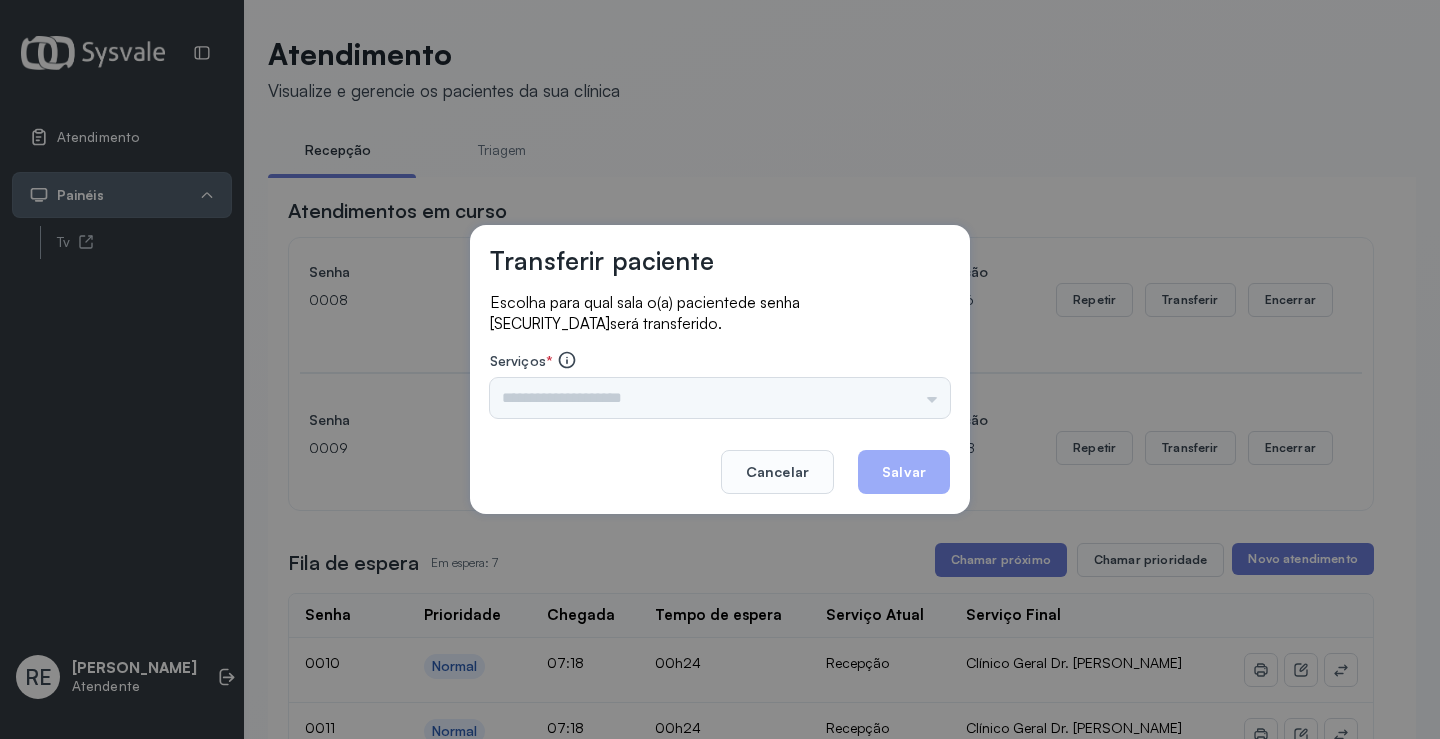 click on "Triagem Ortopedista Dr. [PERSON_NAME] Dr. [PERSON_NAME] Dr. [PERSON_NAME] Dra. Luana Obstetra Dr. Orlindo Obstetra Dra. [PERSON_NAME] Dr. Orlindo Ultrassonografia Dr. [PERSON_NAME] Consulta com Neurologista Dr. Ezir Reumatologista Dr. Juvenilson Endocrinologista [US_STATE] Dermatologista Dra. [PERSON_NAME] Dr. [PERSON_NAME] Dra. [PERSON_NAME] Infectologista Dra. [PERSON_NAME] Oftalmologista Dra. Consulta Proctologista/Cirurgia Geral Dra. [PERSON_NAME] Dr. [PERSON_NAME] Cirurgia Dr. Geislane Pequena Cirurgia Dr. AMILTON ECG Espirometria com Broncodilatador Espirometria sem Broncodilatador Ecocardiograma - Dra. [PERSON_NAME] Exame de PPD Enf. [PERSON_NAME] RETIRADA DE CERUME DR. [PERSON_NAME] Preventivo Enf. [PERSON_NAME] Preventivo Enf. [PERSON_NAME] Consulta de Enfermagem Enf. Tiago Consulta de Enfermagem Enf. [PERSON_NAME] Consulta  Cardiologista Dr. Everson Consulta Enf. [PERSON_NAME] Dispensação de Medicação Agendamento Consulta Enf. [PERSON_NAME] Agendamento consulta Enf. [GEOGRAPHIC_DATA]" at bounding box center [720, 398] 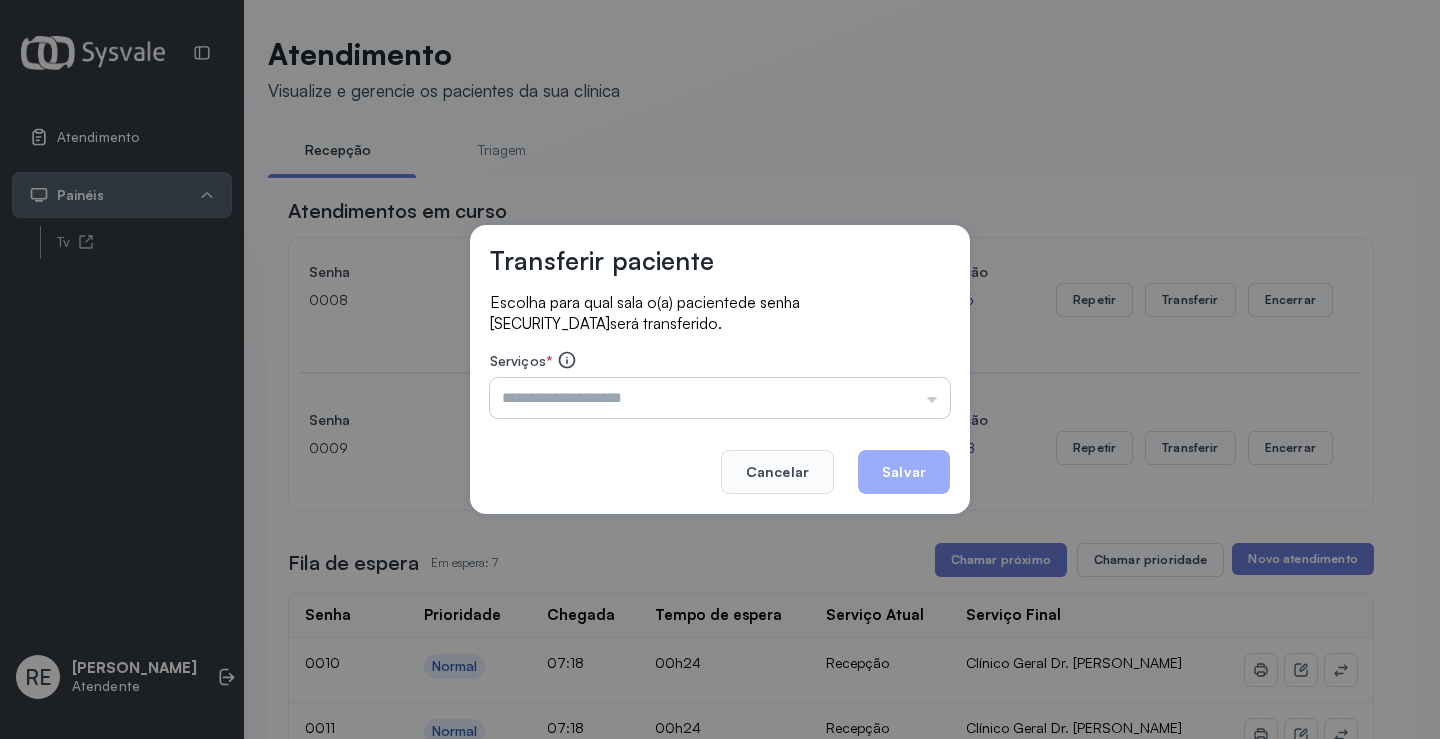click at bounding box center (720, 398) 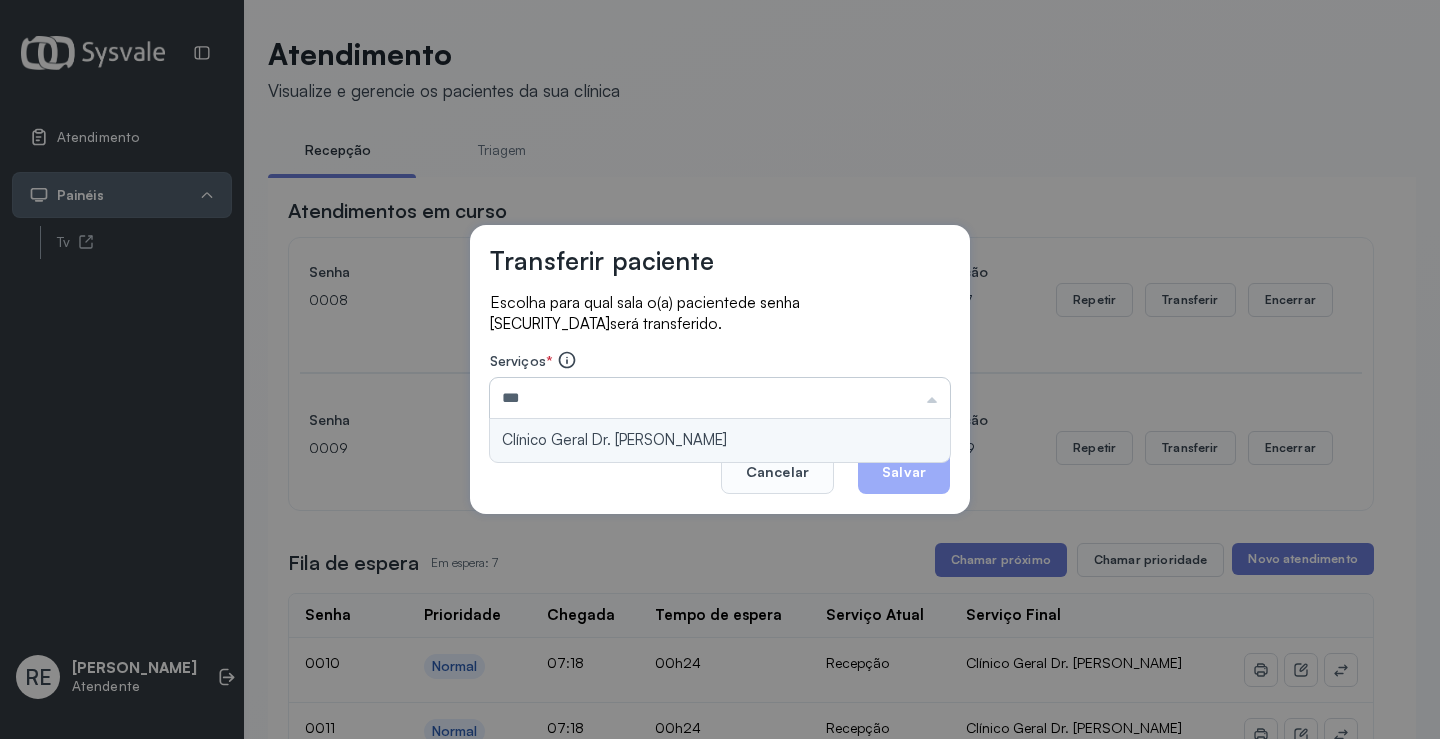 type on "**********" 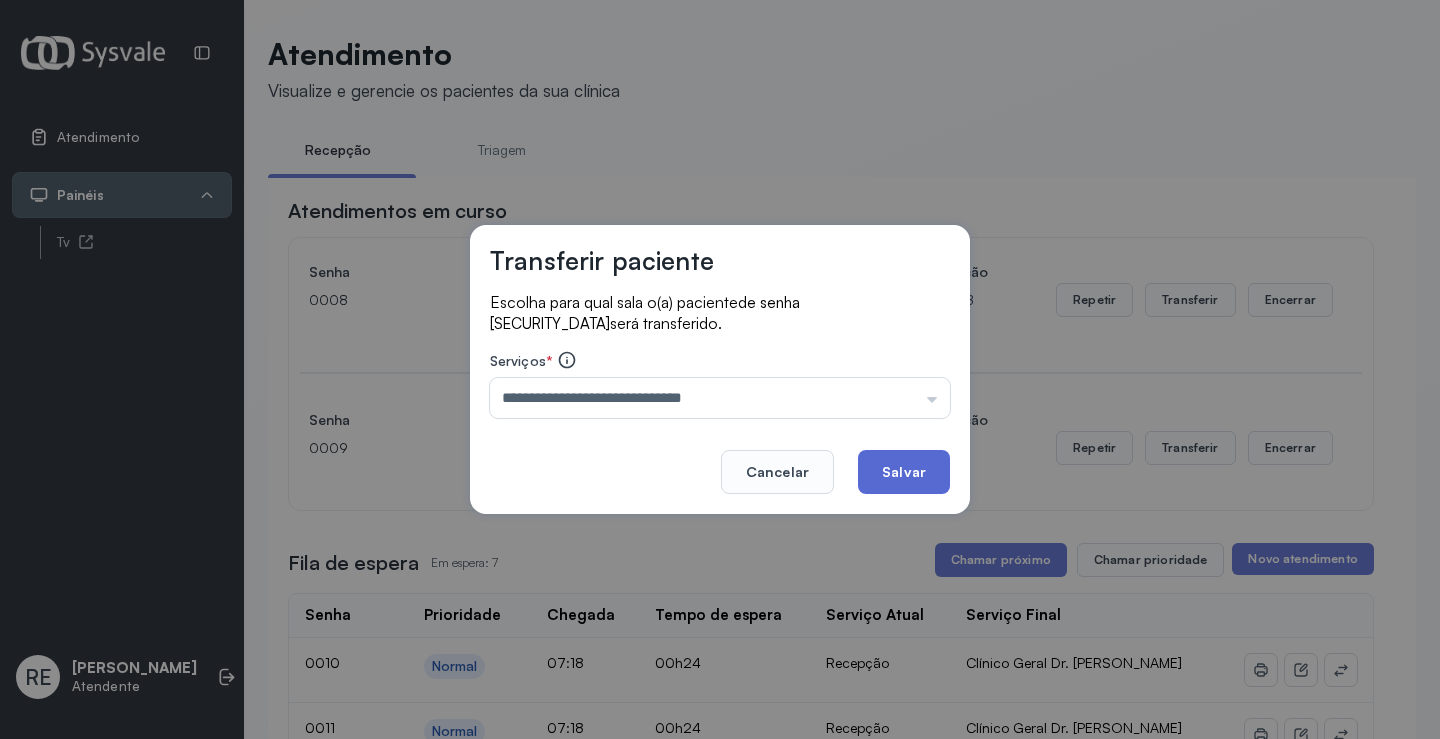 click on "Salvar" 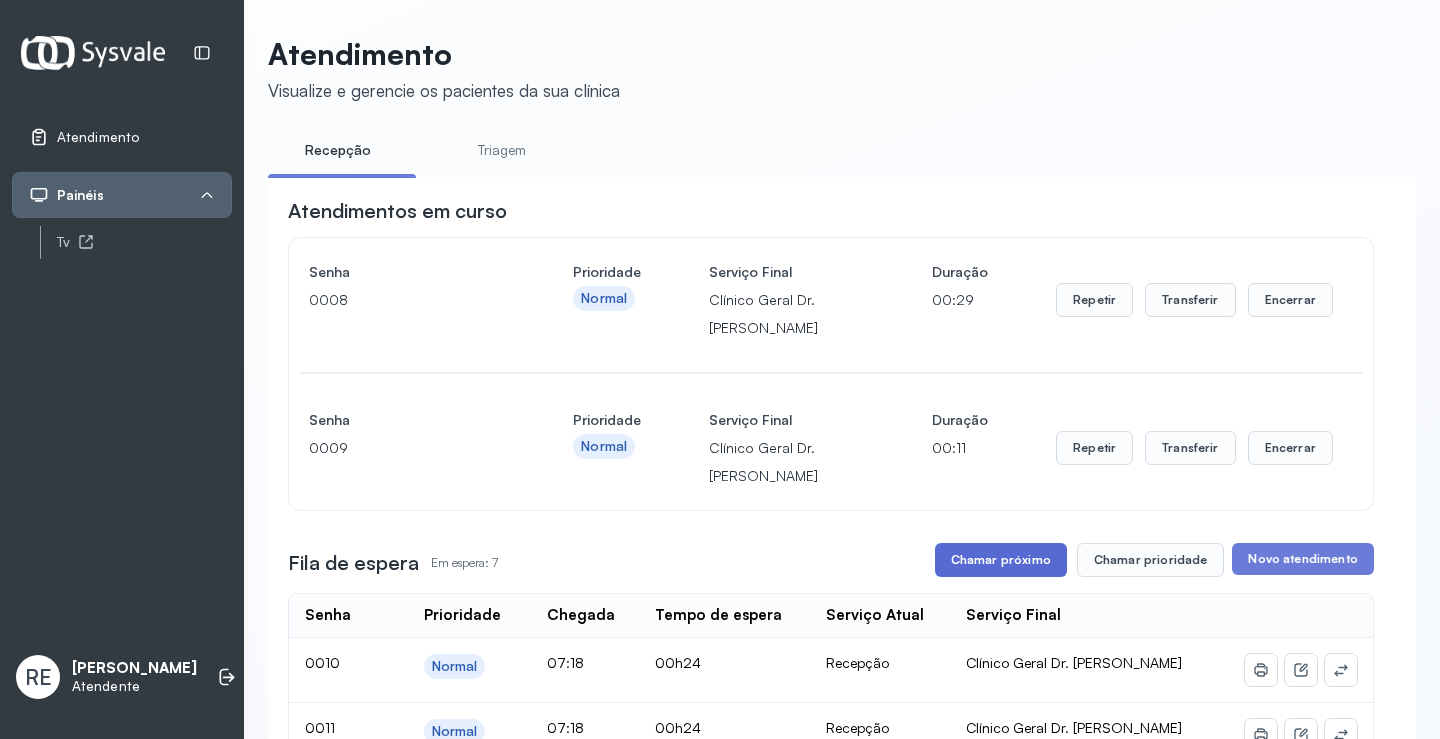 click on "Chamar próximo" at bounding box center (1001, 560) 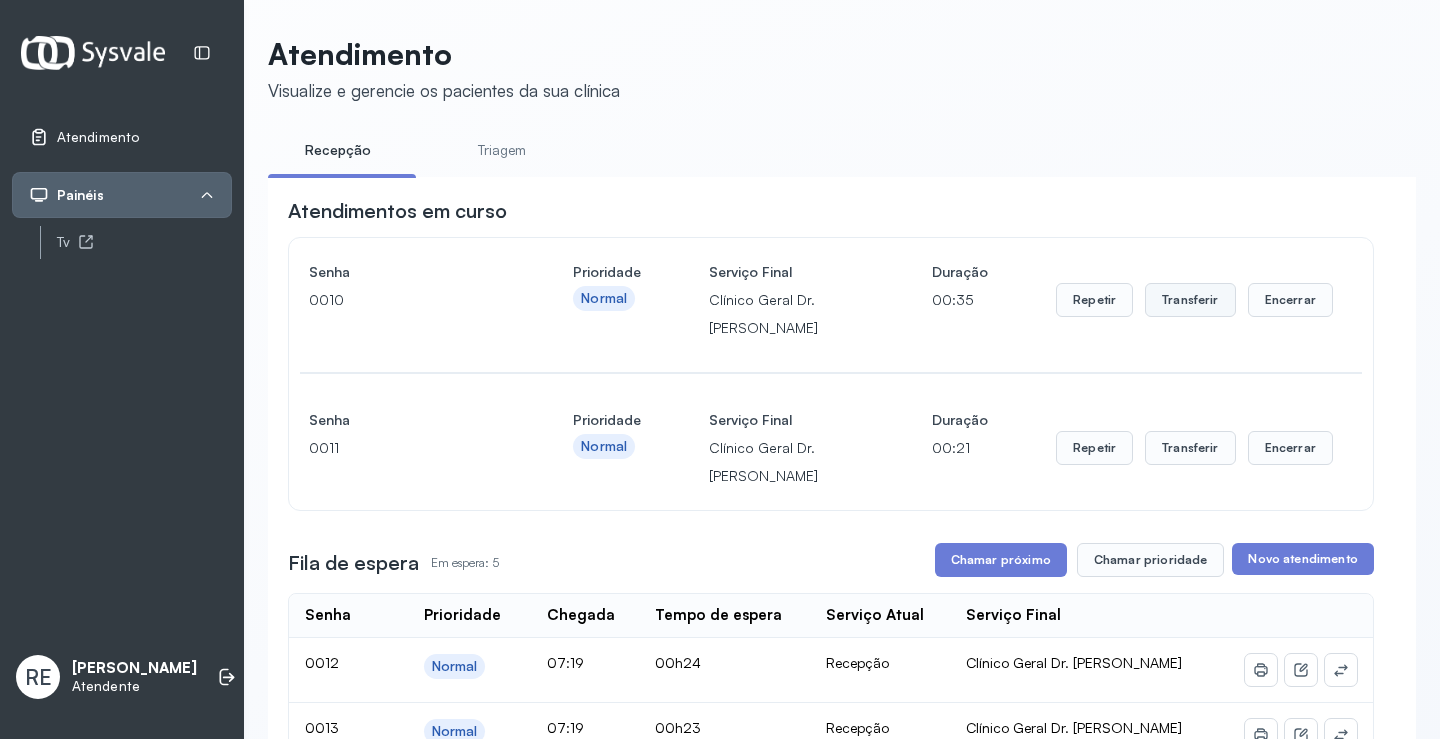 click on "Transferir" at bounding box center (1190, 300) 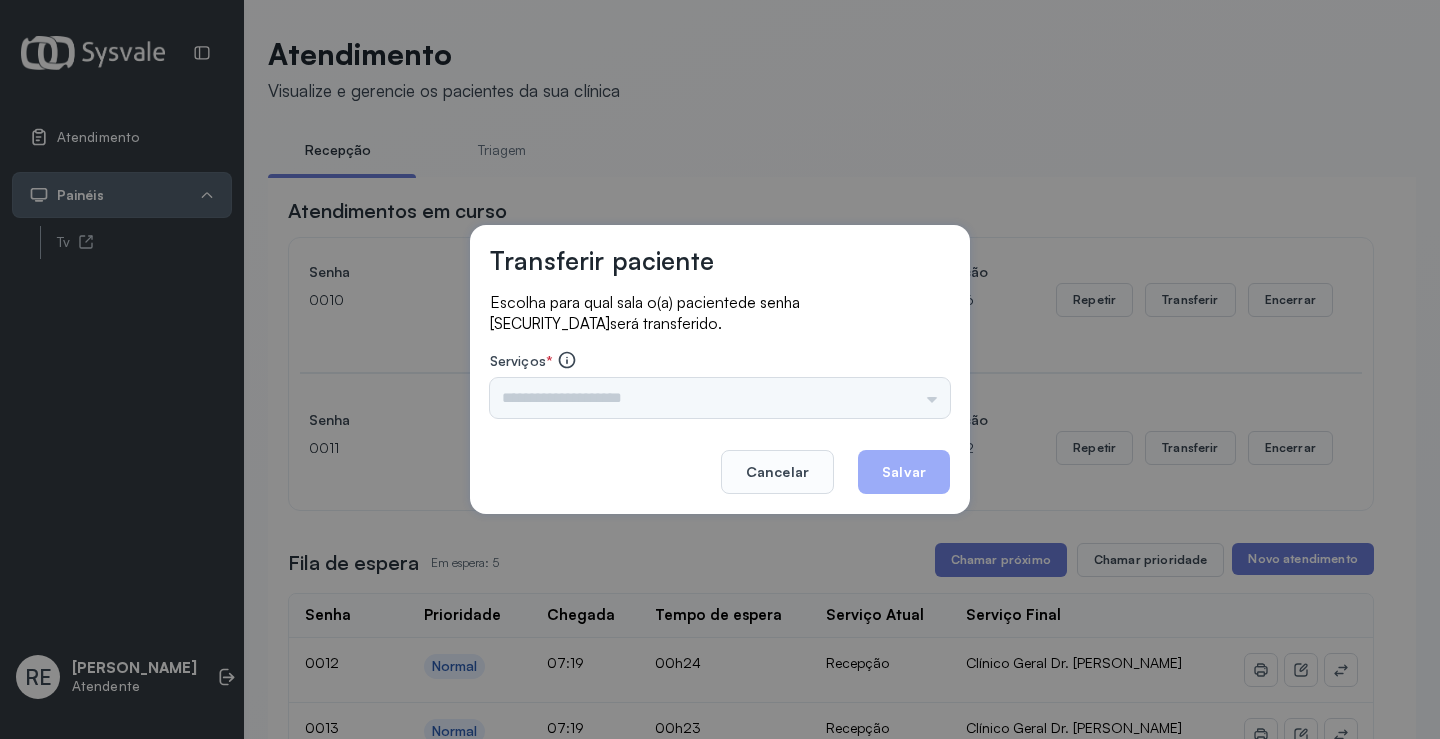 click on "Triagem Ortopedista Dr. [PERSON_NAME] Dr. [PERSON_NAME] Dr. [PERSON_NAME] Dra. Luana Obstetra Dr. Orlindo Obstetra Dra. [PERSON_NAME] Dr. Orlindo Ultrassonografia Dr. [PERSON_NAME] Consulta com Neurologista Dr. Ezir Reumatologista Dr. Juvenilson Endocrinologista [US_STATE] Dermatologista Dra. [PERSON_NAME] Dr. [PERSON_NAME] Dra. [PERSON_NAME] Infectologista Dra. [PERSON_NAME] Oftalmologista Dra. Consulta Proctologista/Cirurgia Geral Dra. [PERSON_NAME] Dr. [PERSON_NAME] Cirurgia Dr. Geislane Pequena Cirurgia Dr. AMILTON ECG Espirometria com Broncodilatador Espirometria sem Broncodilatador Ecocardiograma - Dra. [PERSON_NAME] Exame de PPD Enf. [PERSON_NAME] RETIRADA DE CERUME DR. [PERSON_NAME] Preventivo Enf. [PERSON_NAME] Preventivo Enf. [PERSON_NAME] Consulta de Enfermagem Enf. Tiago Consulta de Enfermagem Enf. [PERSON_NAME] Consulta  Cardiologista Dr. Everson Consulta Enf. [PERSON_NAME] Dispensação de Medicação Agendamento Consulta Enf. [PERSON_NAME] Agendamento consulta Enf. [GEOGRAPHIC_DATA]" at bounding box center [720, 398] 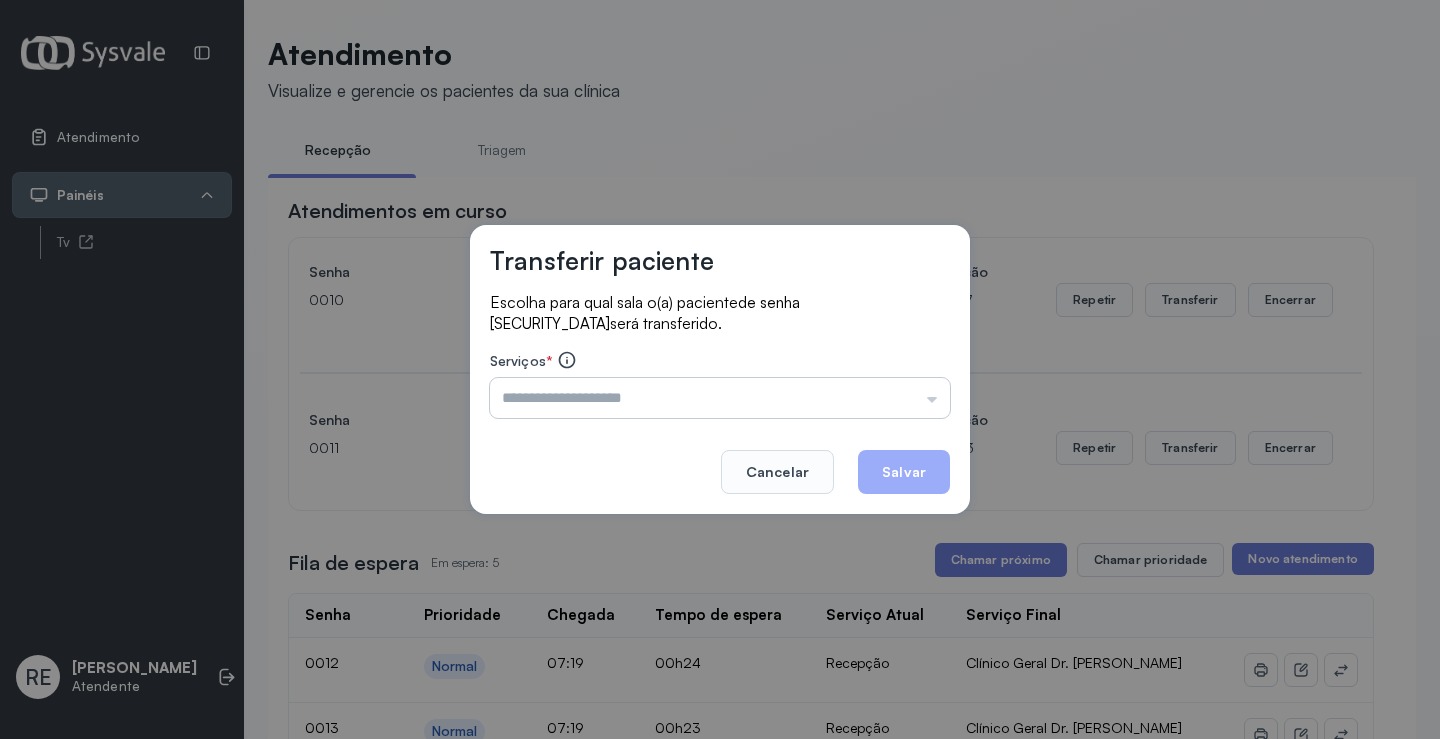 click at bounding box center [720, 398] 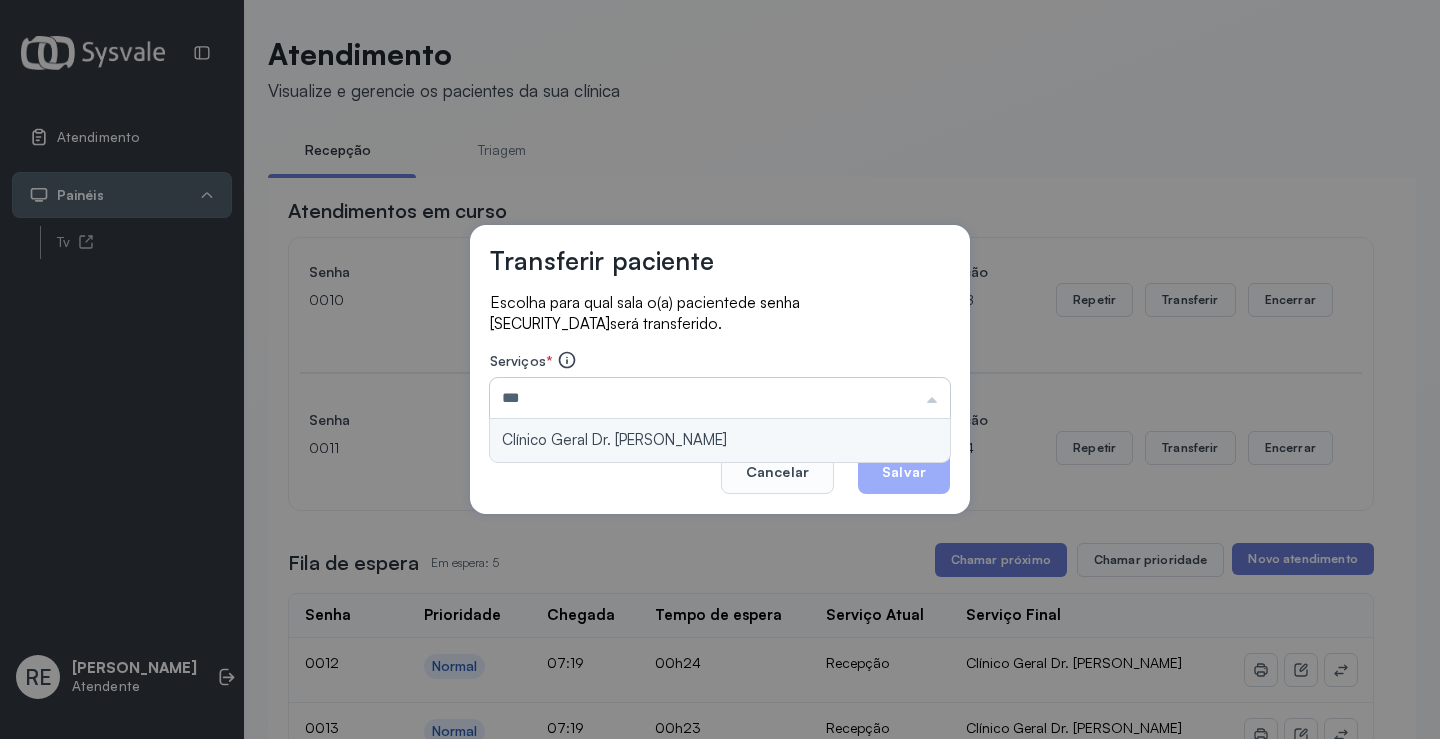 type on "**********" 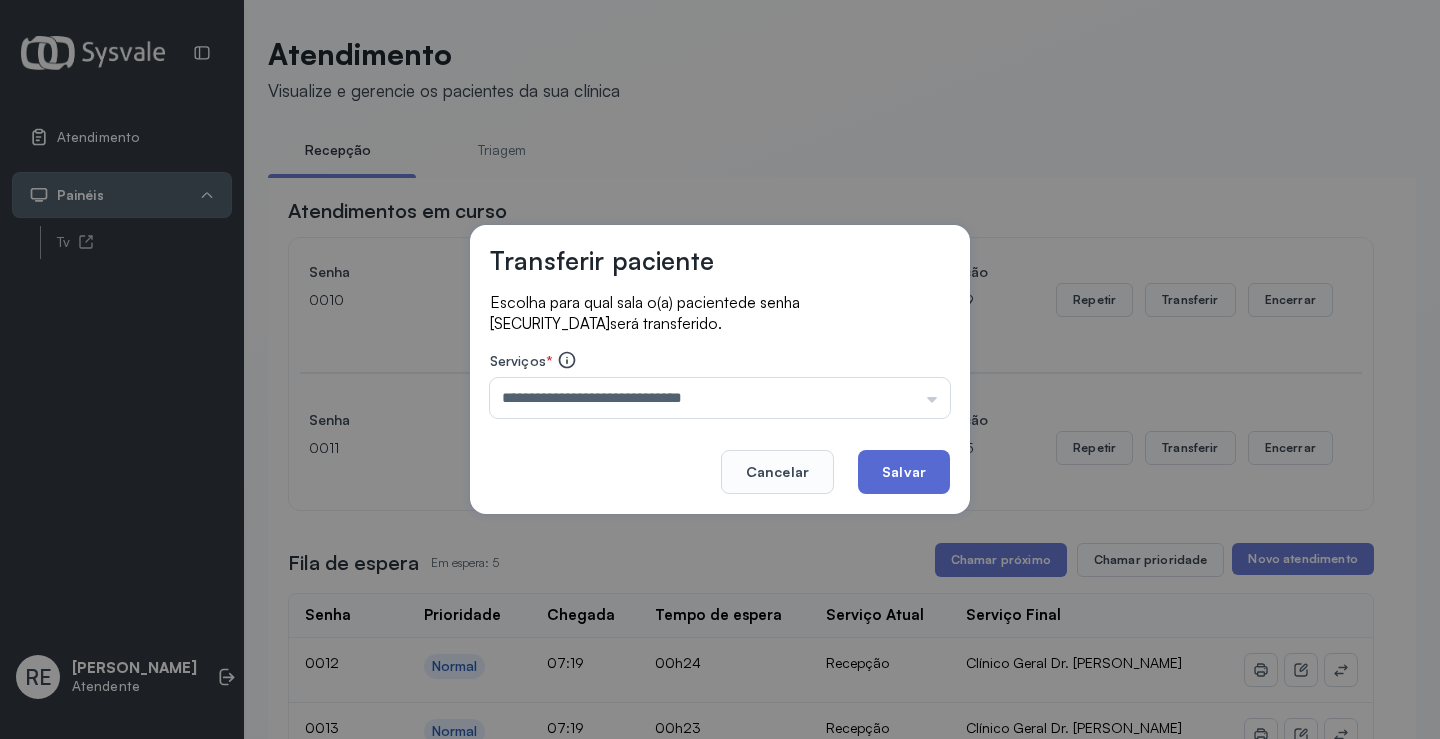 click on "Salvar" 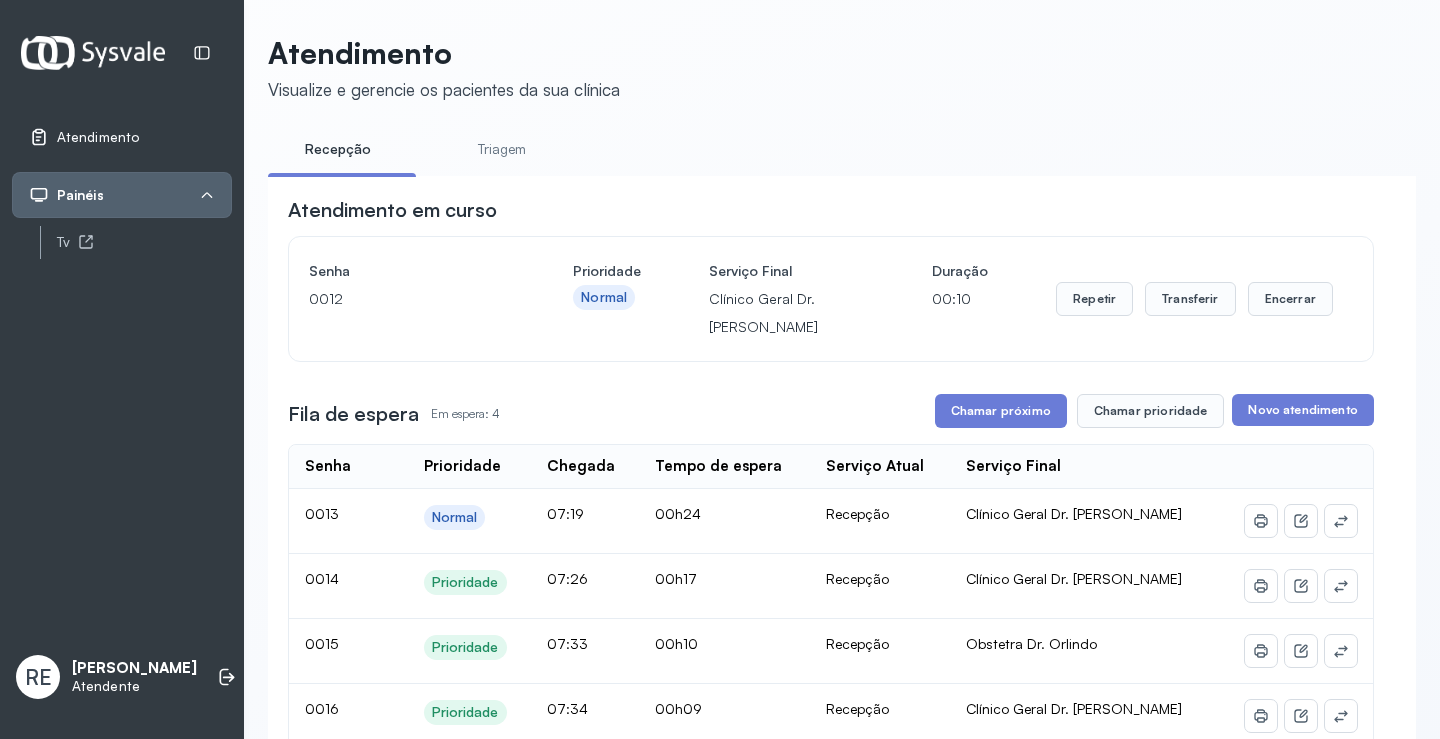 scroll, scrollTop: 0, scrollLeft: 0, axis: both 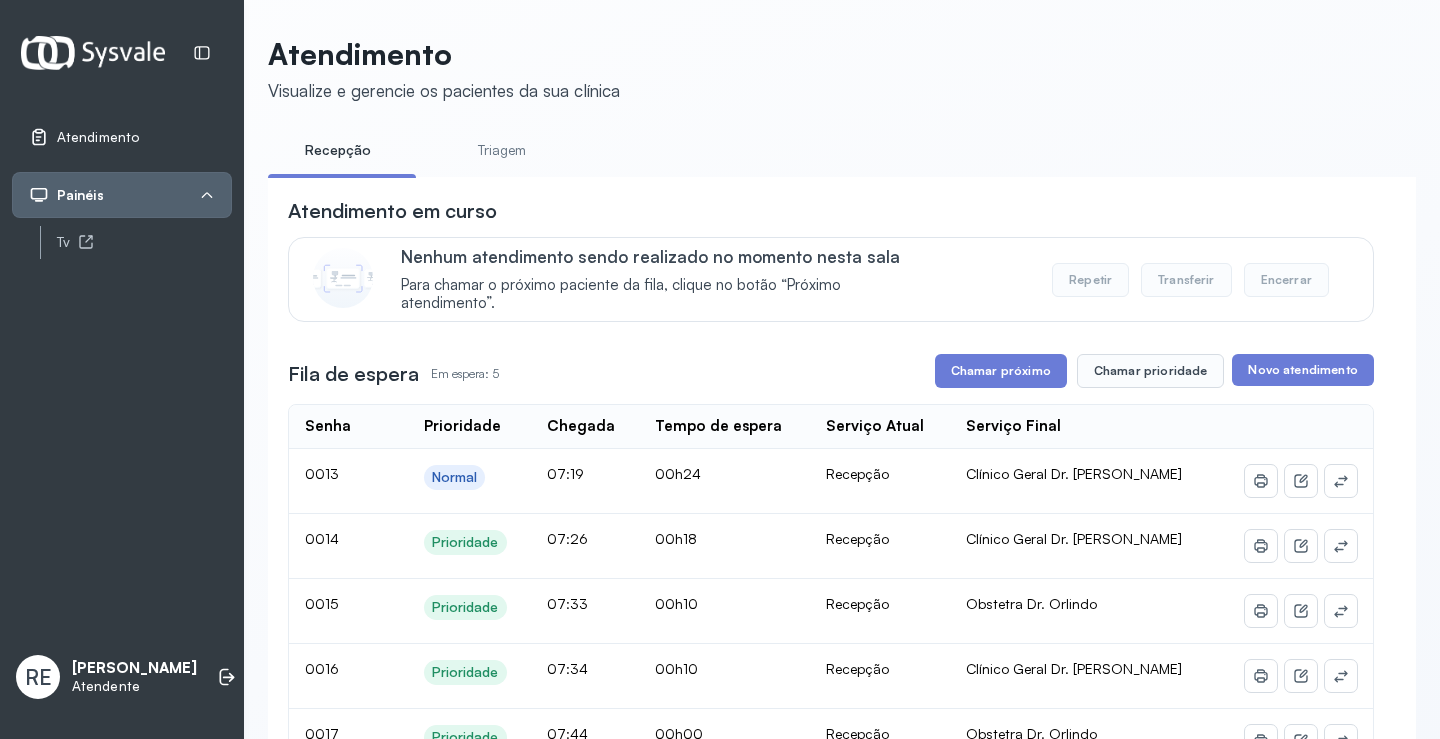 click on "**********" at bounding box center (831, 639) 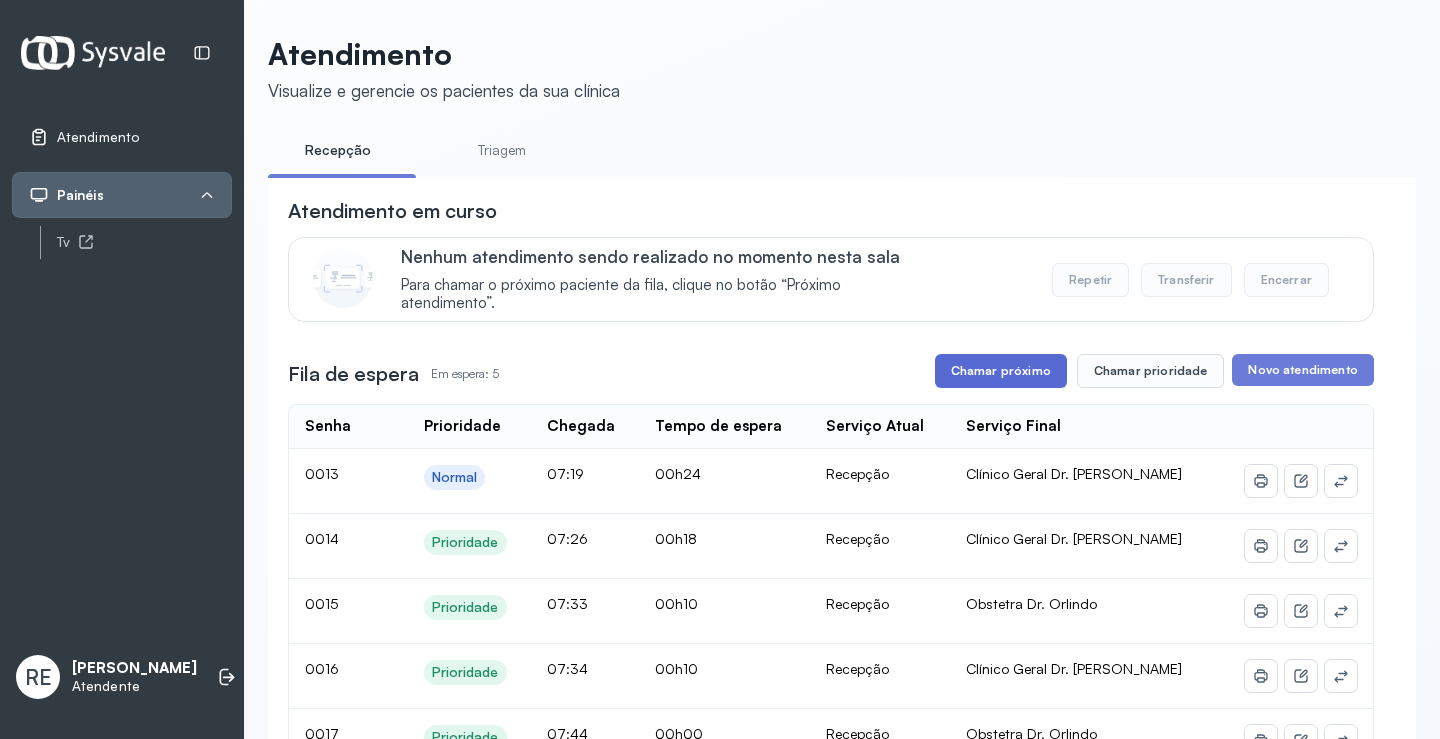 click on "Chamar próximo" at bounding box center [1001, 371] 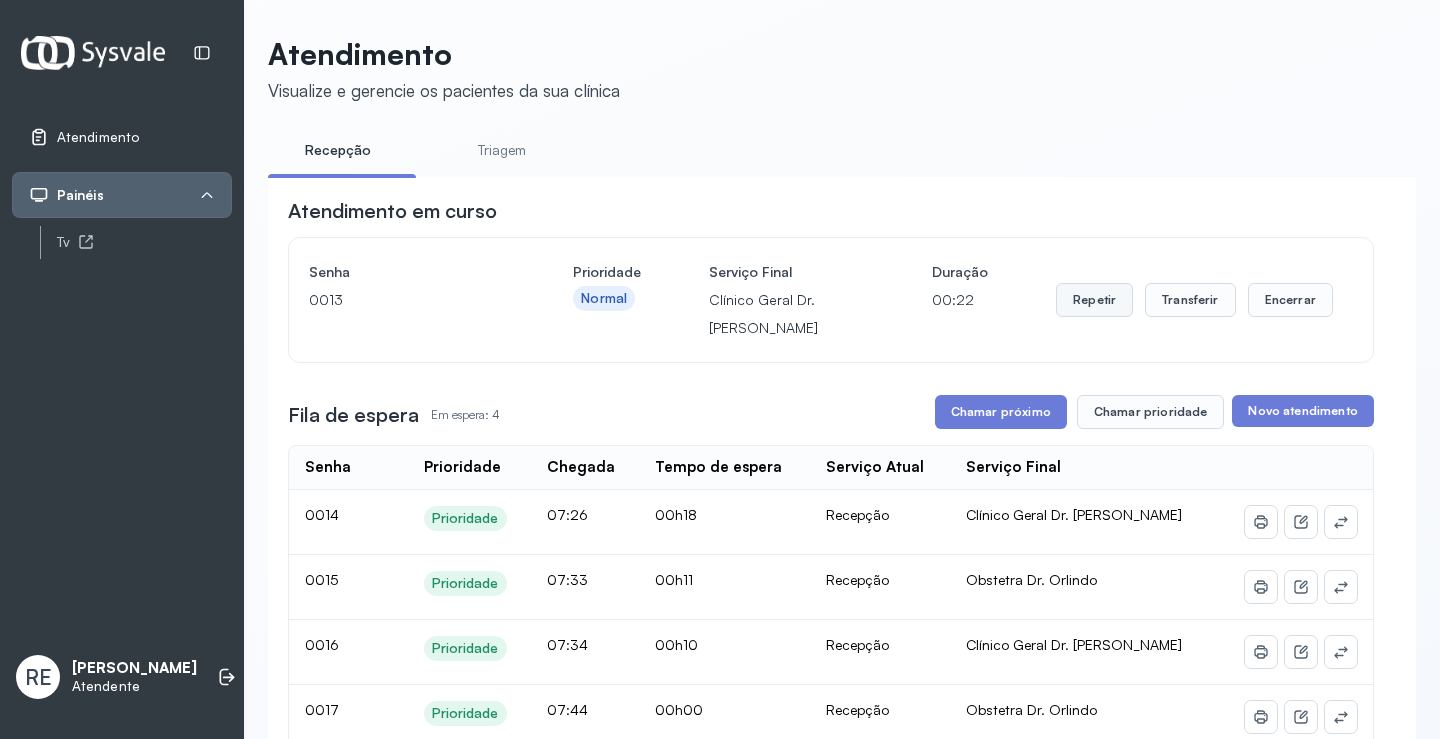 click on "Repetir" at bounding box center [1094, 300] 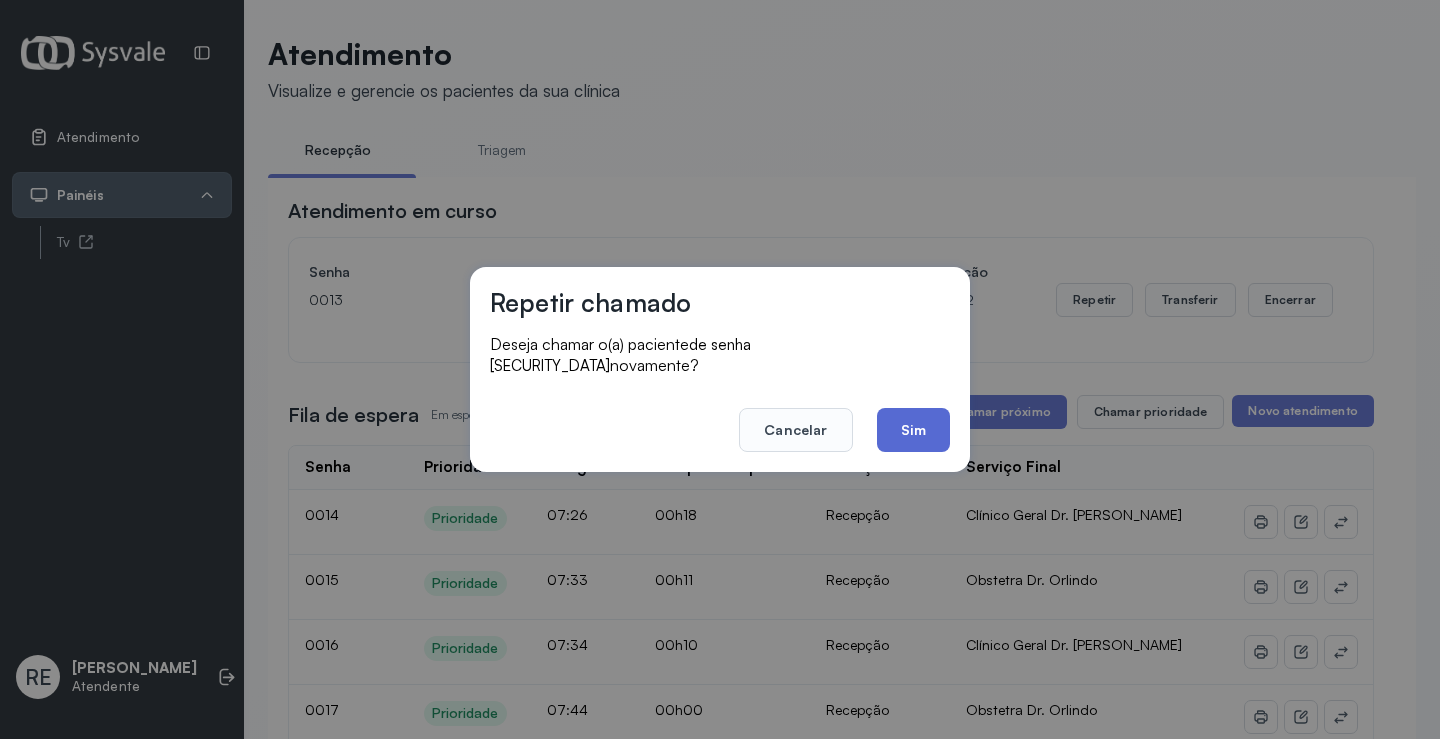 click on "Sim" 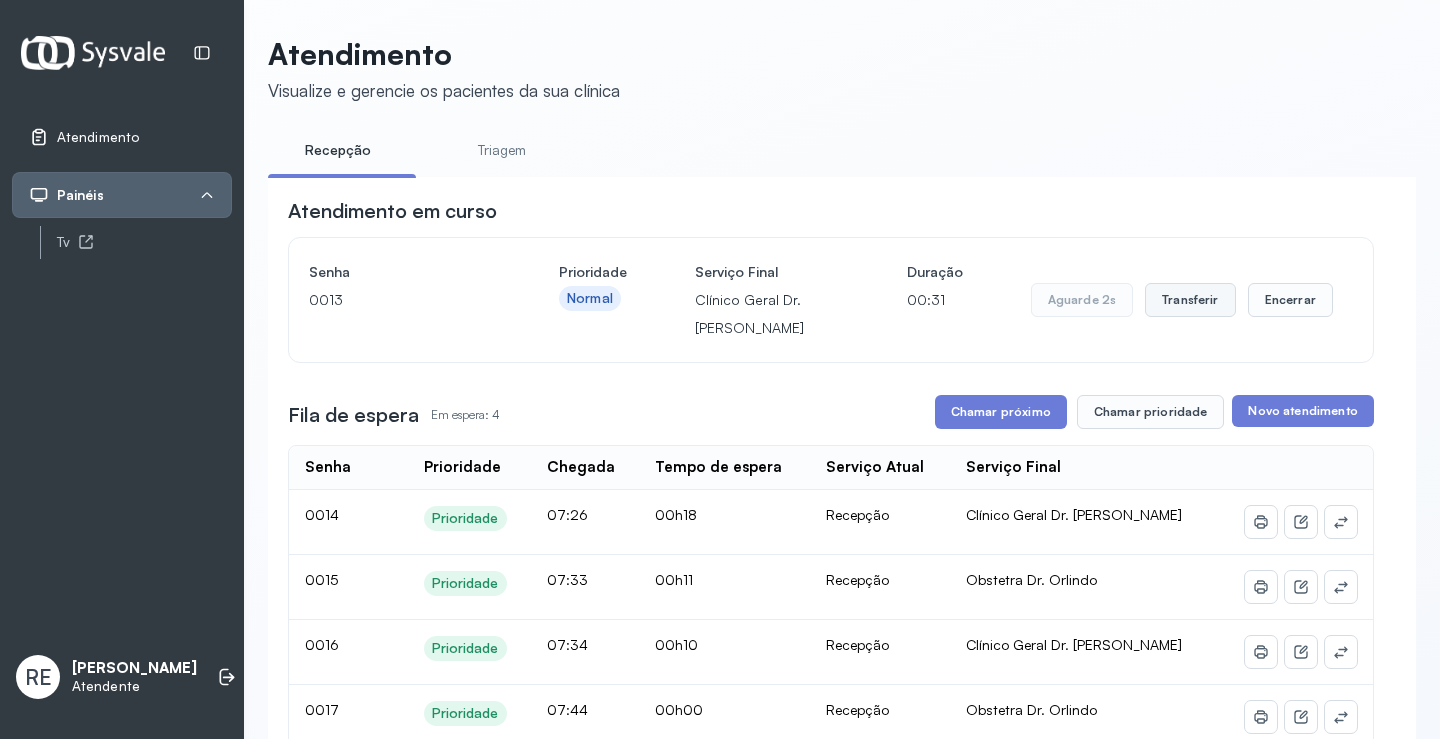 click on "Transferir" at bounding box center (1190, 300) 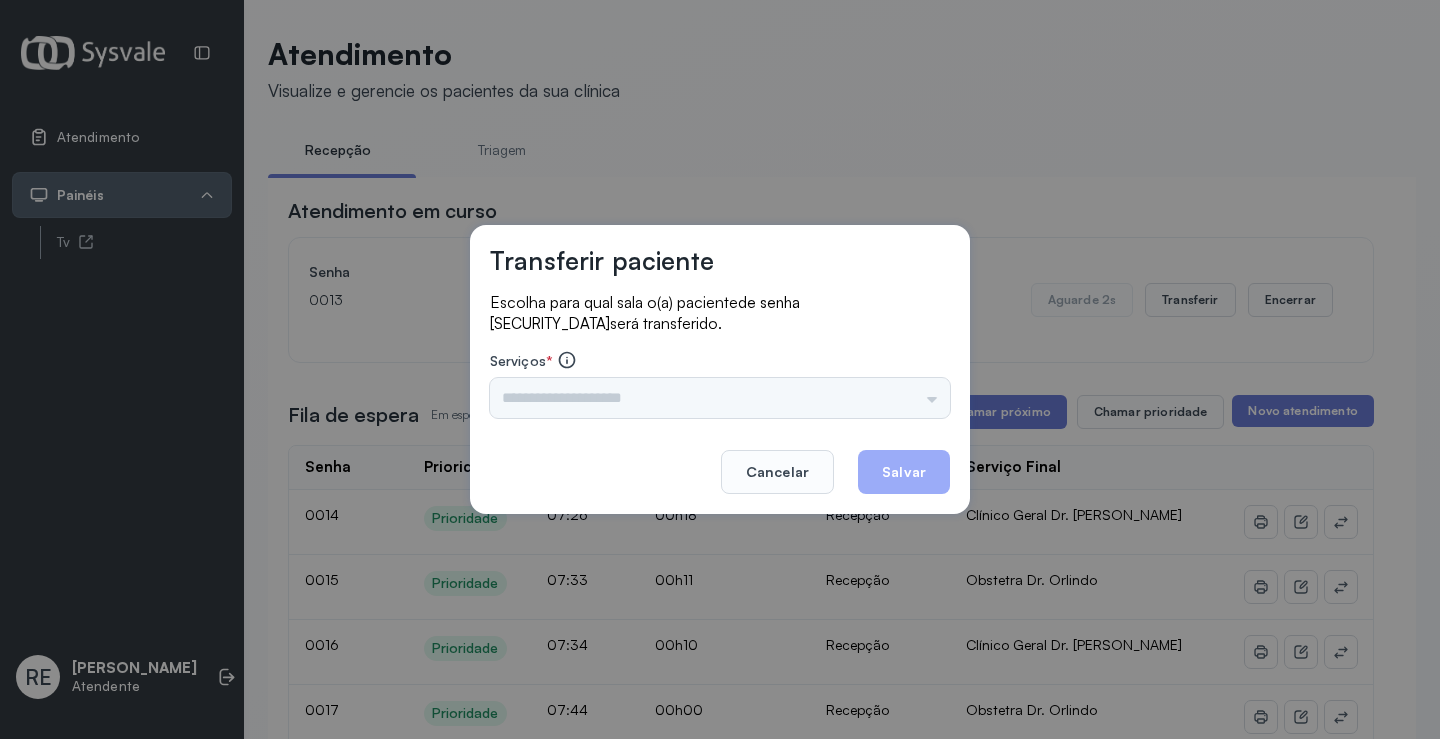 click on "Triagem Ortopedista Dr. [PERSON_NAME] Dr. [PERSON_NAME] Dr. [PERSON_NAME] Dra. Luana Obstetra Dr. Orlindo Obstetra Dra. [PERSON_NAME] Dr. Orlindo Ultrassonografia Dr. [PERSON_NAME] Consulta com Neurologista Dr. Ezir Reumatologista Dr. Juvenilson Endocrinologista [US_STATE] Dermatologista Dra. [PERSON_NAME] Dr. [PERSON_NAME] Dra. [PERSON_NAME] Infectologista Dra. [PERSON_NAME] Oftalmologista Dra. Consulta Proctologista/Cirurgia Geral Dra. [PERSON_NAME] Dr. [PERSON_NAME] Cirurgia Dr. Geislane Pequena Cirurgia Dr. AMILTON ECG Espirometria com Broncodilatador Espirometria sem Broncodilatador Ecocardiograma - Dra. [PERSON_NAME] Exame de PPD Enf. [PERSON_NAME] RETIRADA DE CERUME DR. [PERSON_NAME] Preventivo Enf. [PERSON_NAME] Preventivo Enf. [PERSON_NAME] Consulta de Enfermagem Enf. Tiago Consulta de Enfermagem Enf. [PERSON_NAME] Consulta  Cardiologista Dr. Everson Consulta Enf. [PERSON_NAME] Dispensação de Medicação Agendamento Consulta Enf. [PERSON_NAME] Agendamento consulta Enf. [GEOGRAPHIC_DATA]" at bounding box center [720, 398] 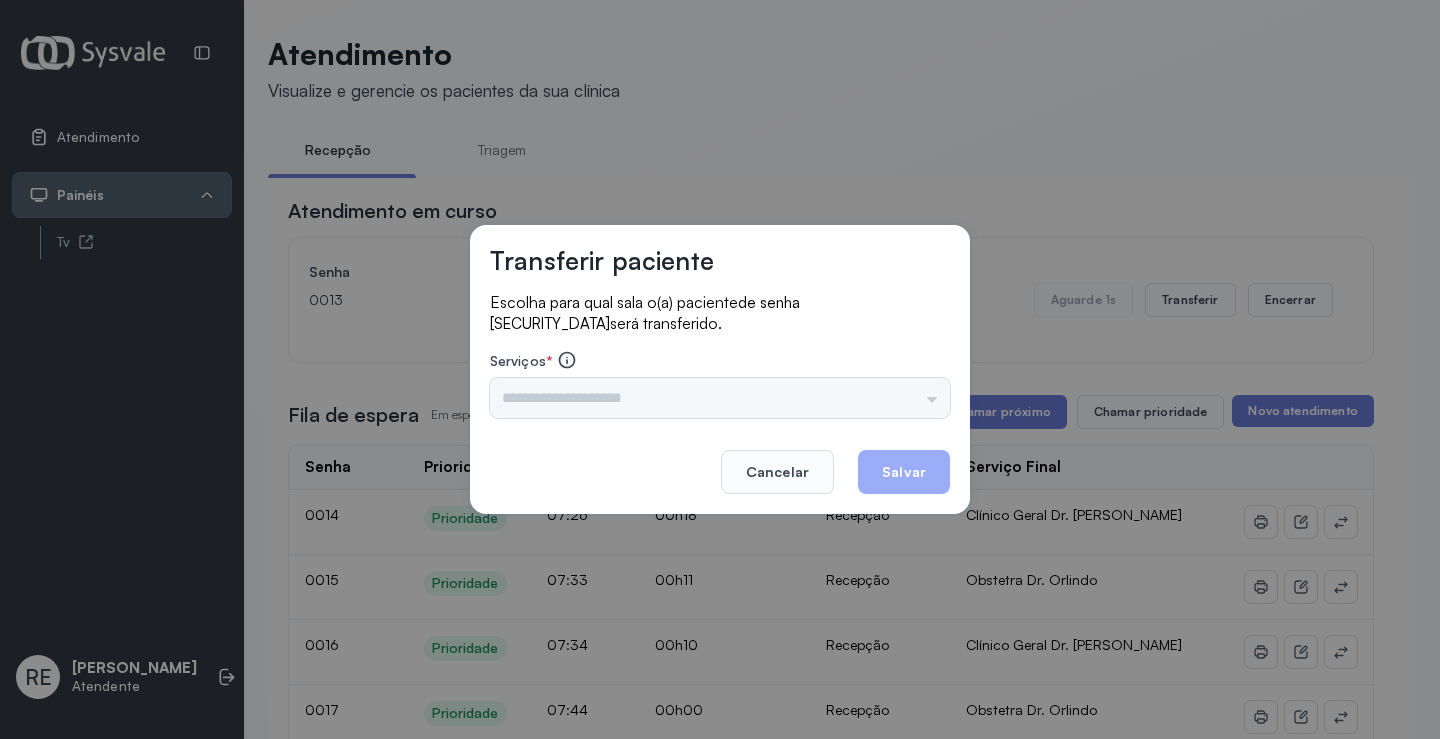 click on "Triagem Ortopedista Dr. [PERSON_NAME] Dr. [PERSON_NAME] Dr. [PERSON_NAME] Dra. Luana Obstetra Dr. Orlindo Obstetra Dra. [PERSON_NAME] Dr. Orlindo Ultrassonografia Dr. [PERSON_NAME] Consulta com Neurologista Dr. Ezir Reumatologista Dr. Juvenilson Endocrinologista [US_STATE] Dermatologista Dra. [PERSON_NAME] Dr. [PERSON_NAME] Dra. [PERSON_NAME] Infectologista Dra. [PERSON_NAME] Oftalmologista Dra. Consulta Proctologista/Cirurgia Geral Dra. [PERSON_NAME] Dr. [PERSON_NAME] Cirurgia Dr. Geislane Pequena Cirurgia Dr. AMILTON ECG Espirometria com Broncodilatador Espirometria sem Broncodilatador Ecocardiograma - Dra. [PERSON_NAME] Exame de PPD Enf. [PERSON_NAME] RETIRADA DE CERUME DR. [PERSON_NAME] Preventivo Enf. [PERSON_NAME] Preventivo Enf. [PERSON_NAME] Consulta de Enfermagem Enf. Tiago Consulta de Enfermagem Enf. [PERSON_NAME] Consulta  Cardiologista Dr. Everson Consulta Enf. [PERSON_NAME] Dispensação de Medicação Agendamento Consulta Enf. [PERSON_NAME] Agendamento consulta Enf. [GEOGRAPHIC_DATA]" at bounding box center [720, 398] 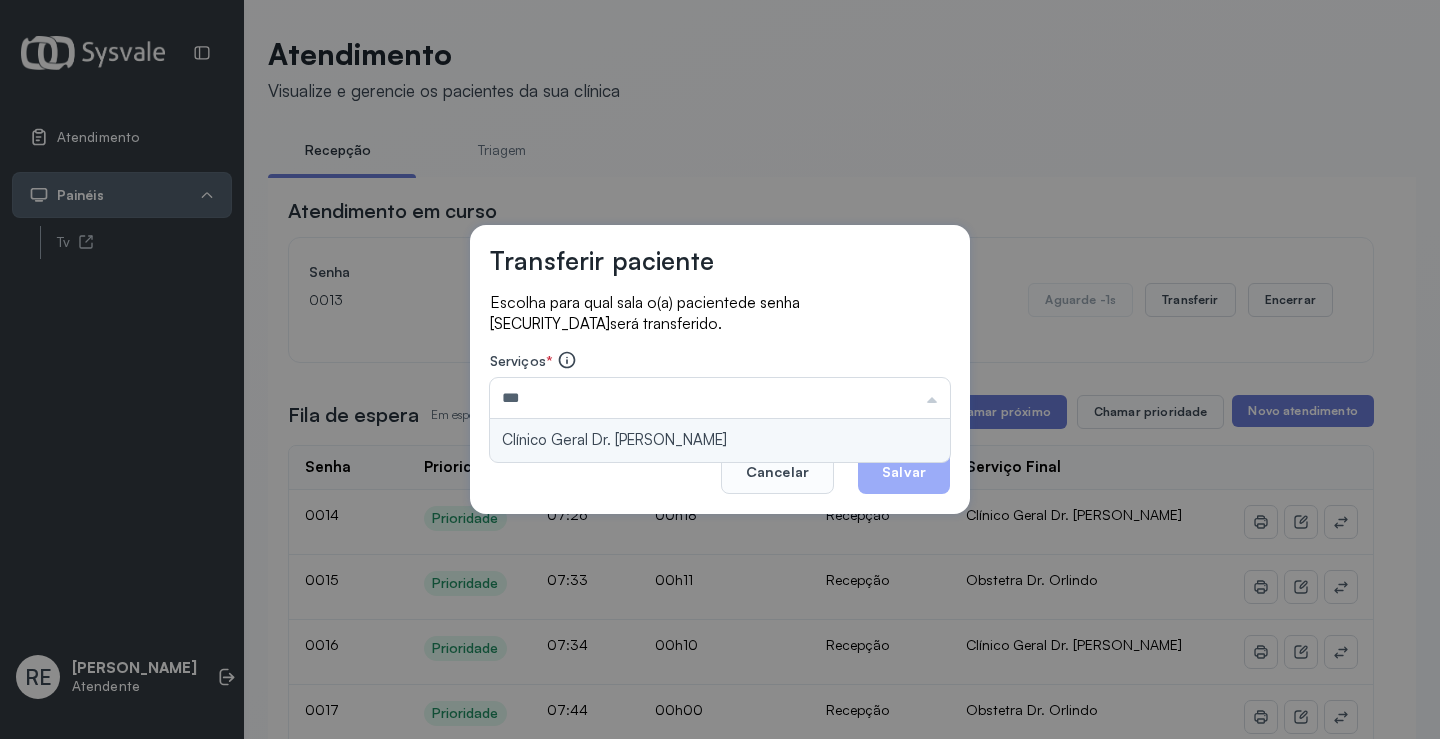 type on "**********" 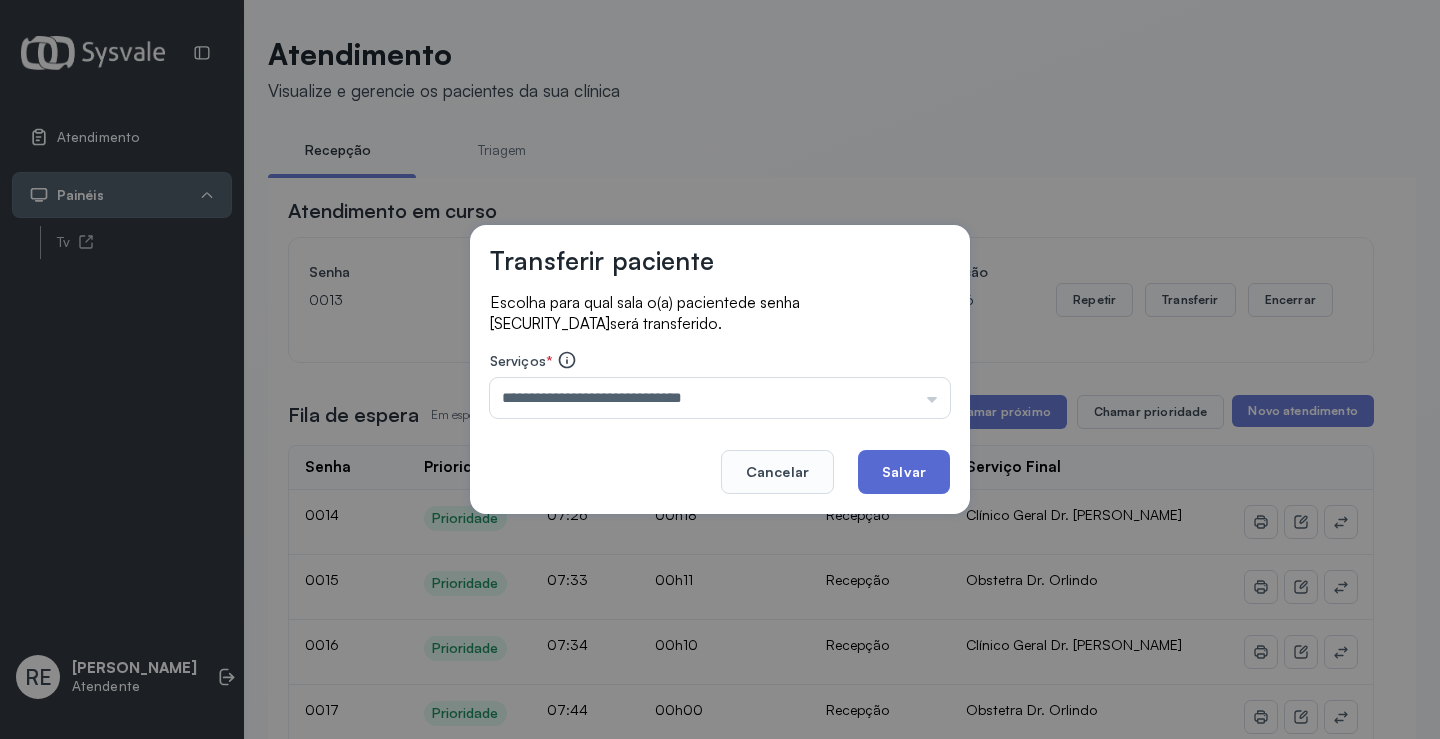 click on "Salvar" 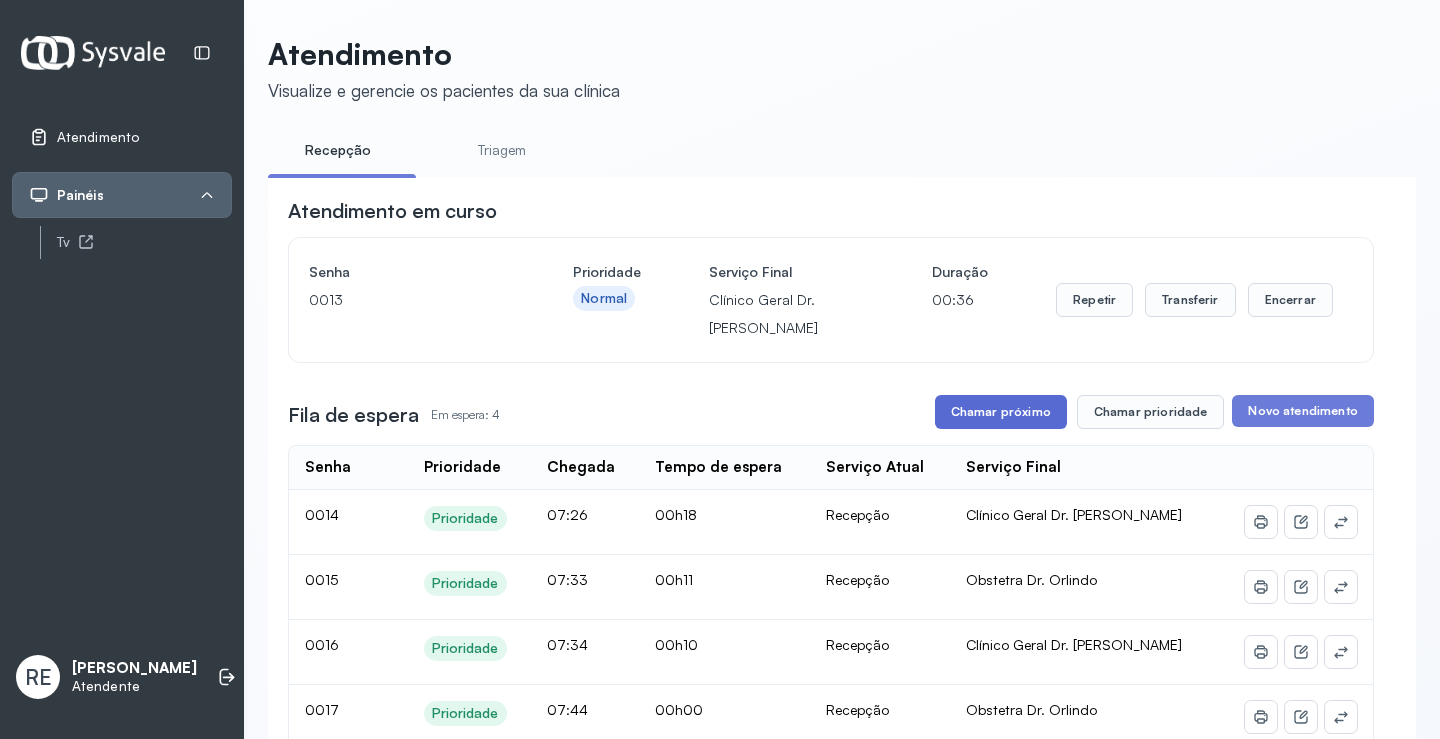click on "Chamar próximo" at bounding box center (1001, 412) 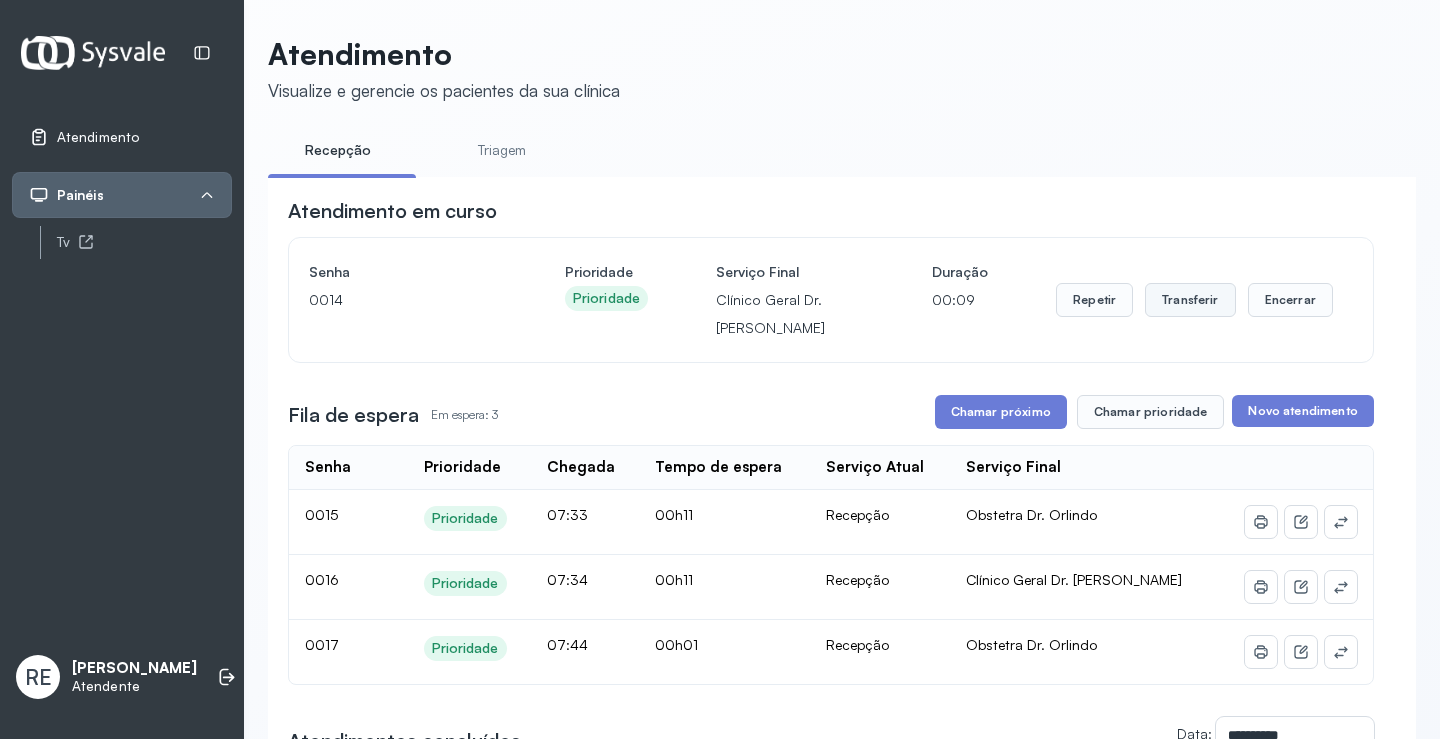 click on "Transferir" at bounding box center [1190, 300] 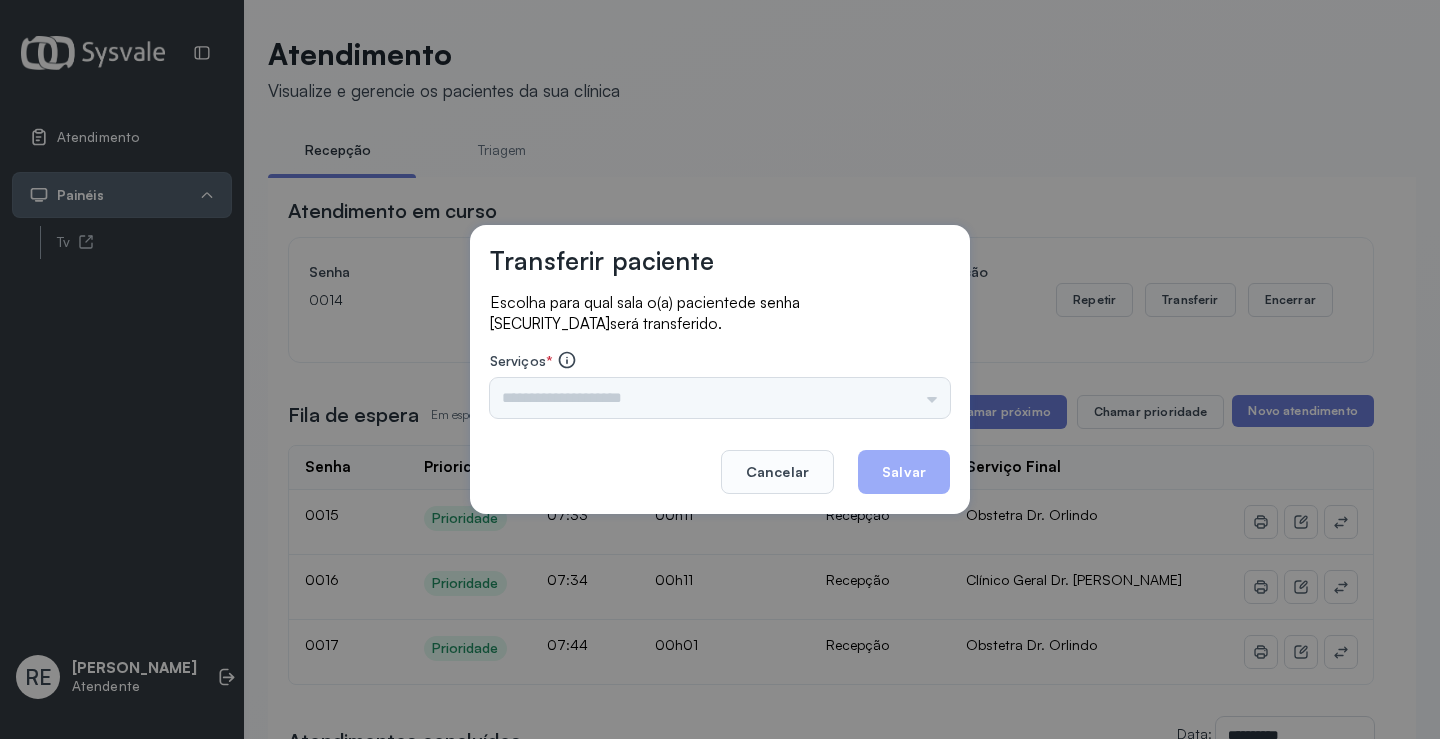 click on "Triagem Ortopedista Dr. [PERSON_NAME] Dr. [PERSON_NAME] Dr. [PERSON_NAME] Dra. Luana Obstetra Dr. Orlindo Obstetra Dra. [PERSON_NAME] Dr. Orlindo Ultrassonografia Dr. [PERSON_NAME] Consulta com Neurologista Dr. Ezir Reumatologista Dr. Juvenilson Endocrinologista [US_STATE] Dermatologista Dra. [PERSON_NAME] Dr. [PERSON_NAME] Dra. [PERSON_NAME] Infectologista Dra. [PERSON_NAME] Oftalmologista Dra. Consulta Proctologista/Cirurgia Geral Dra. [PERSON_NAME] Dr. [PERSON_NAME] Cirurgia Dr. Geislane Pequena Cirurgia Dr. AMILTON ECG Espirometria com Broncodilatador Espirometria sem Broncodilatador Ecocardiograma - Dra. [PERSON_NAME] Exame de PPD Enf. [PERSON_NAME] RETIRADA DE CERUME DR. [PERSON_NAME] Preventivo Enf. [PERSON_NAME] Preventivo Enf. [PERSON_NAME] Consulta de Enfermagem Enf. Tiago Consulta de Enfermagem Enf. [PERSON_NAME] Consulta  Cardiologista Dr. Everson Consulta Enf. [PERSON_NAME] Dispensação de Medicação Agendamento Consulta Enf. [PERSON_NAME] Agendamento consulta Enf. [GEOGRAPHIC_DATA]" at bounding box center (720, 398) 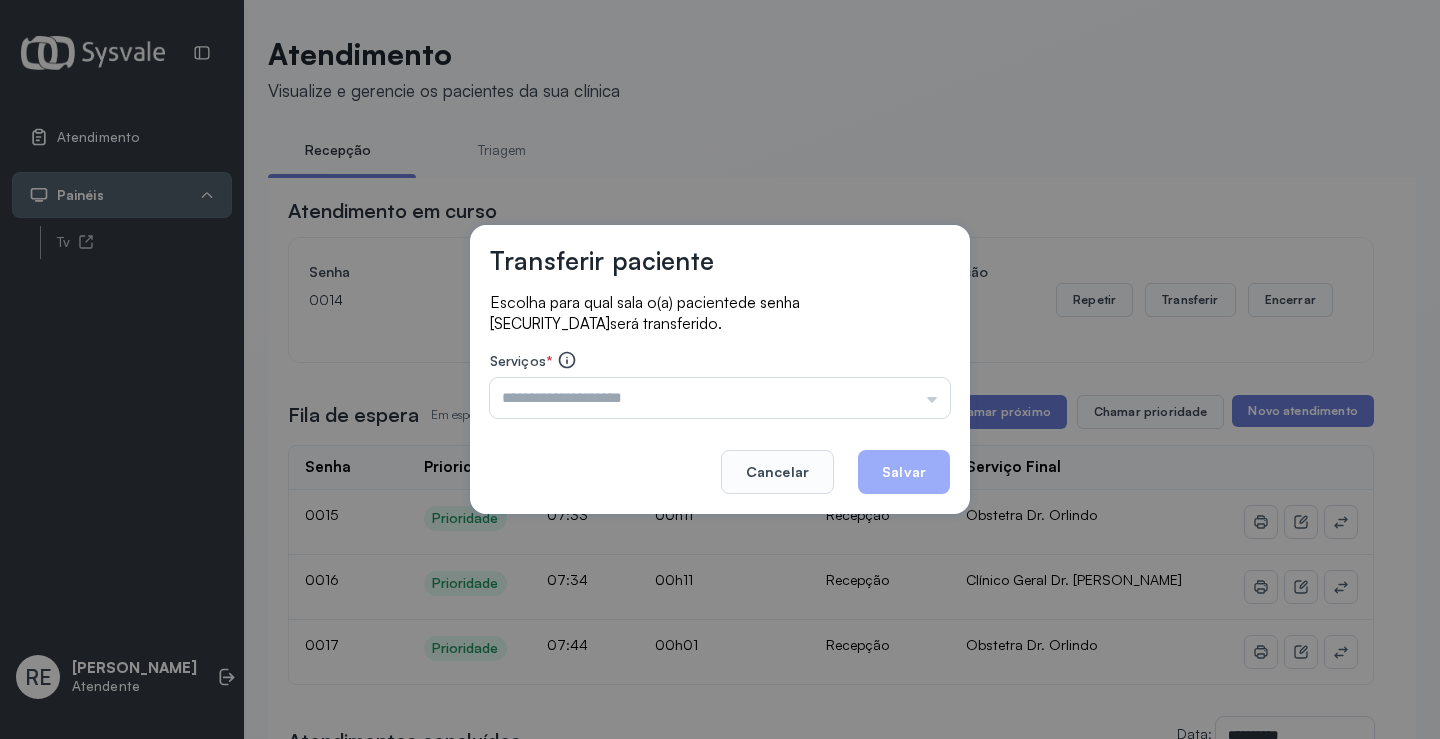 click at bounding box center (720, 398) 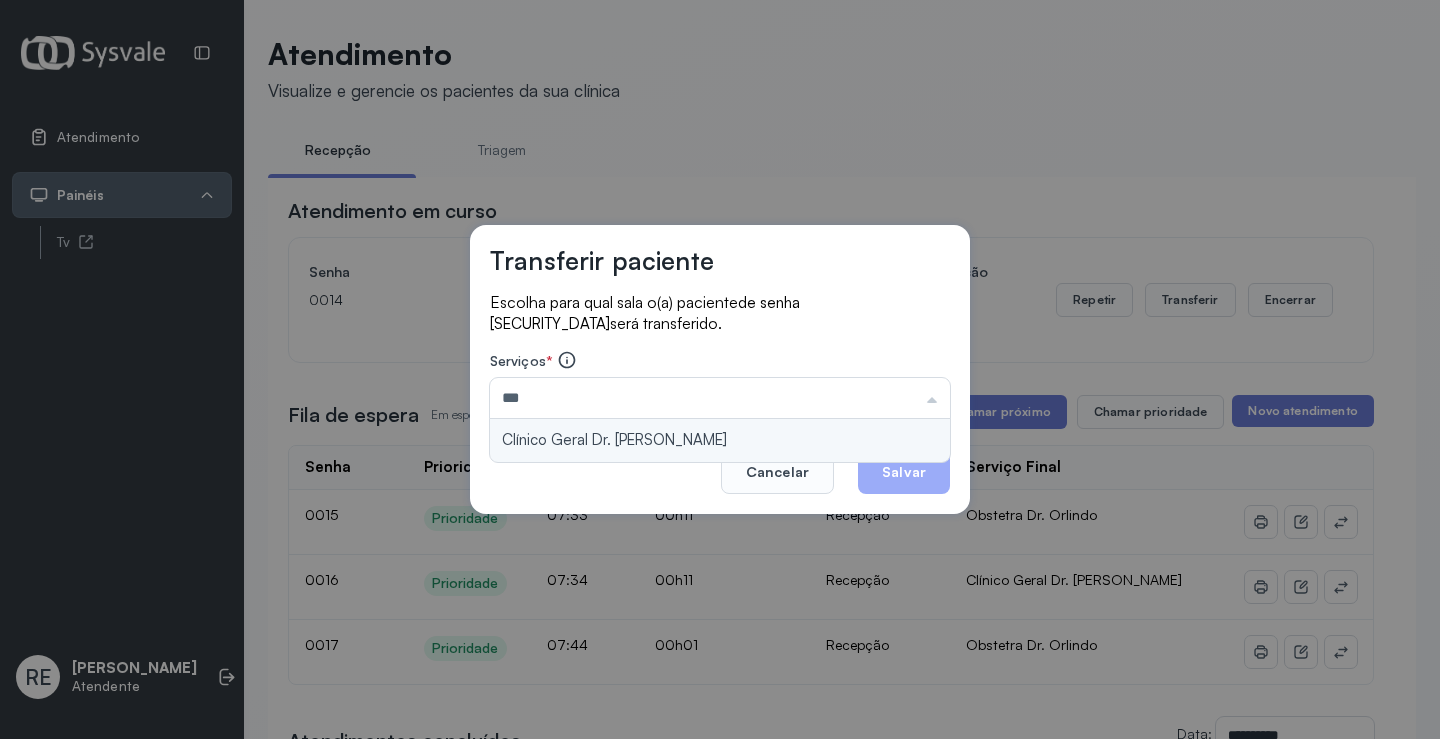 type on "**********" 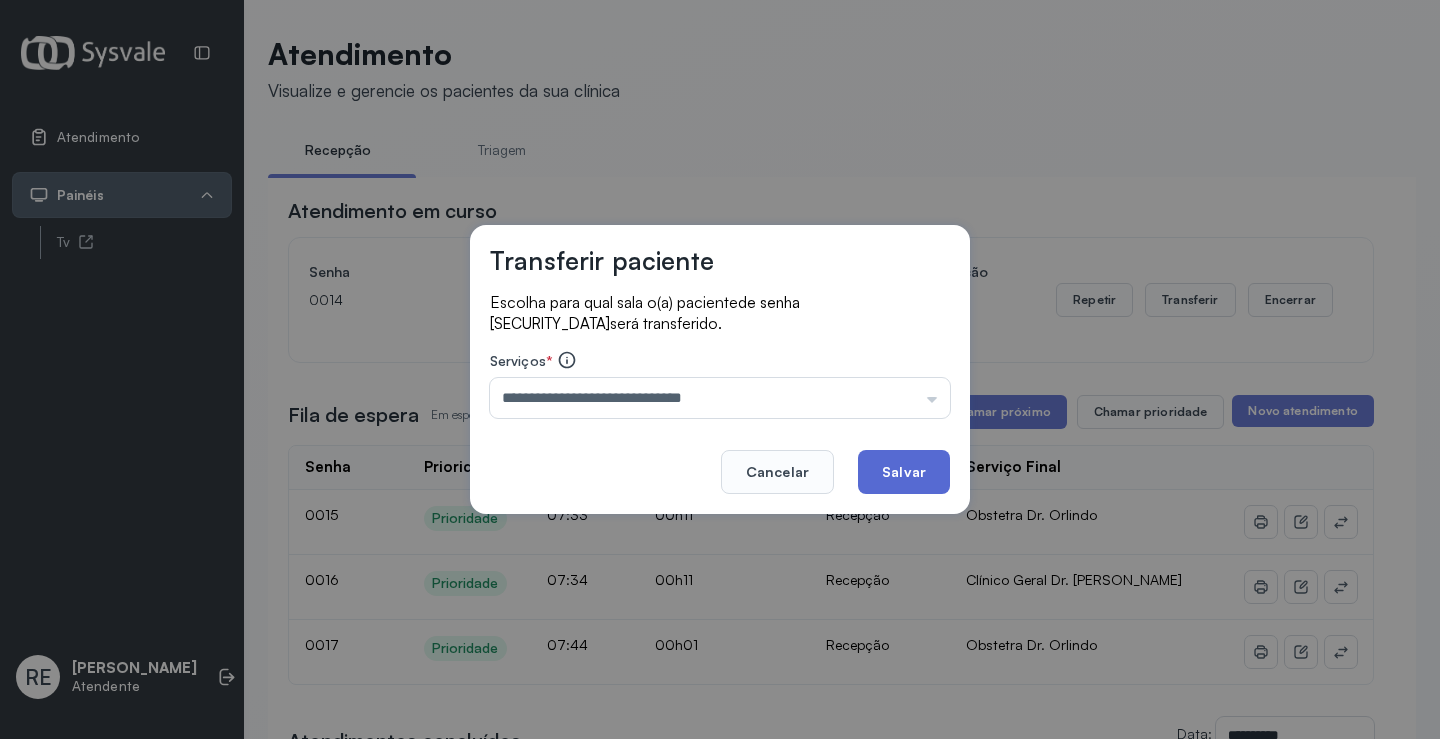 click on "Salvar" 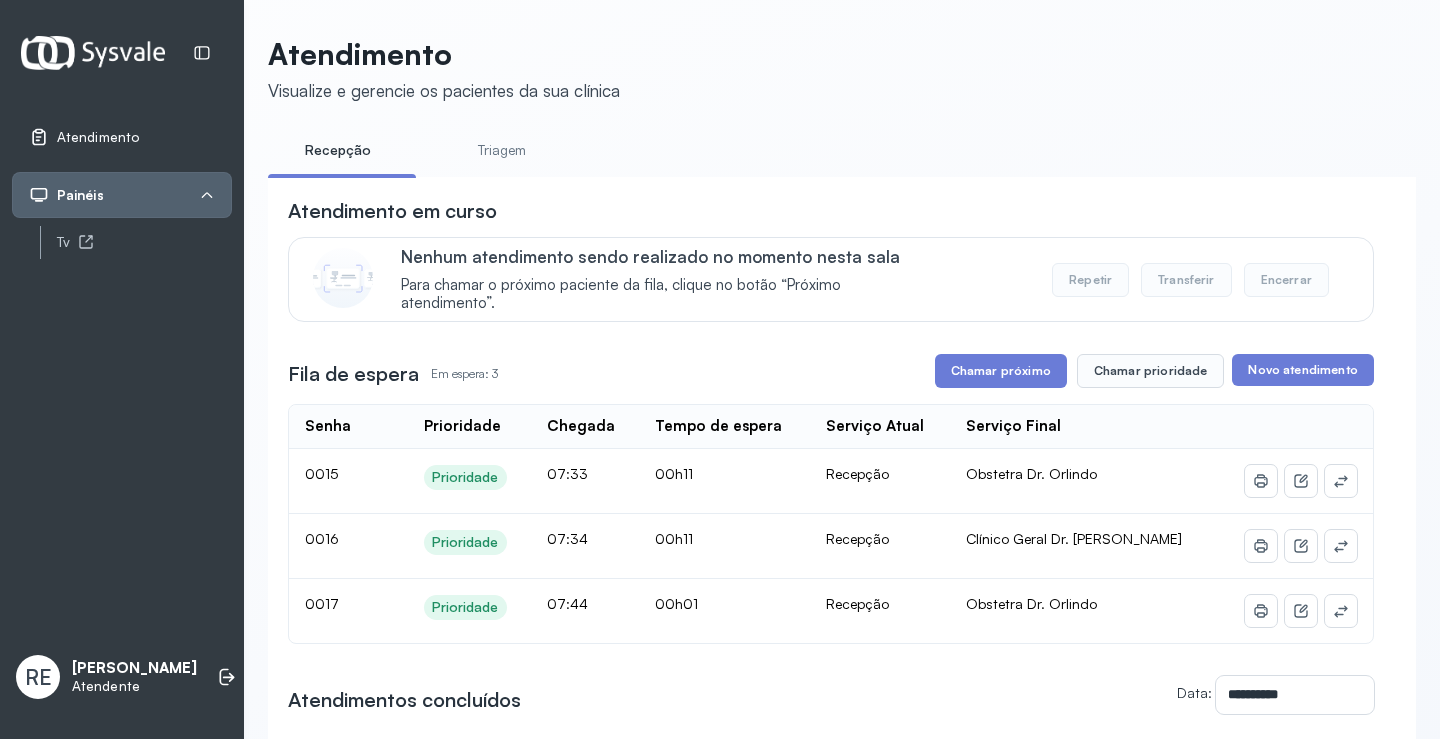 click on "Chamar próximo" at bounding box center (1001, 371) 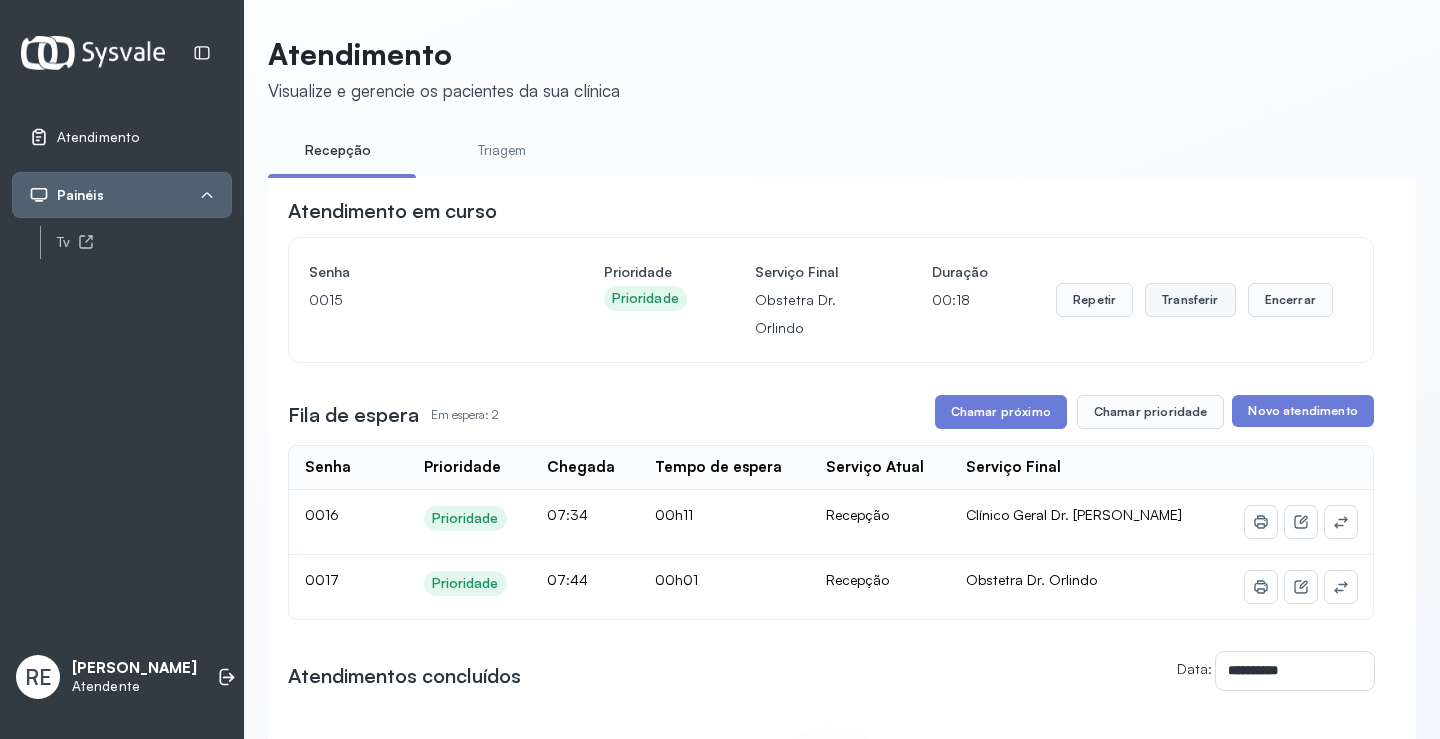 click on "Transferir" at bounding box center [1190, 300] 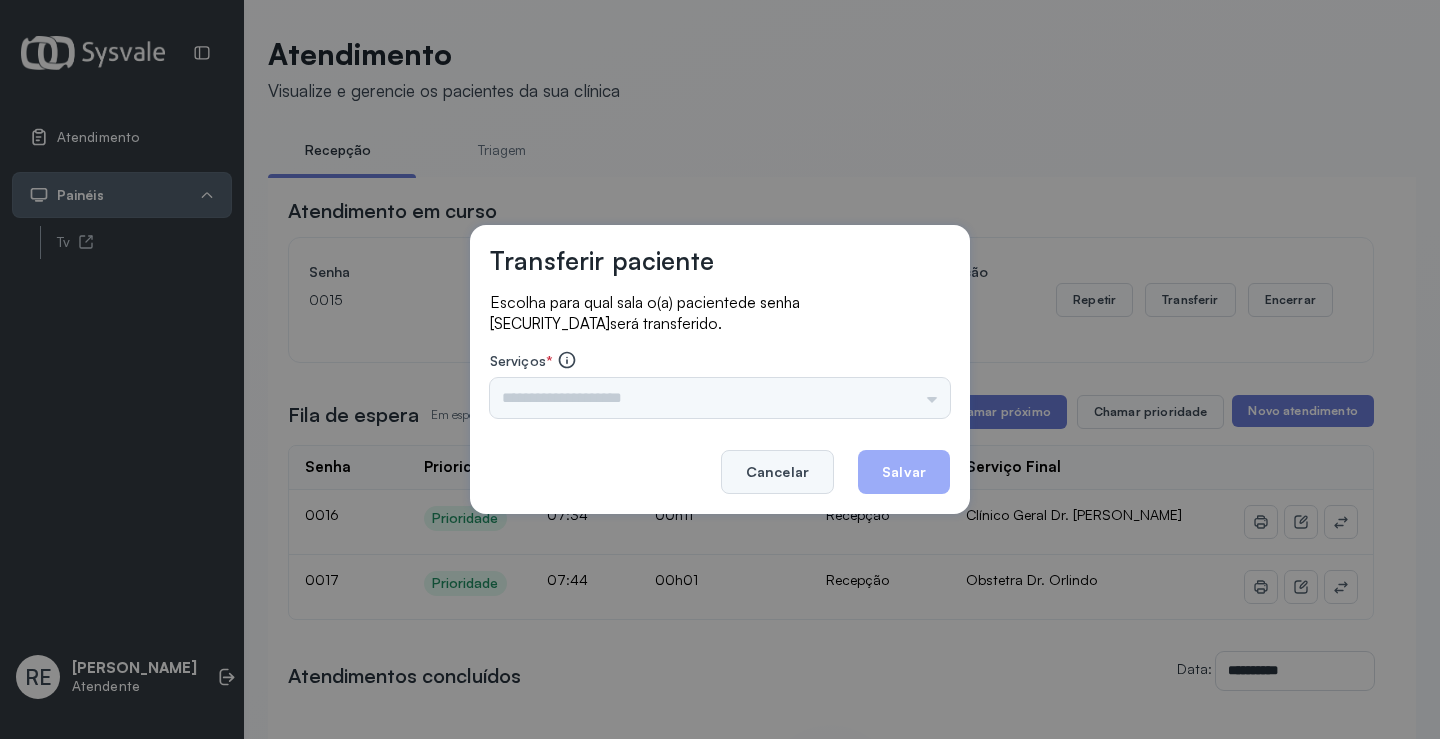 drag, startPoint x: 741, startPoint y: 495, endPoint x: 802, endPoint y: 459, distance: 70.83079 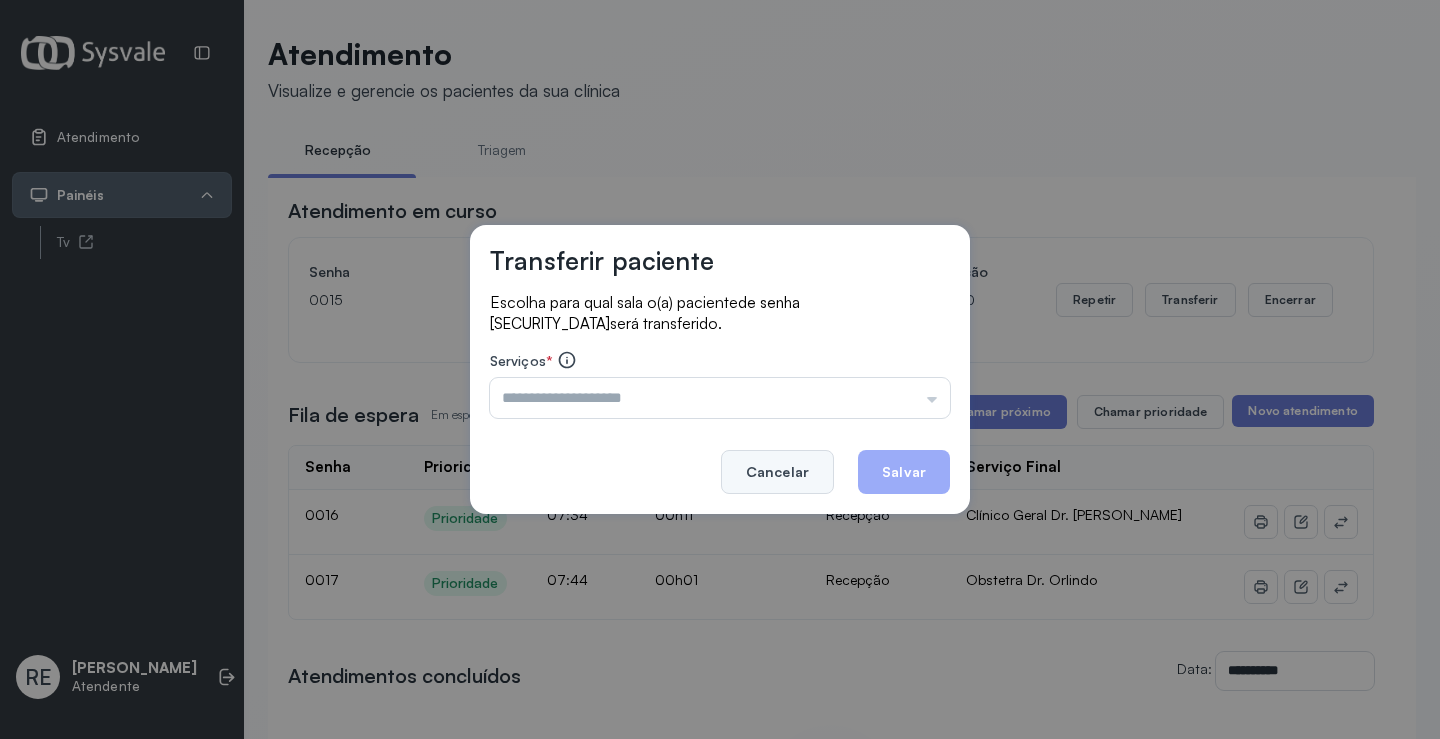 click on "Cancelar" 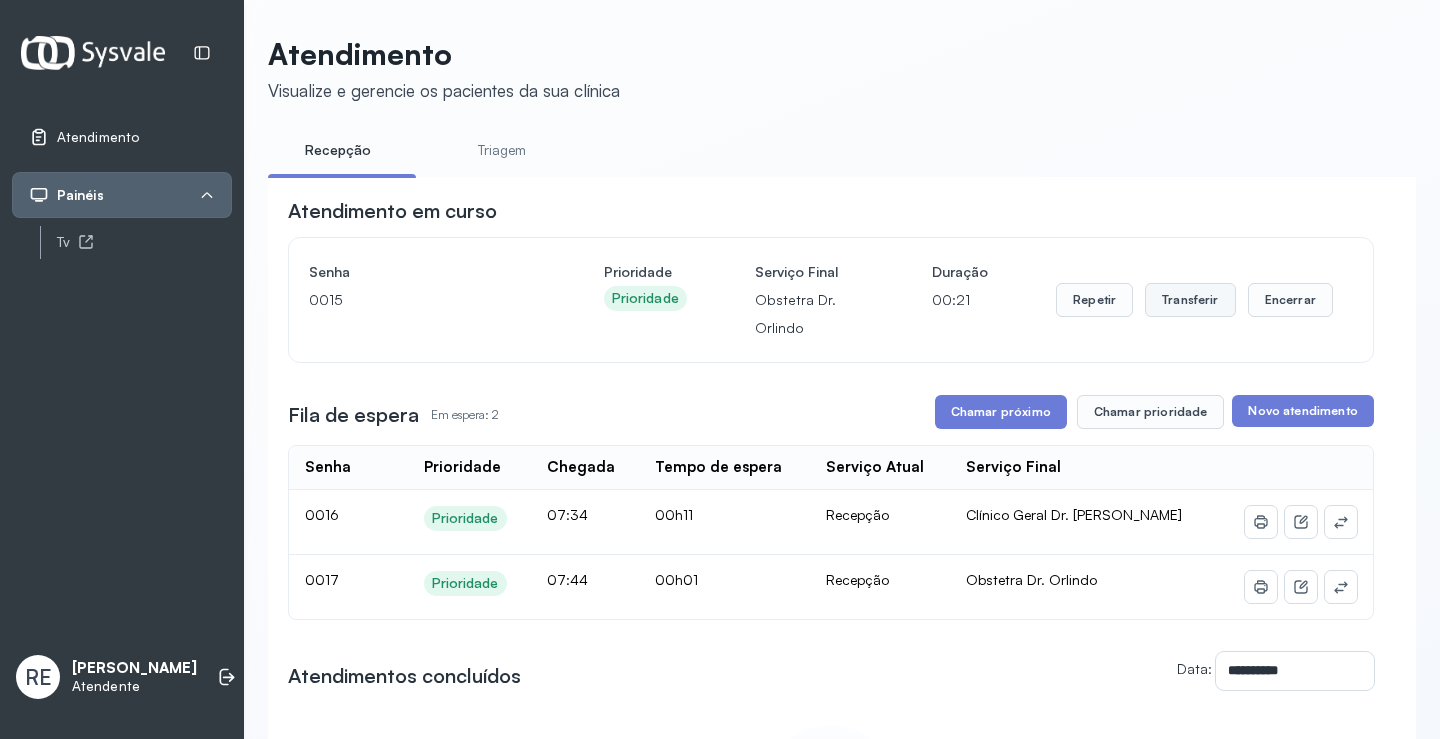 click on "Transferir" at bounding box center [1190, 300] 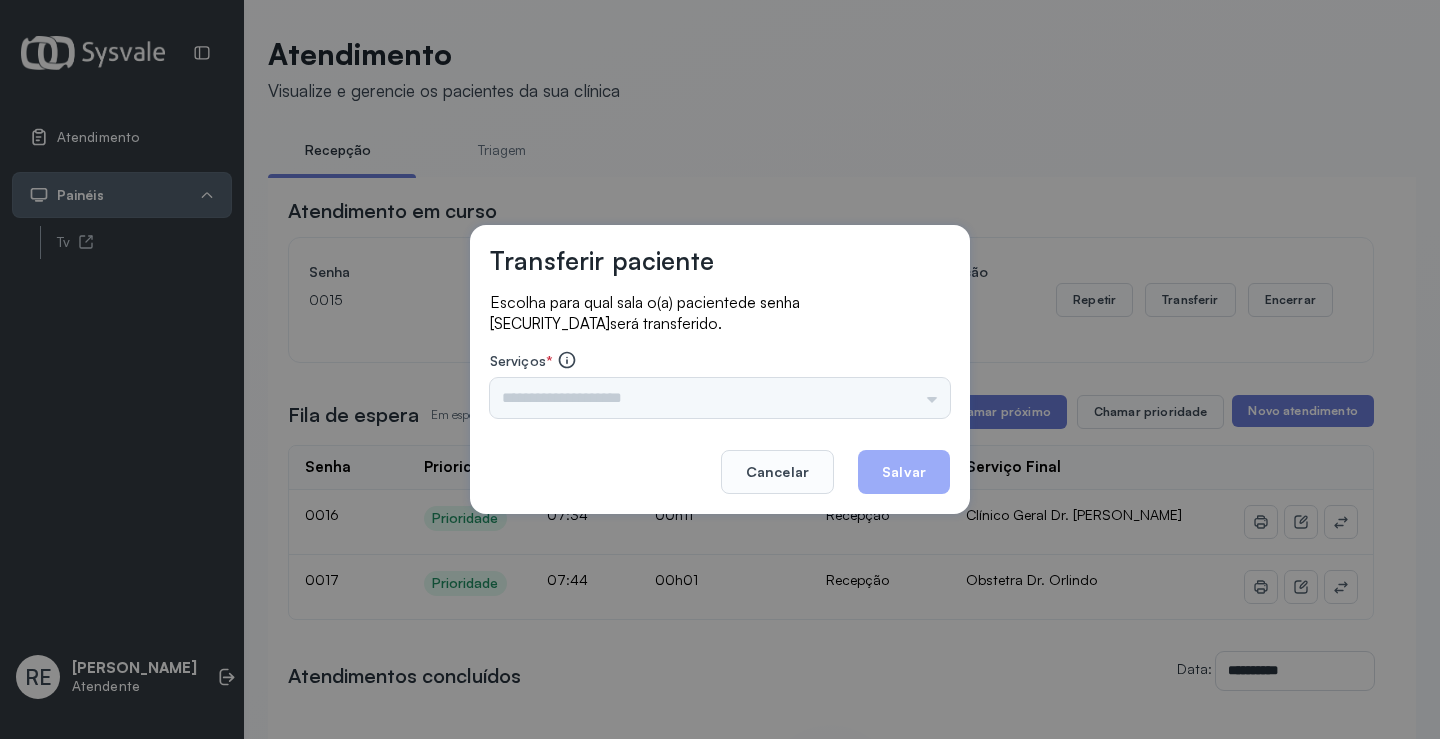 drag, startPoint x: 609, startPoint y: 431, endPoint x: 590, endPoint y: 422, distance: 21.023796 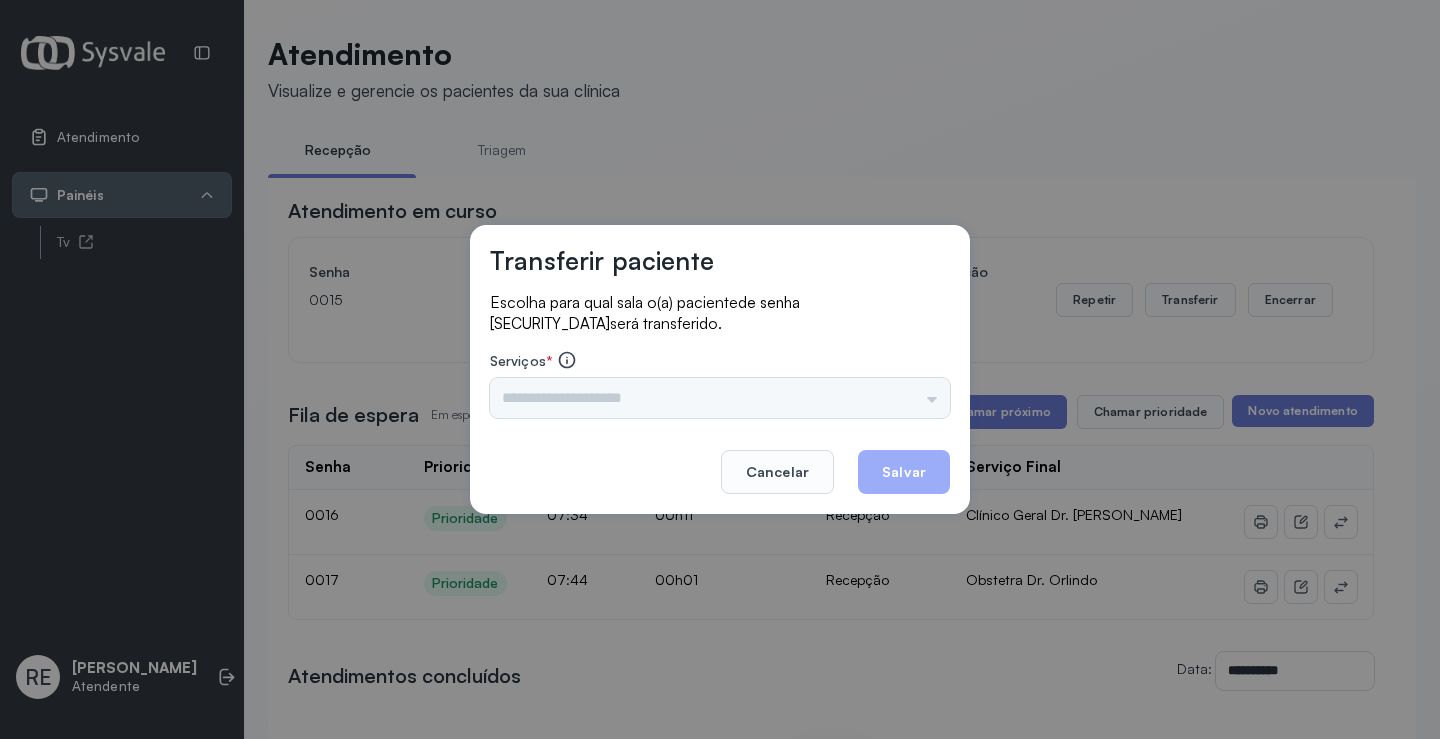 click on "Cancelar Salvar" at bounding box center (720, 458) 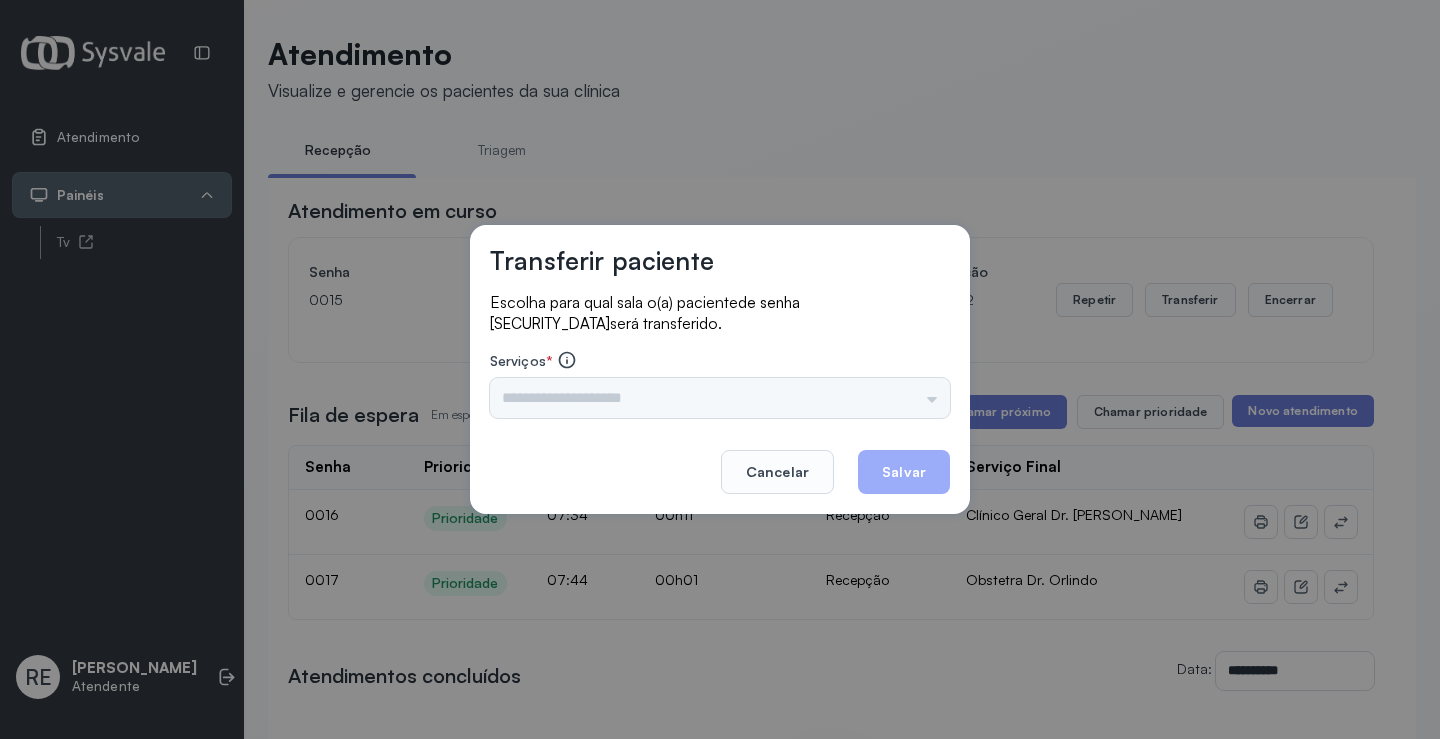 drag, startPoint x: 588, startPoint y: 422, endPoint x: 577, endPoint y: 418, distance: 11.7046995 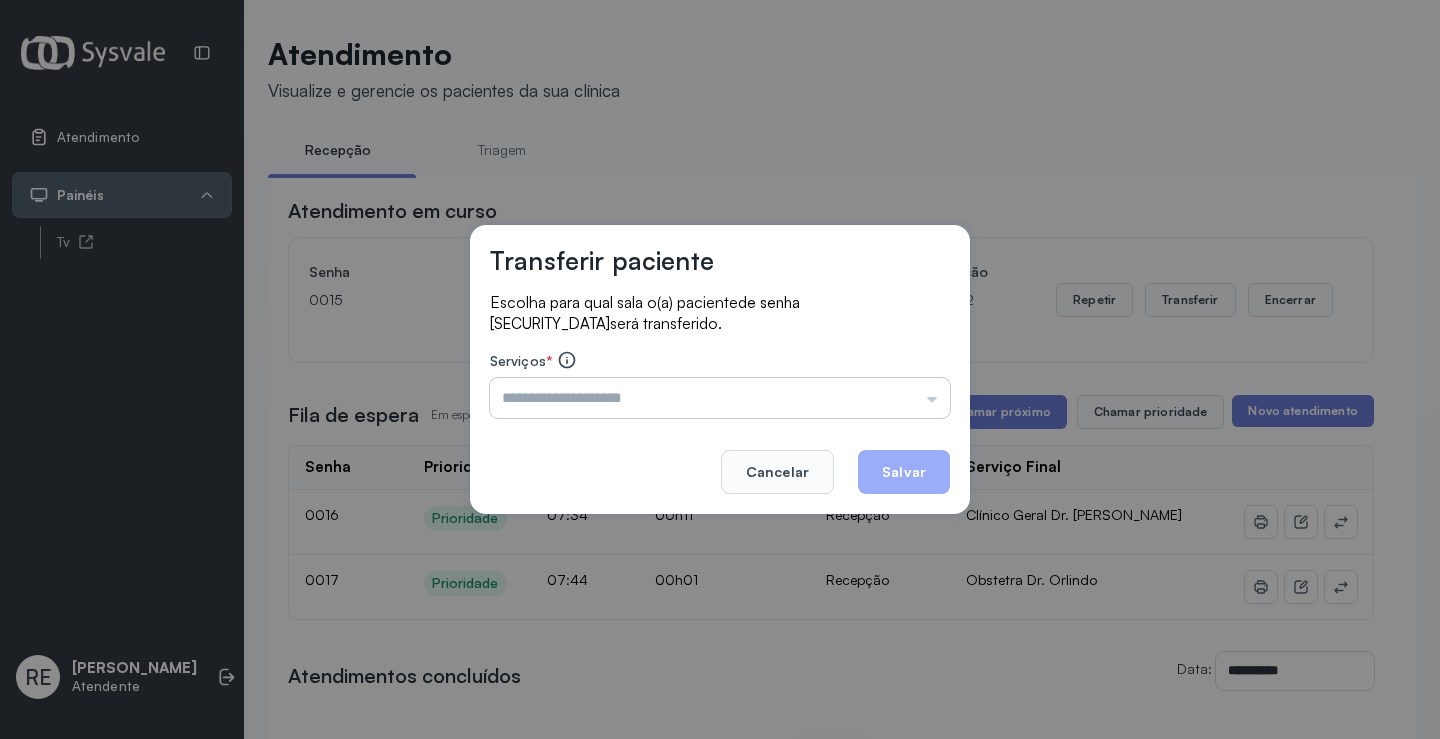 drag, startPoint x: 557, startPoint y: 410, endPoint x: 545, endPoint y: 405, distance: 13 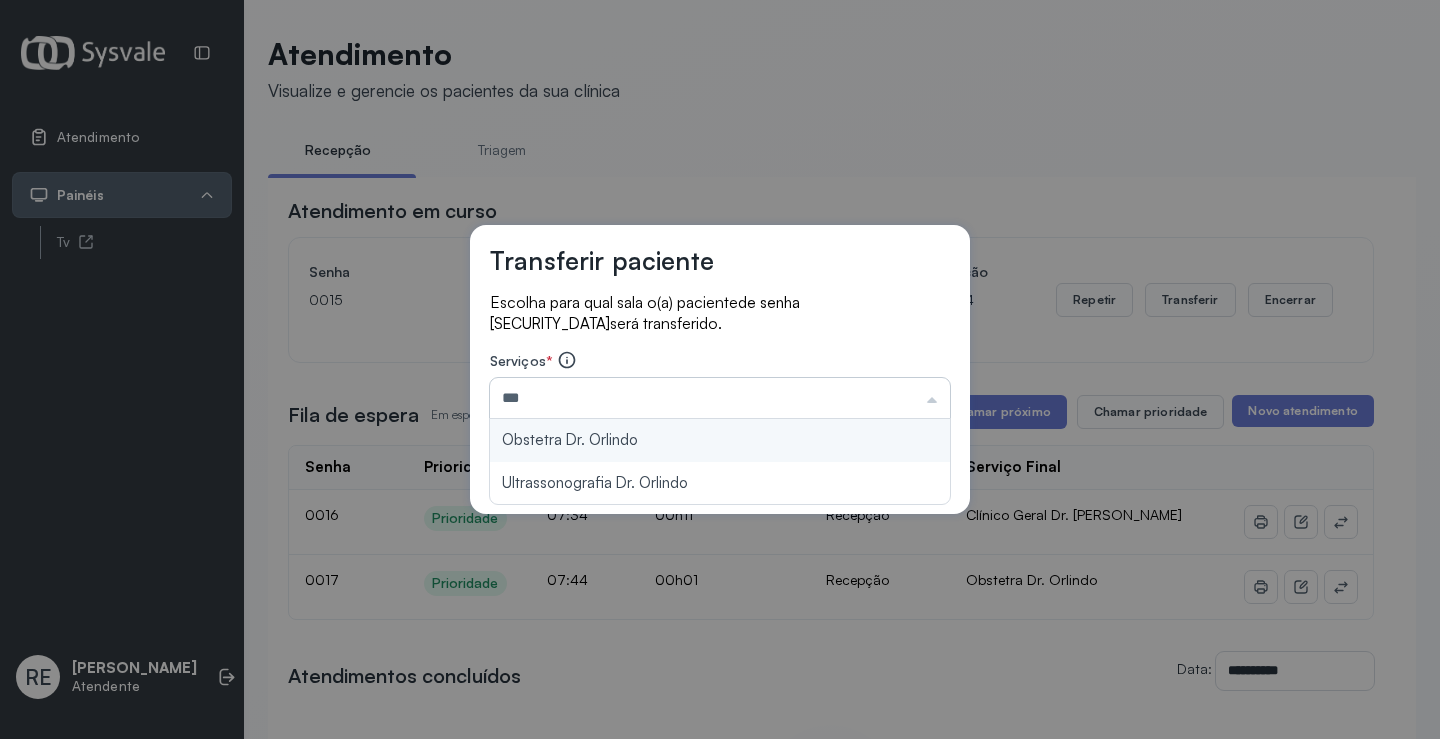 type on "**********" 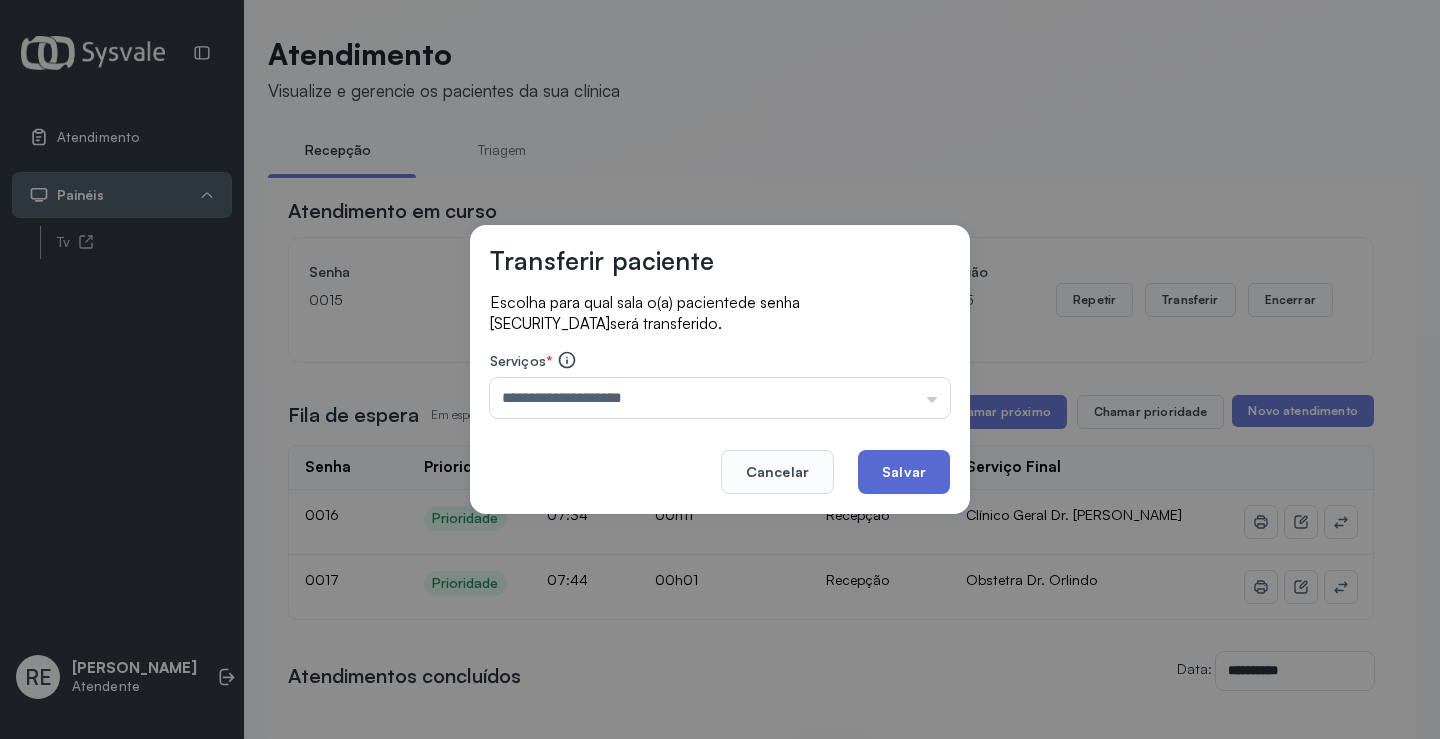 click on "Salvar" 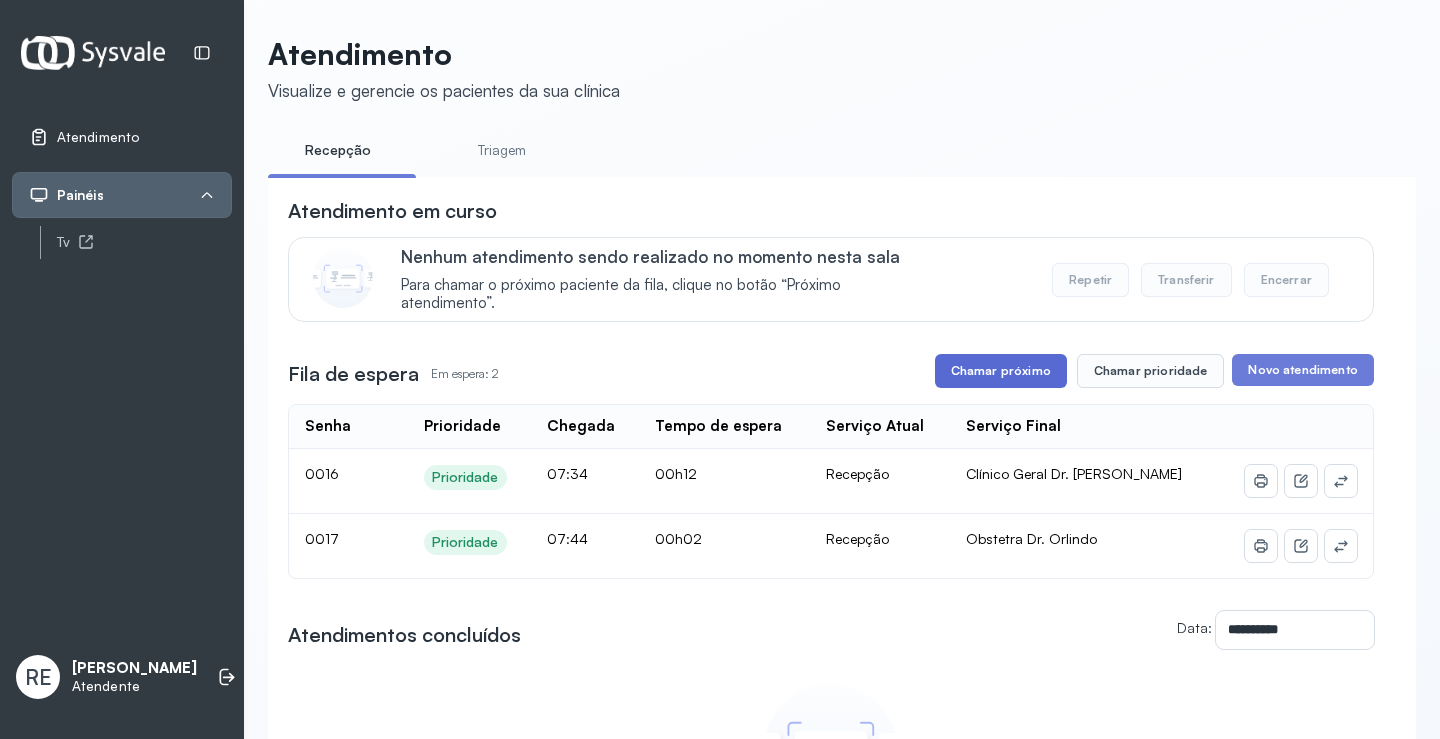 click on "Chamar próximo" at bounding box center (1001, 371) 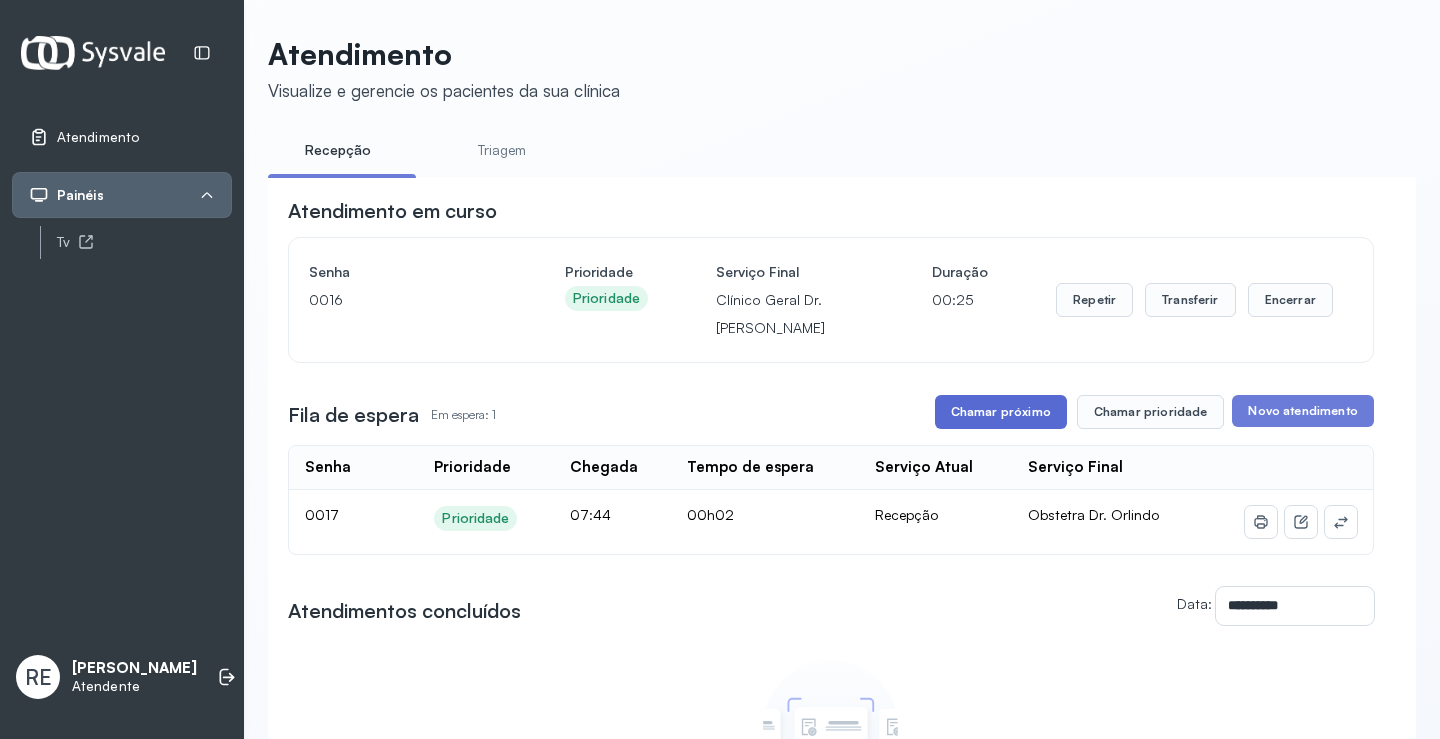 click on "Chamar próximo" at bounding box center [1001, 412] 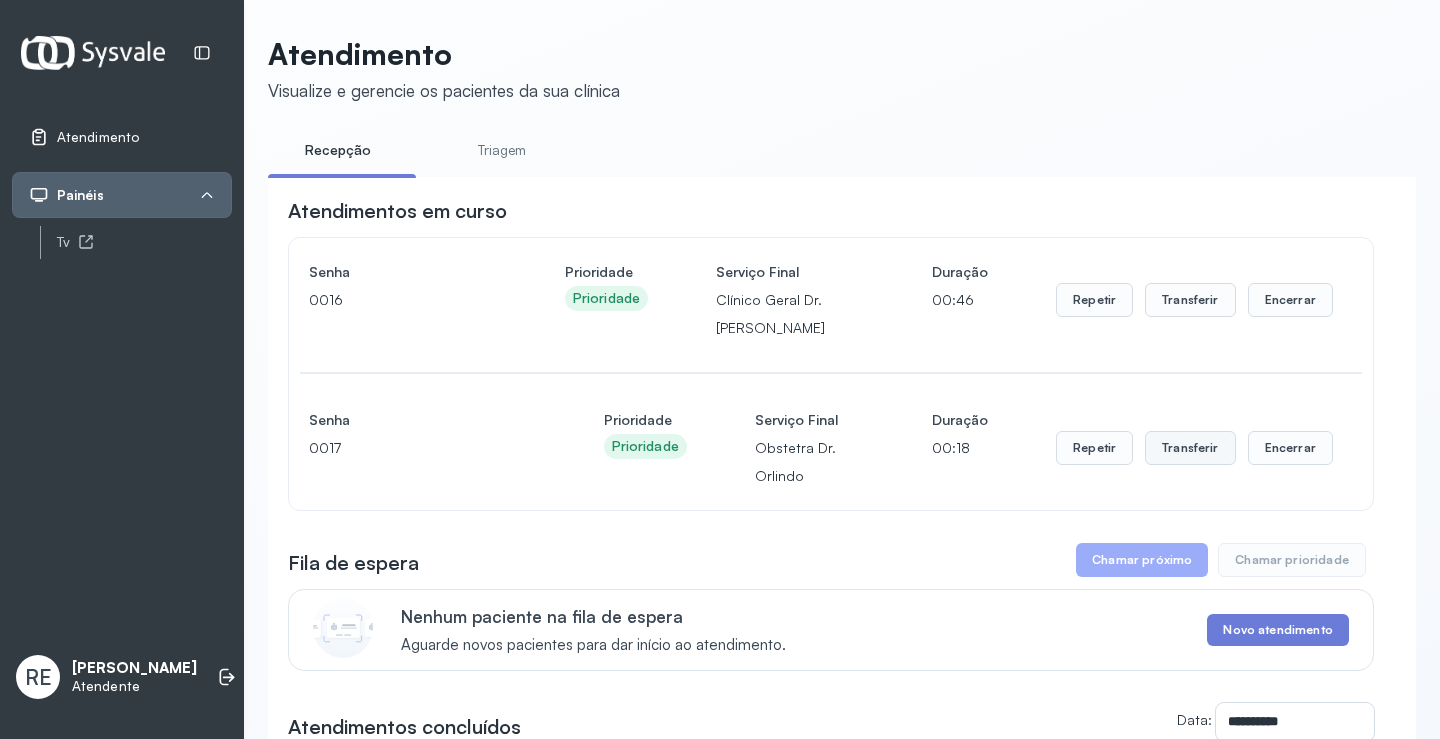 click on "Transferir" at bounding box center (1190, 300) 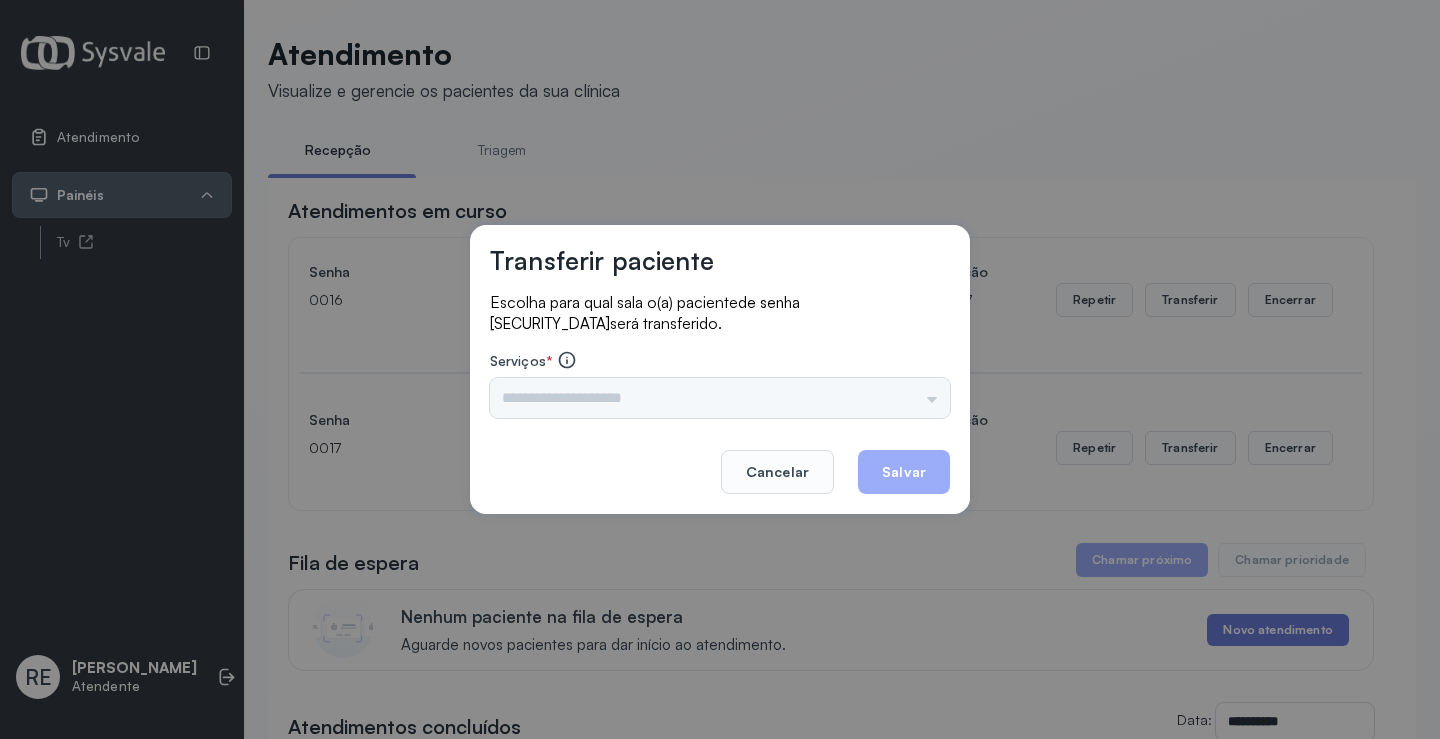 click on "Triagem Ortopedista Dr. [PERSON_NAME] Dr. [PERSON_NAME] Dr. [PERSON_NAME] Dra. Luana Obstetra Dr. Orlindo Obstetra Dra. [PERSON_NAME] Dr. Orlindo Ultrassonografia Dr. [PERSON_NAME] Consulta com Neurologista Dr. Ezir Reumatologista Dr. Juvenilson Endocrinologista [US_STATE] Dermatologista Dra. [PERSON_NAME] Dr. [PERSON_NAME] Dra. [PERSON_NAME] Infectologista Dra. [PERSON_NAME] Oftalmologista Dra. Consulta Proctologista/Cirurgia Geral Dra. [PERSON_NAME] Dr. [PERSON_NAME] Cirurgia Dr. Geislane Pequena Cirurgia Dr. AMILTON ECG Espirometria com Broncodilatador Espirometria sem Broncodilatador Ecocardiograma - Dra. [PERSON_NAME] Exame de PPD Enf. [PERSON_NAME] RETIRADA DE CERUME DR. [PERSON_NAME] Preventivo Enf. [PERSON_NAME] Preventivo Enf. [PERSON_NAME] Consulta de Enfermagem Enf. Tiago Consulta de Enfermagem Enf. [PERSON_NAME] Consulta  Cardiologista Dr. Everson Consulta Enf. [PERSON_NAME] Dispensação de Medicação Agendamento Consulta Enf. [PERSON_NAME] Agendamento consulta Enf. [GEOGRAPHIC_DATA]" at bounding box center [720, 398] 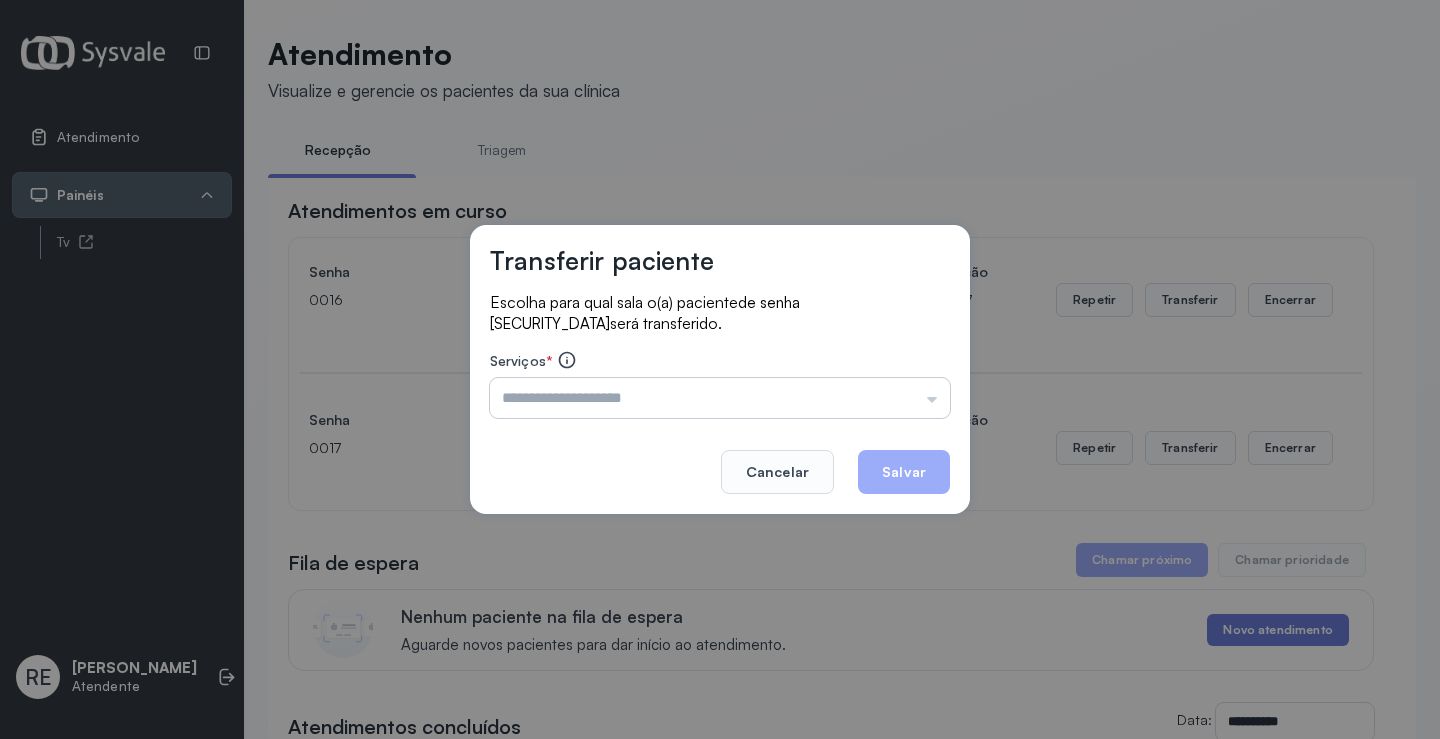 click at bounding box center (720, 398) 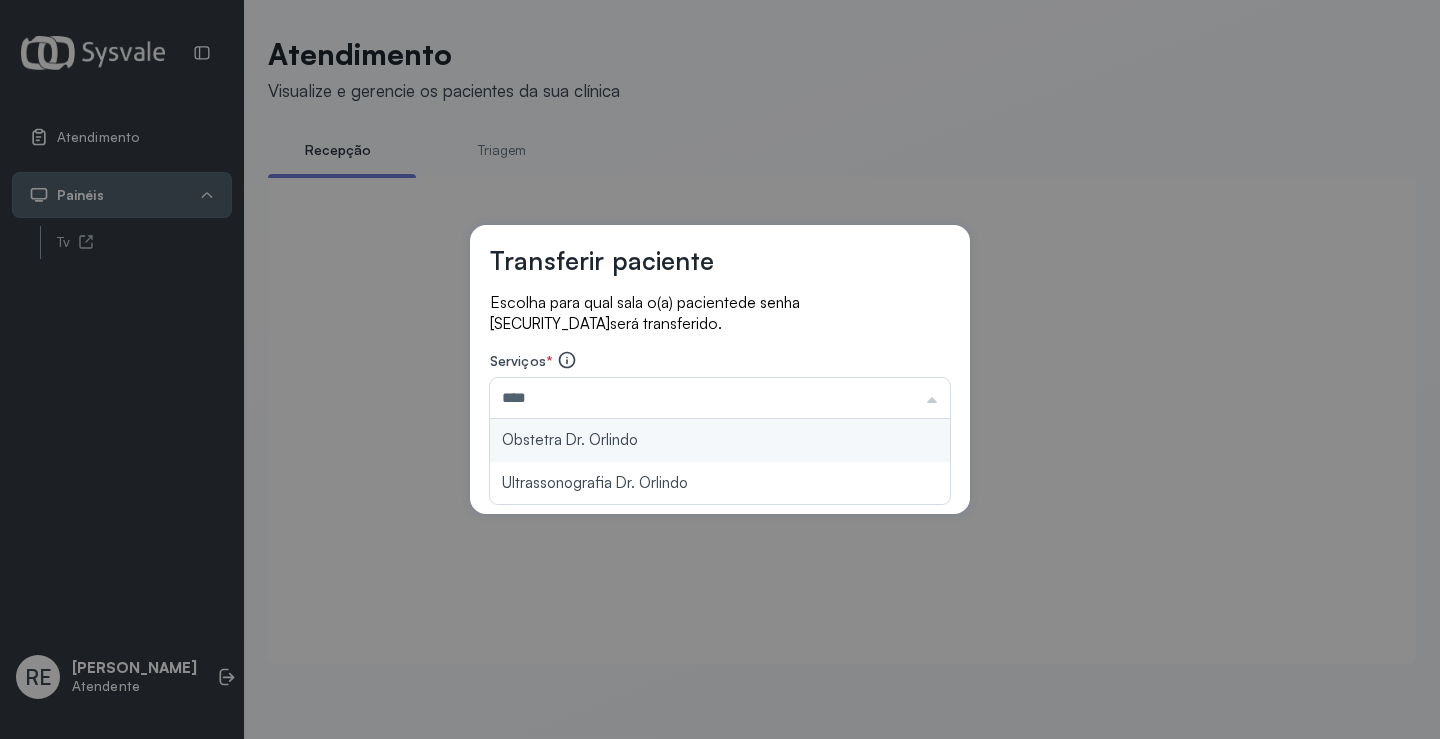type on "**********" 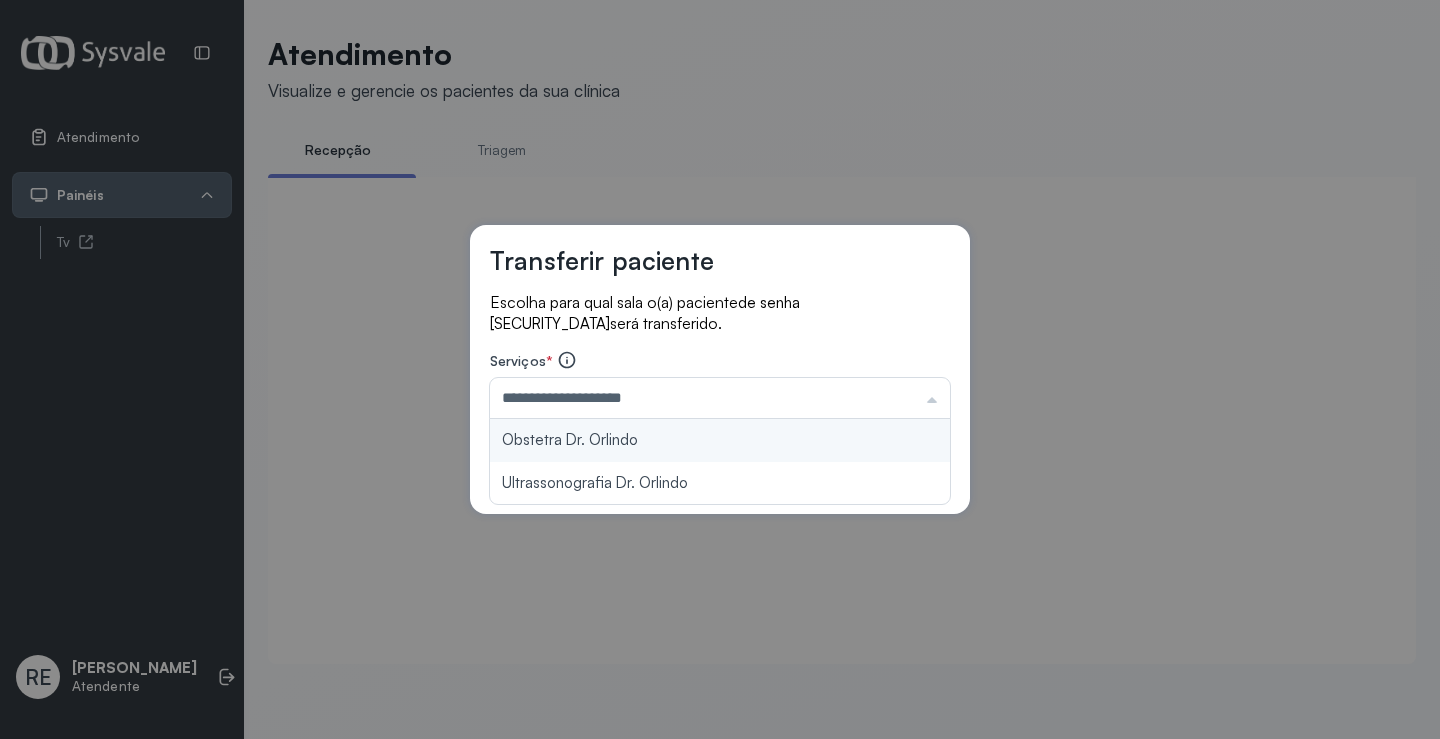 click on "**********" at bounding box center (720, 369) 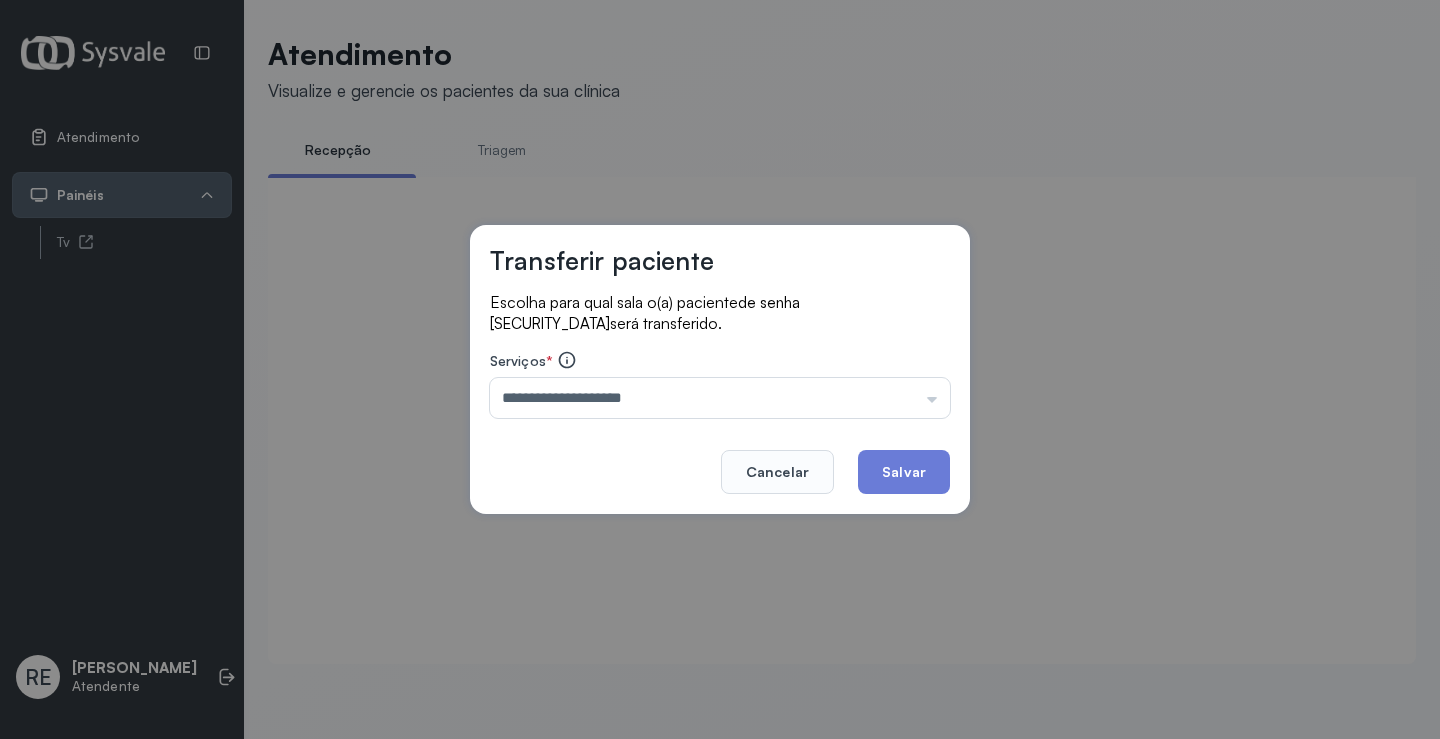 click on "Salvar" 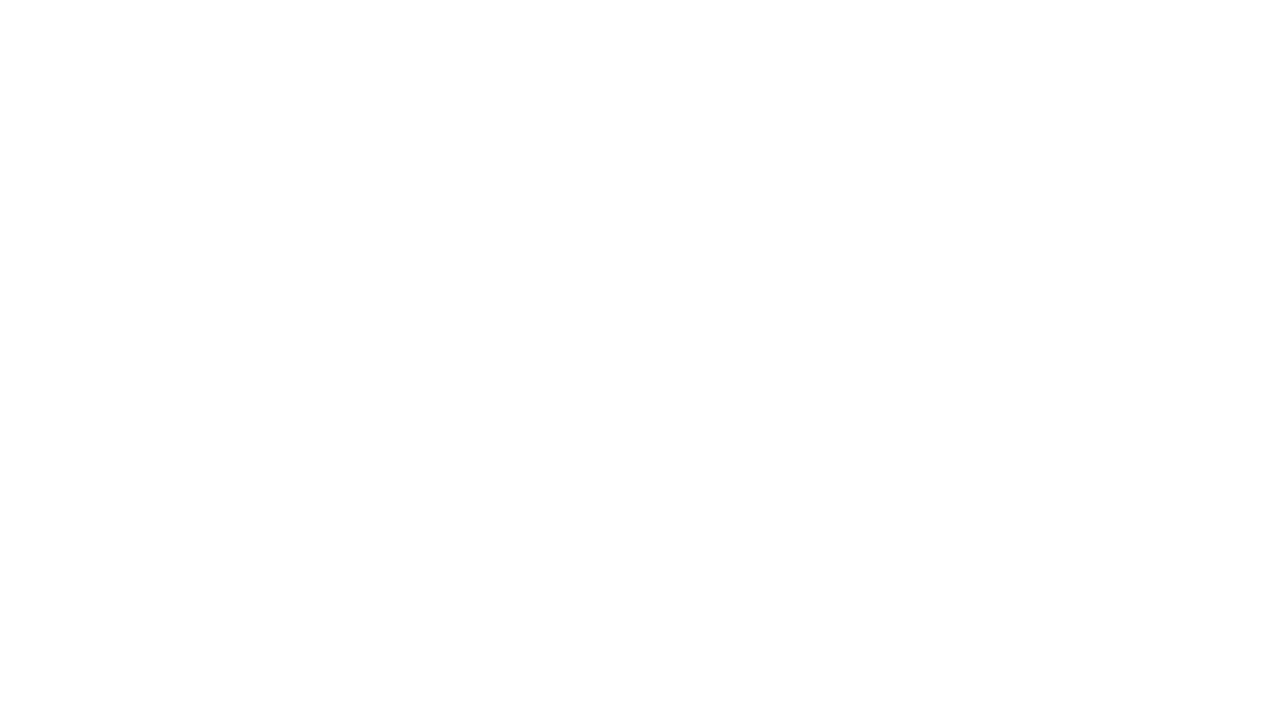 scroll, scrollTop: 0, scrollLeft: 0, axis: both 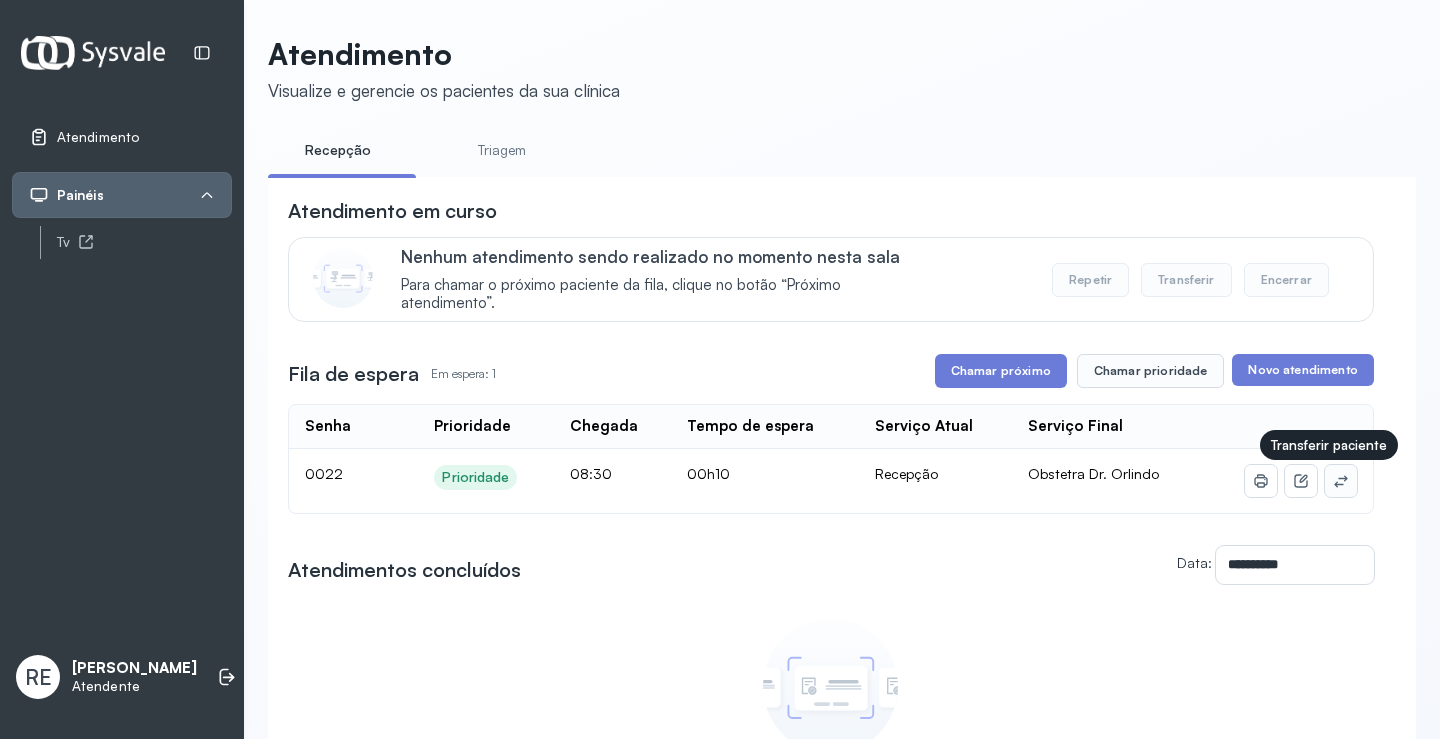 click 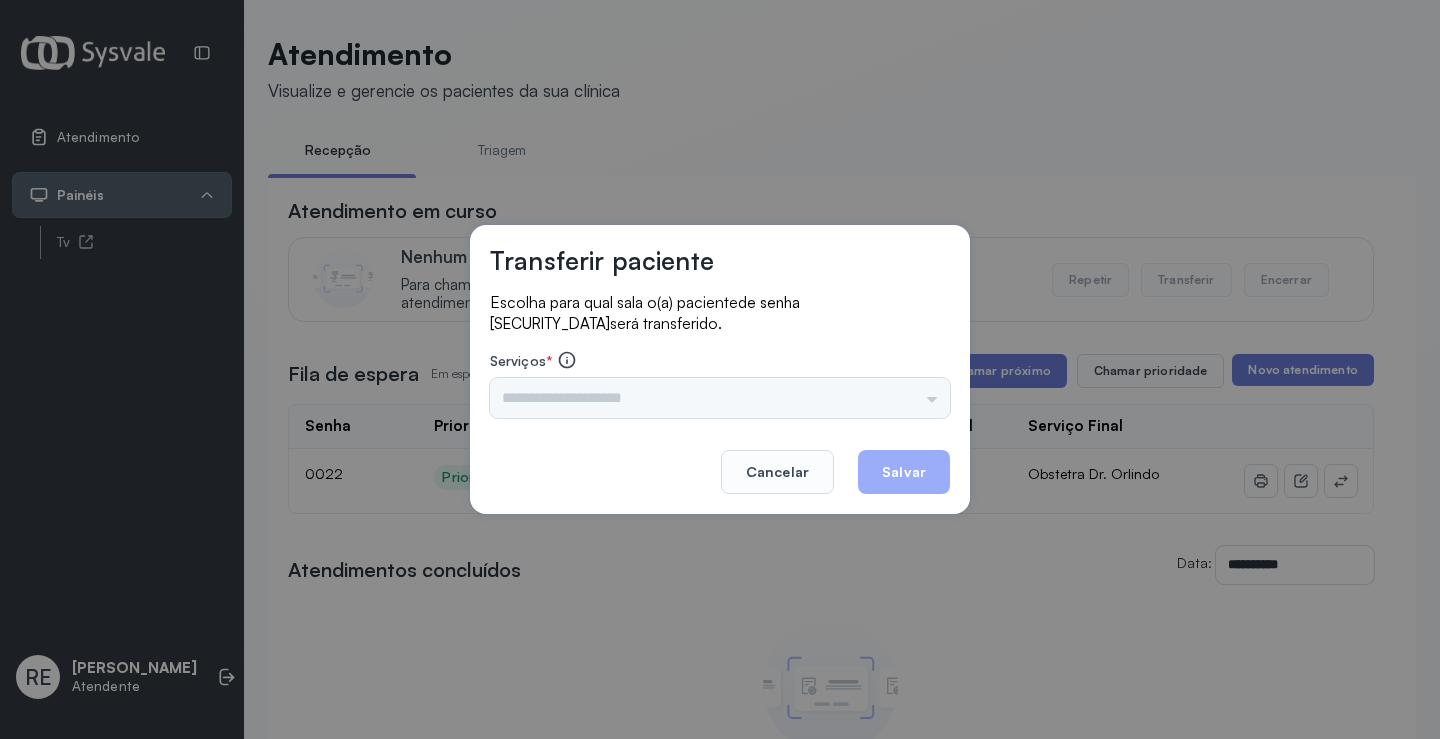 click on "Triagem Ortopedista Dr. [PERSON_NAME] Dr. [PERSON_NAME] Dr. [PERSON_NAME] Dra. Luana Obstetra Dr. Orlindo Obstetra Dra. [PERSON_NAME] Dr. Orlindo Ultrassonografia Dr. [PERSON_NAME] Consulta com Neurologista Dr. Ezir Reumatologista Dr. Juvenilson Endocrinologista [US_STATE] Dermatologista Dra. [PERSON_NAME] Dr. [PERSON_NAME] Dra. [PERSON_NAME] Infectologista Dra. [PERSON_NAME] Oftalmologista Dra. Consulta Proctologista/Cirurgia Geral Dra. [PERSON_NAME] Dr. [PERSON_NAME] Cirurgia Dr. Geislane Pequena Cirurgia Dr. AMILTON ECG Espirometria com Broncodilatador Espirometria sem Broncodilatador Ecocardiograma - Dra. [PERSON_NAME] Exame de PPD Enf. [PERSON_NAME] RETIRADA DE CERUME DR. [PERSON_NAME] Preventivo Enf. [PERSON_NAME] Preventivo Enf. [PERSON_NAME] Consulta de Enfermagem Enf. Tiago Consulta de Enfermagem Enf. [PERSON_NAME] Consulta  Cardiologista Dr. Everson Consulta Enf. [PERSON_NAME] Dispensação de Medicação Agendamento Consulta Enf. [PERSON_NAME] Agendamento consulta Enf. [GEOGRAPHIC_DATA]" at bounding box center [720, 398] 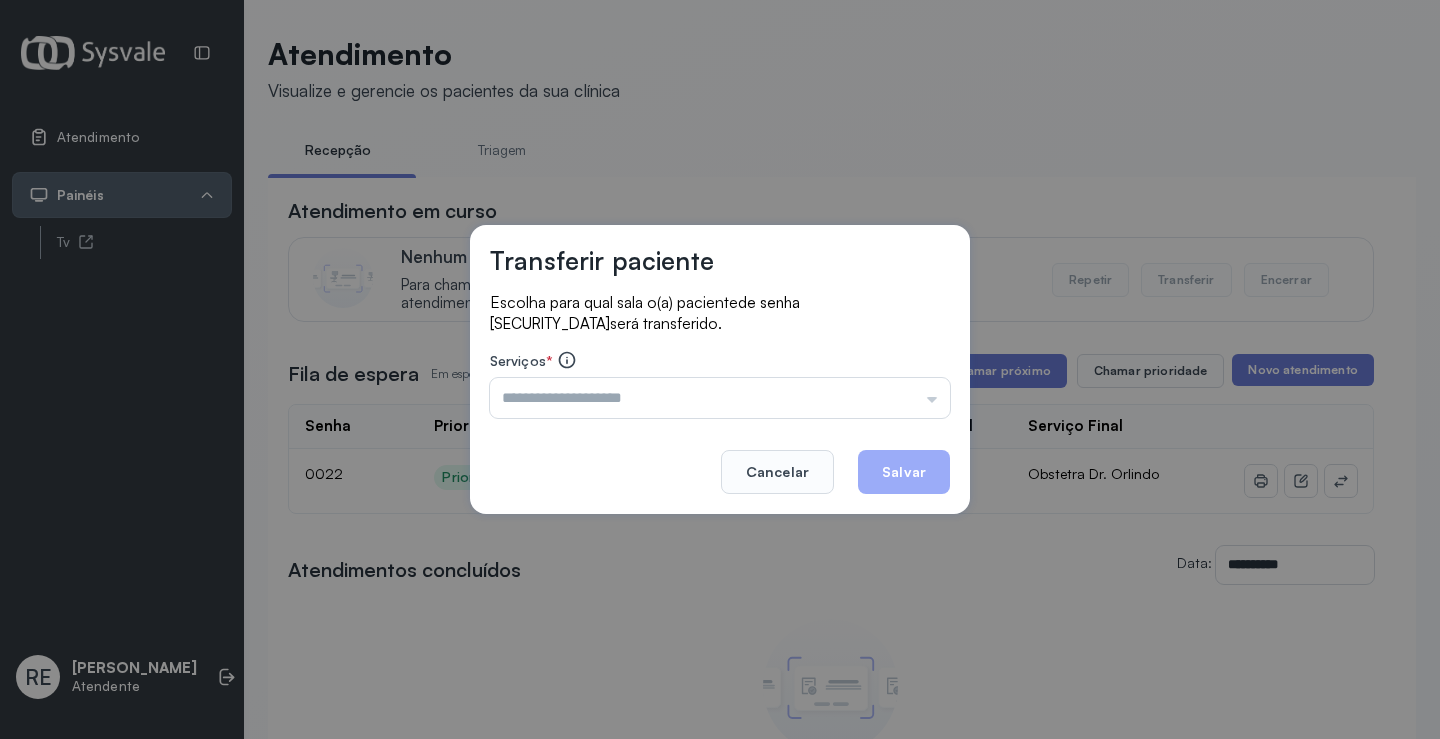 click at bounding box center [720, 398] 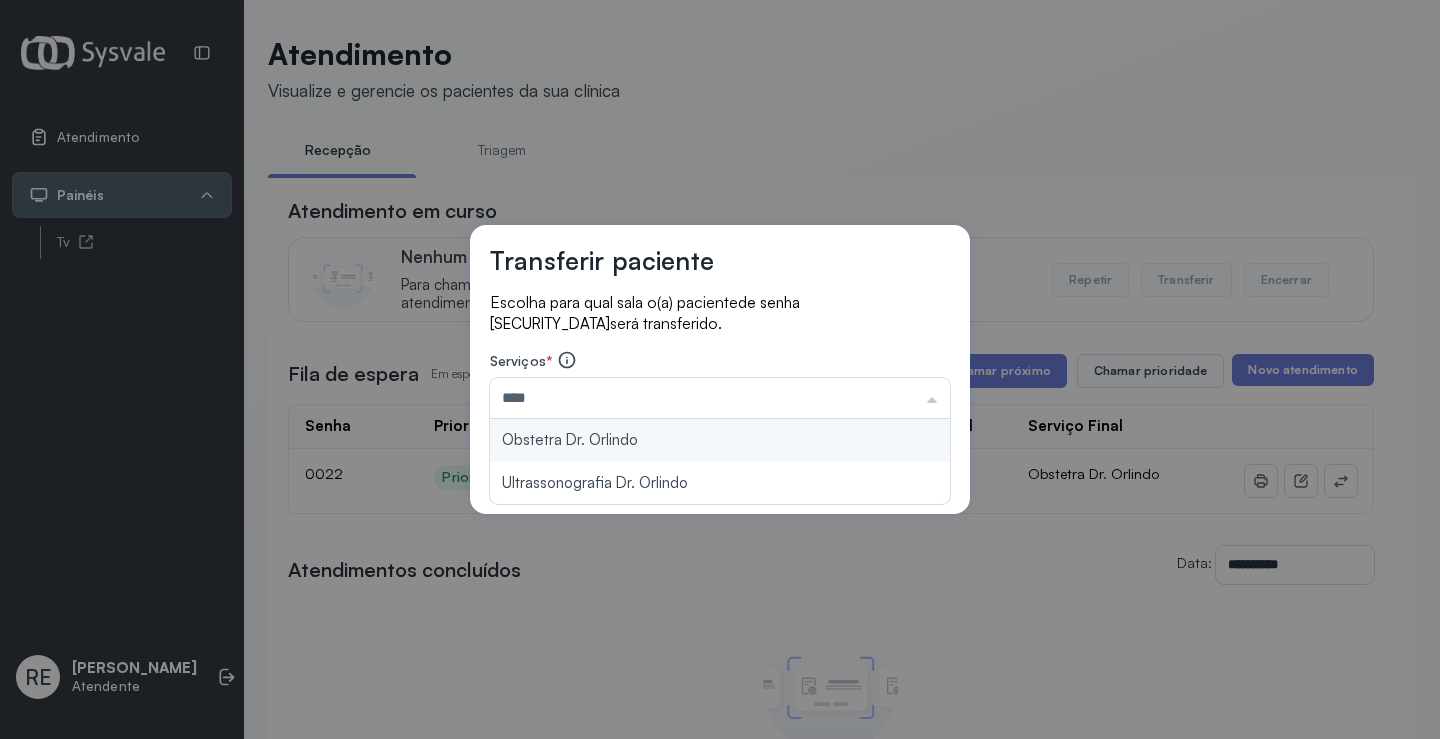 type on "**********" 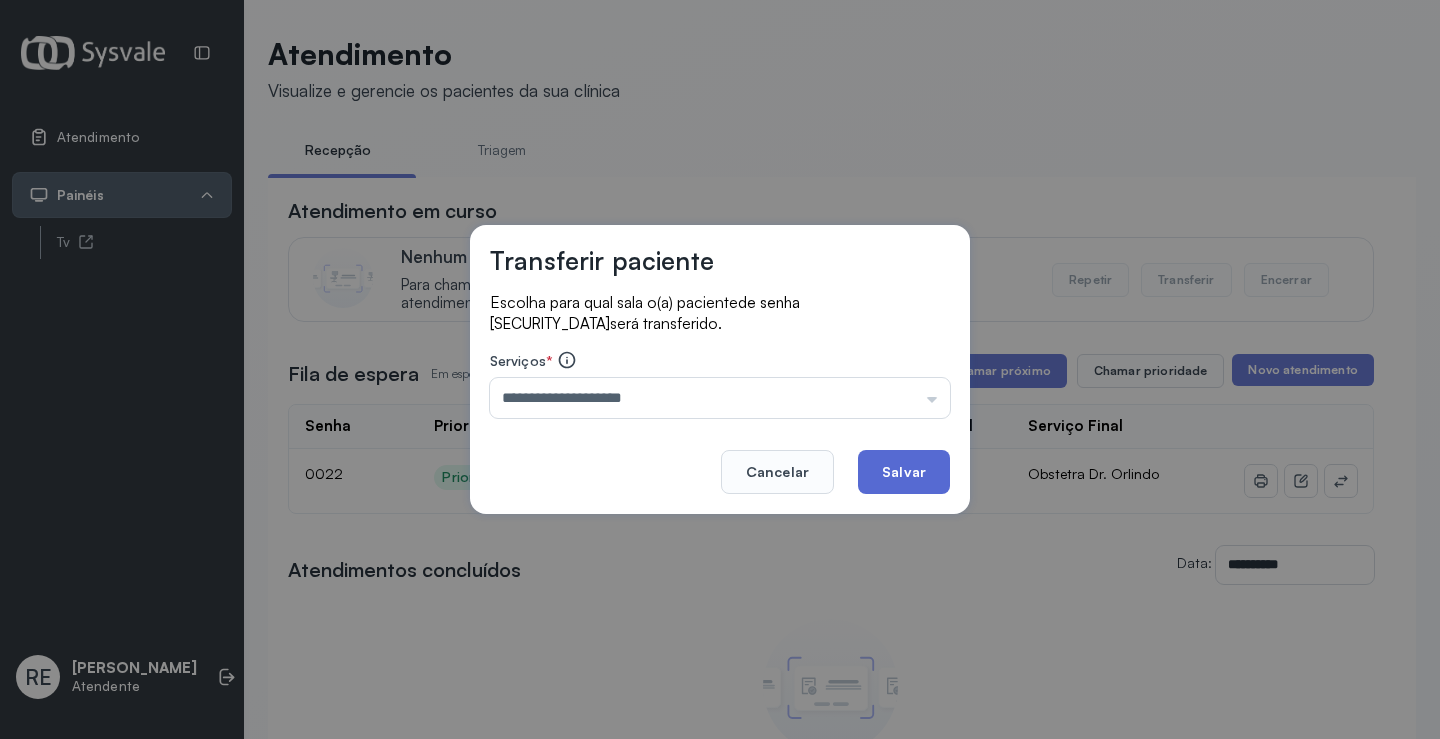 click on "Salvar" 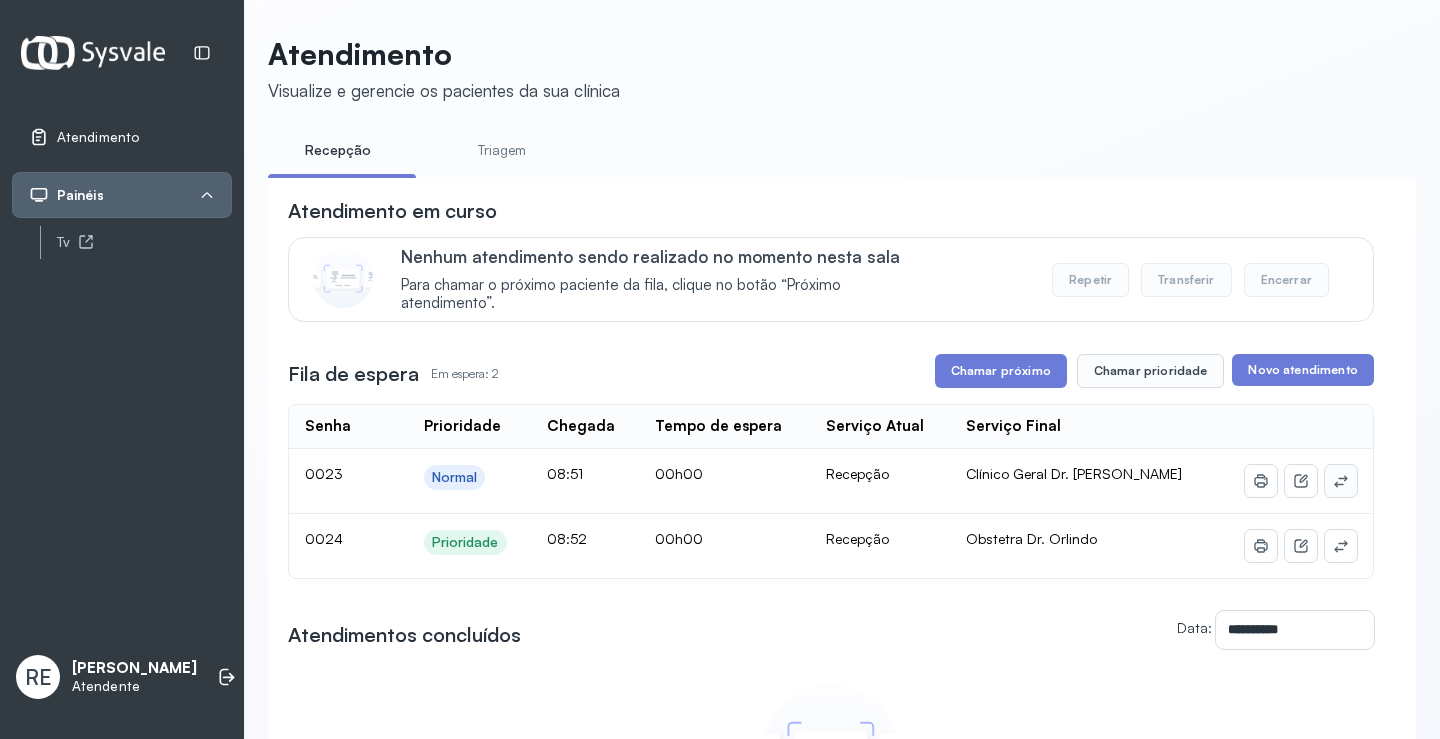 click 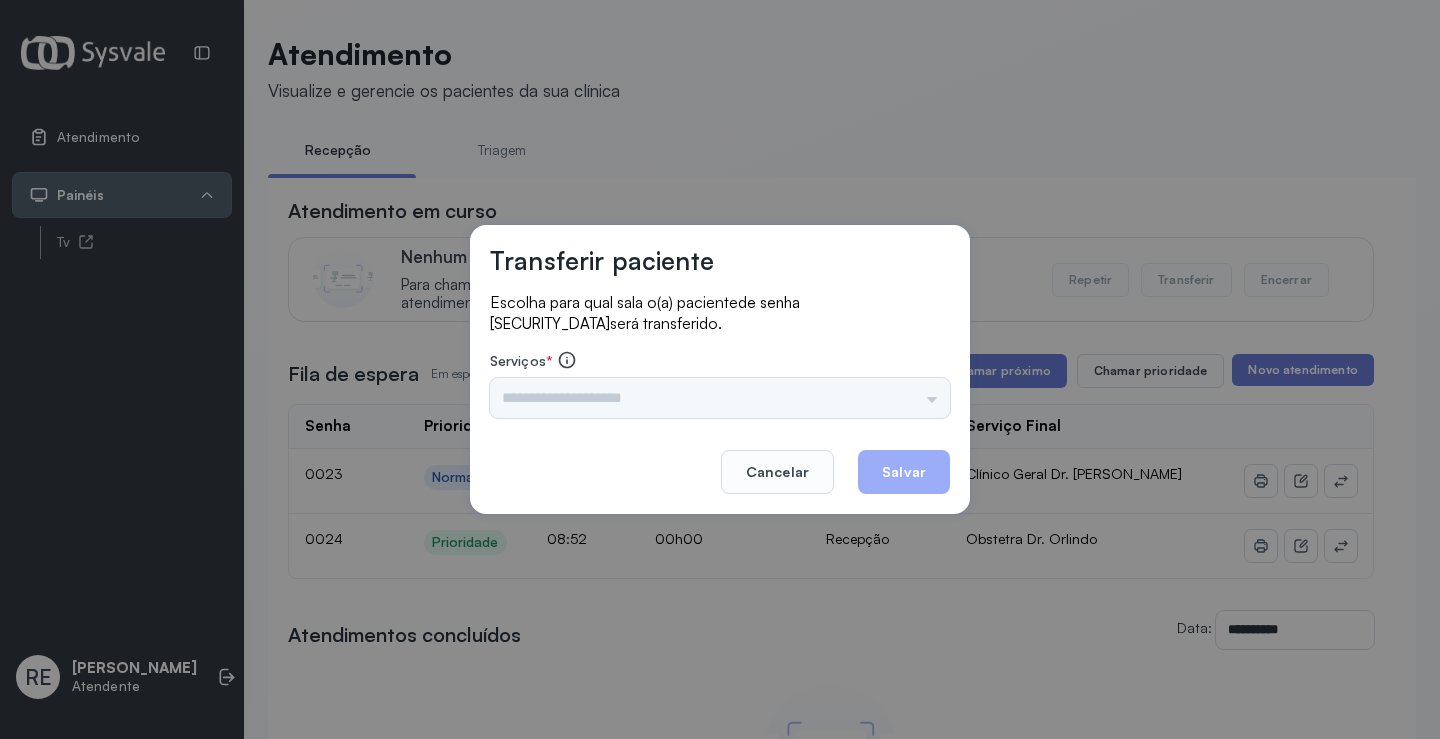 click on "Triagem Ortopedista Dr. [PERSON_NAME] Dr. [PERSON_NAME] Dr. [PERSON_NAME] Dra. Luana Obstetra Dr. Orlindo Obstetra Dra. [PERSON_NAME] Dr. Orlindo Ultrassonografia Dr. [PERSON_NAME] Consulta com Neurologista Dr. Ezir Reumatologista Dr. Juvenilson Endocrinologista [US_STATE] Dermatologista Dra. [PERSON_NAME] Dr. [PERSON_NAME] Dra. [PERSON_NAME] Infectologista Dra. [PERSON_NAME] Oftalmologista Dra. Consulta Proctologista/Cirurgia Geral Dra. [PERSON_NAME] Dr. [PERSON_NAME] Cirurgia Dr. Geislane Pequena Cirurgia Dr. AMILTON ECG Espirometria com Broncodilatador Espirometria sem Broncodilatador Ecocardiograma - Dra. [PERSON_NAME] Exame de PPD Enf. [PERSON_NAME] RETIRADA DE CERUME DR. [PERSON_NAME] Preventivo Enf. [PERSON_NAME] Preventivo Enf. [PERSON_NAME] Consulta de Enfermagem Enf. Tiago Consulta de Enfermagem Enf. [PERSON_NAME] Consulta  Cardiologista Dr. Everson Consulta Enf. [PERSON_NAME] Dispensação de Medicação Agendamento Consulta Enf. [PERSON_NAME] Agendamento consulta Enf. [GEOGRAPHIC_DATA]" at bounding box center [720, 398] 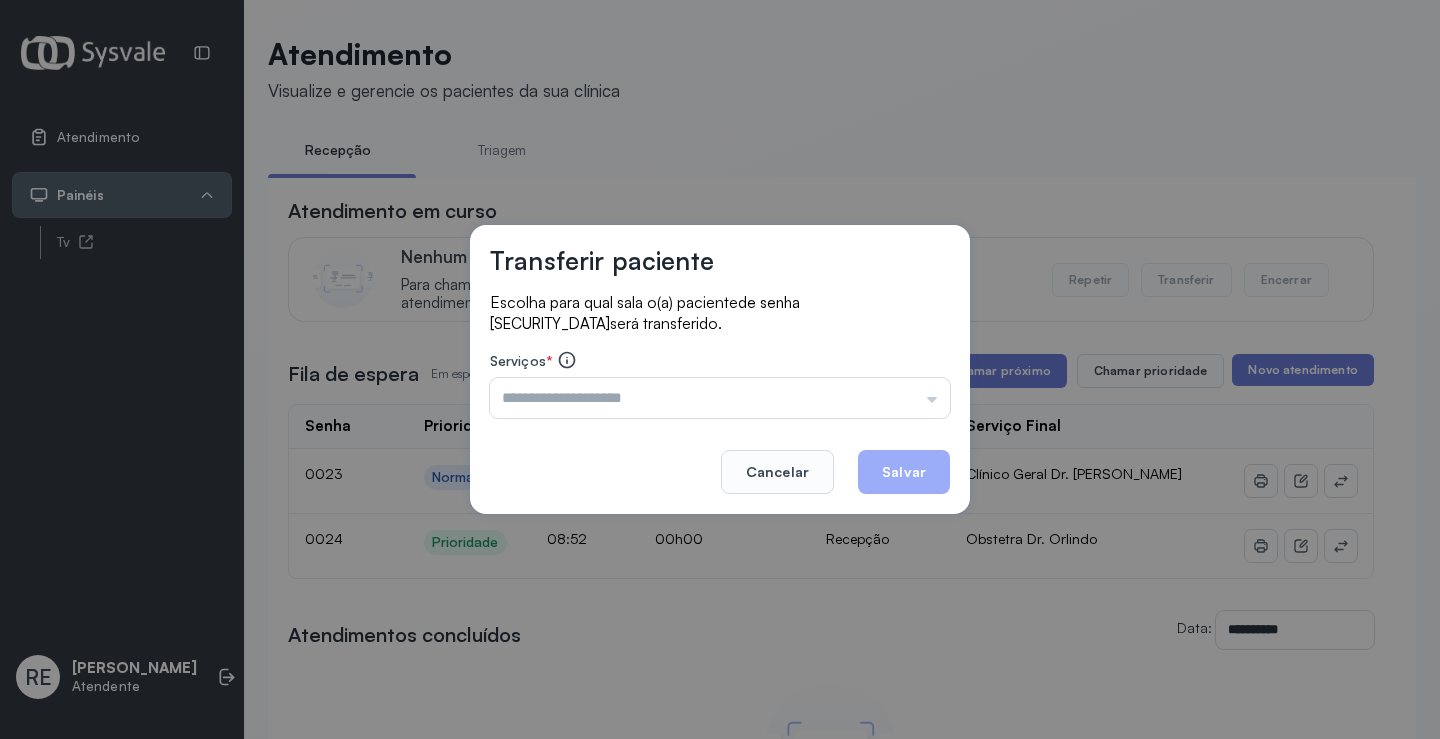 click at bounding box center [720, 398] 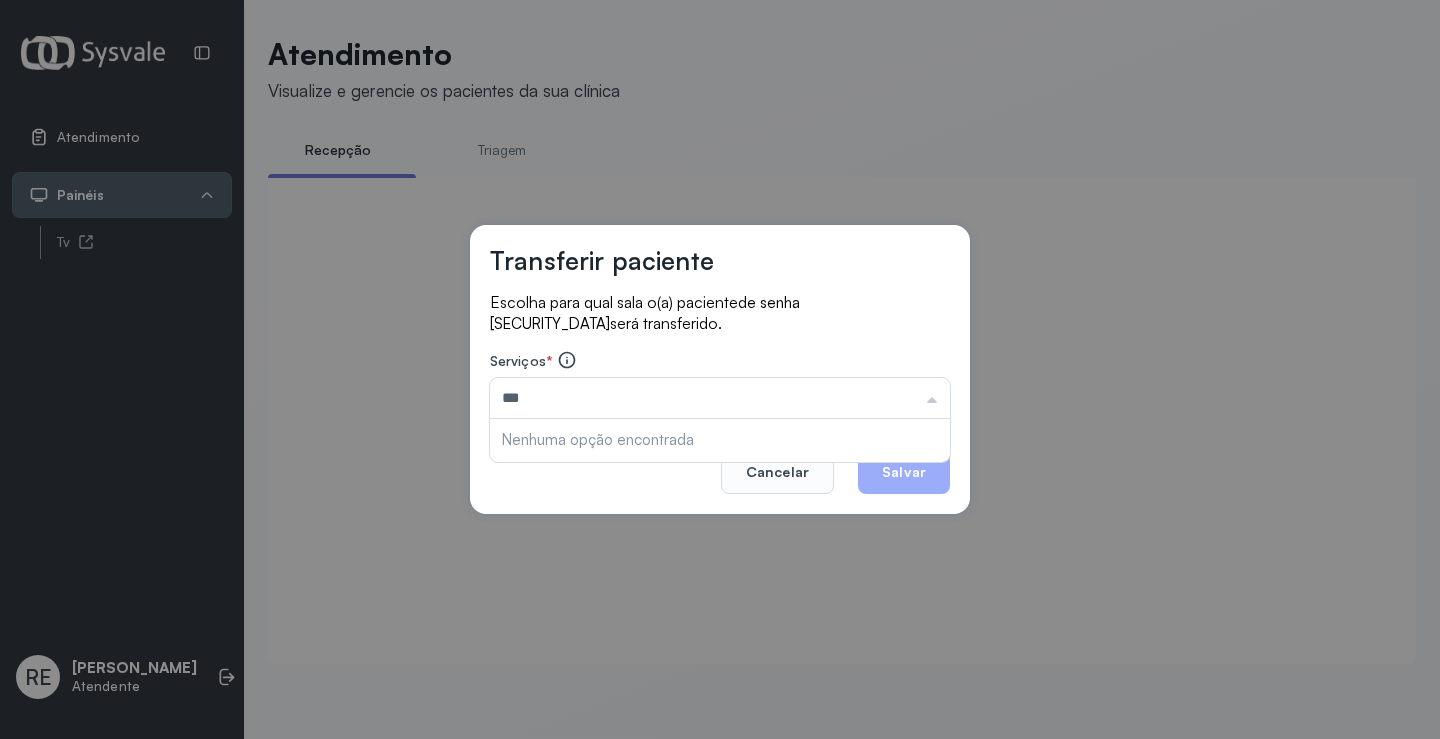 type on "**********" 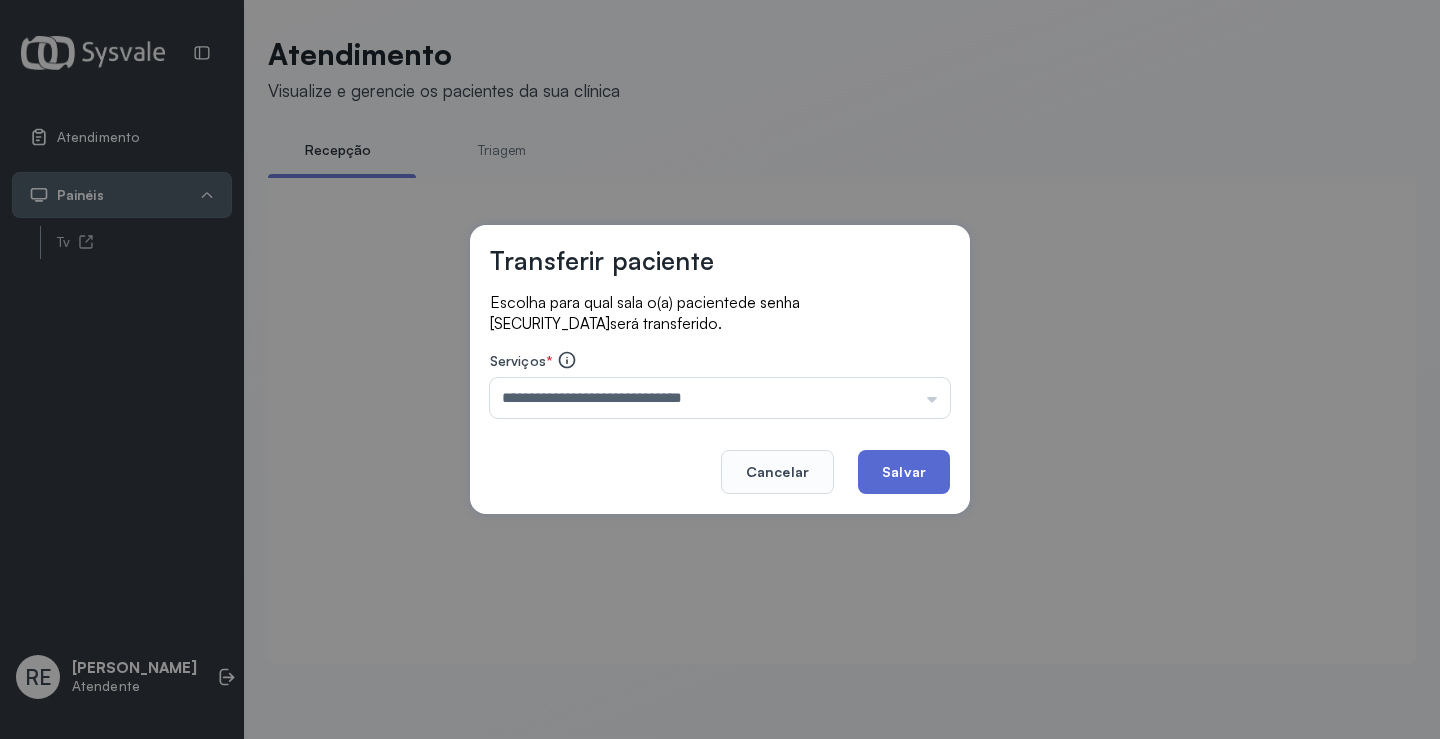 click on "Salvar" 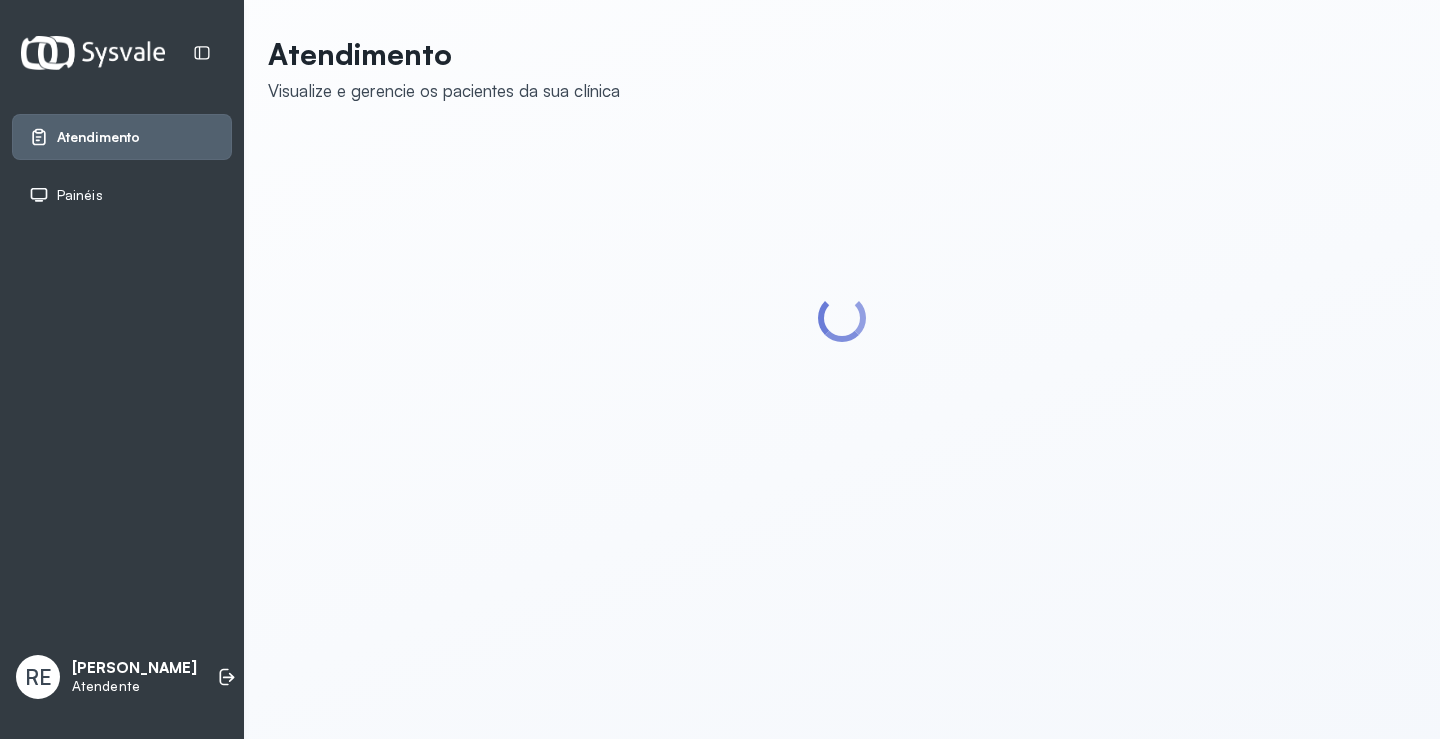 scroll, scrollTop: 0, scrollLeft: 0, axis: both 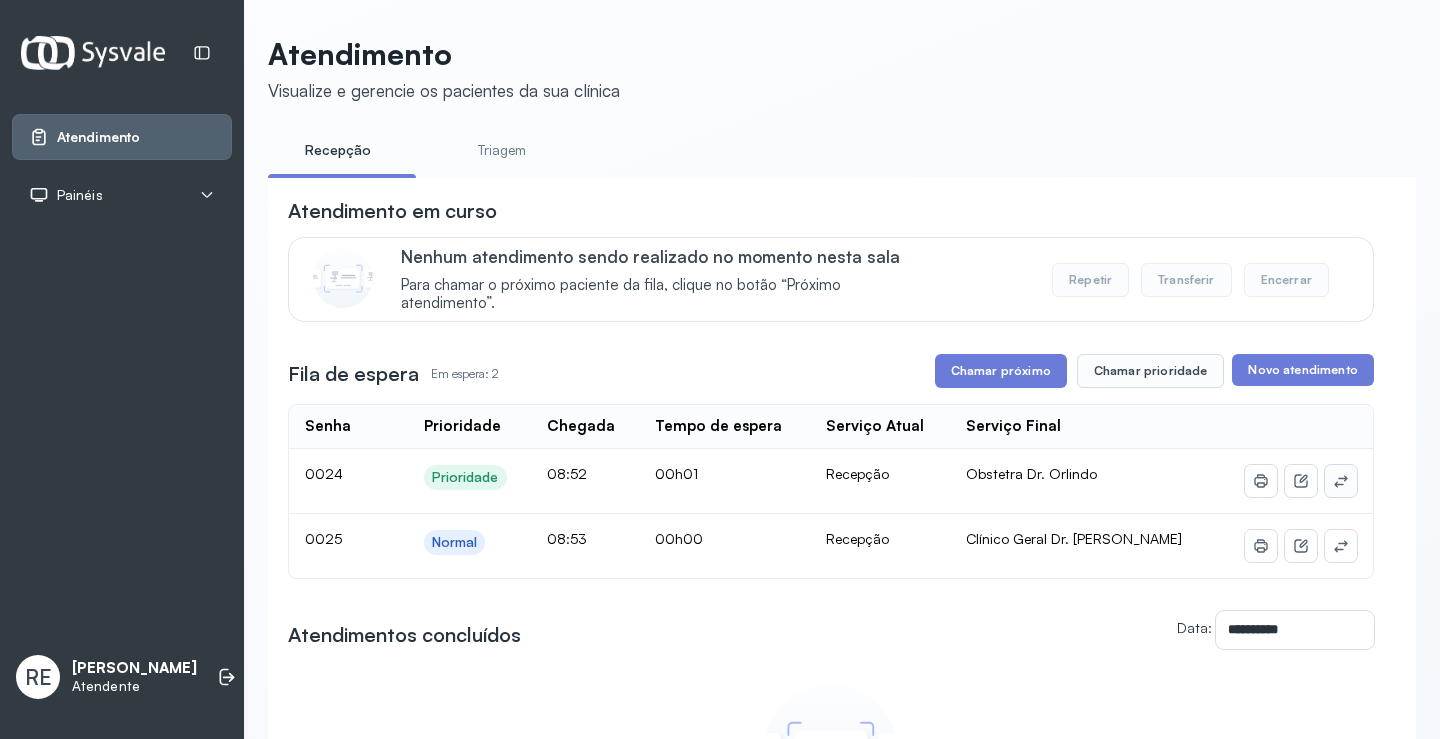 click 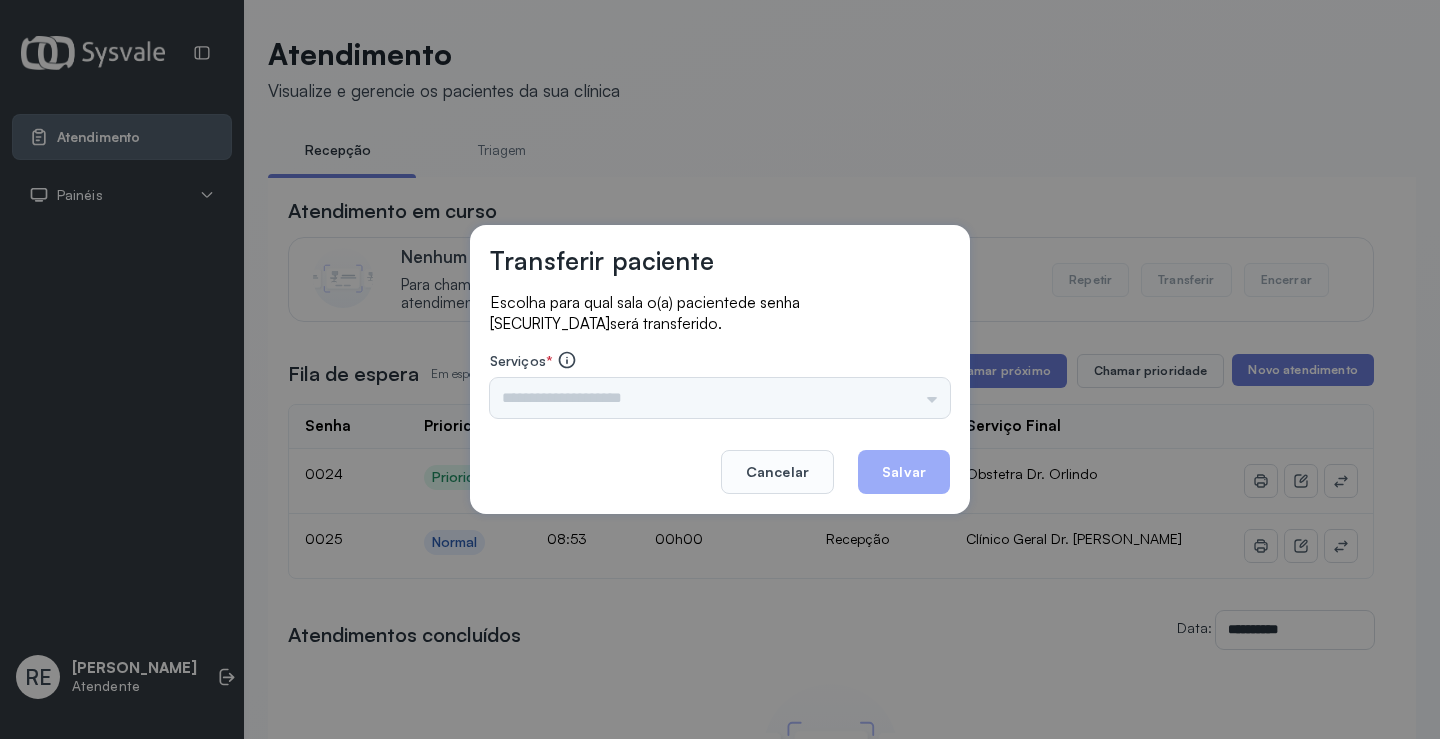 click on "Nenhuma opção encontrada" at bounding box center [720, 398] 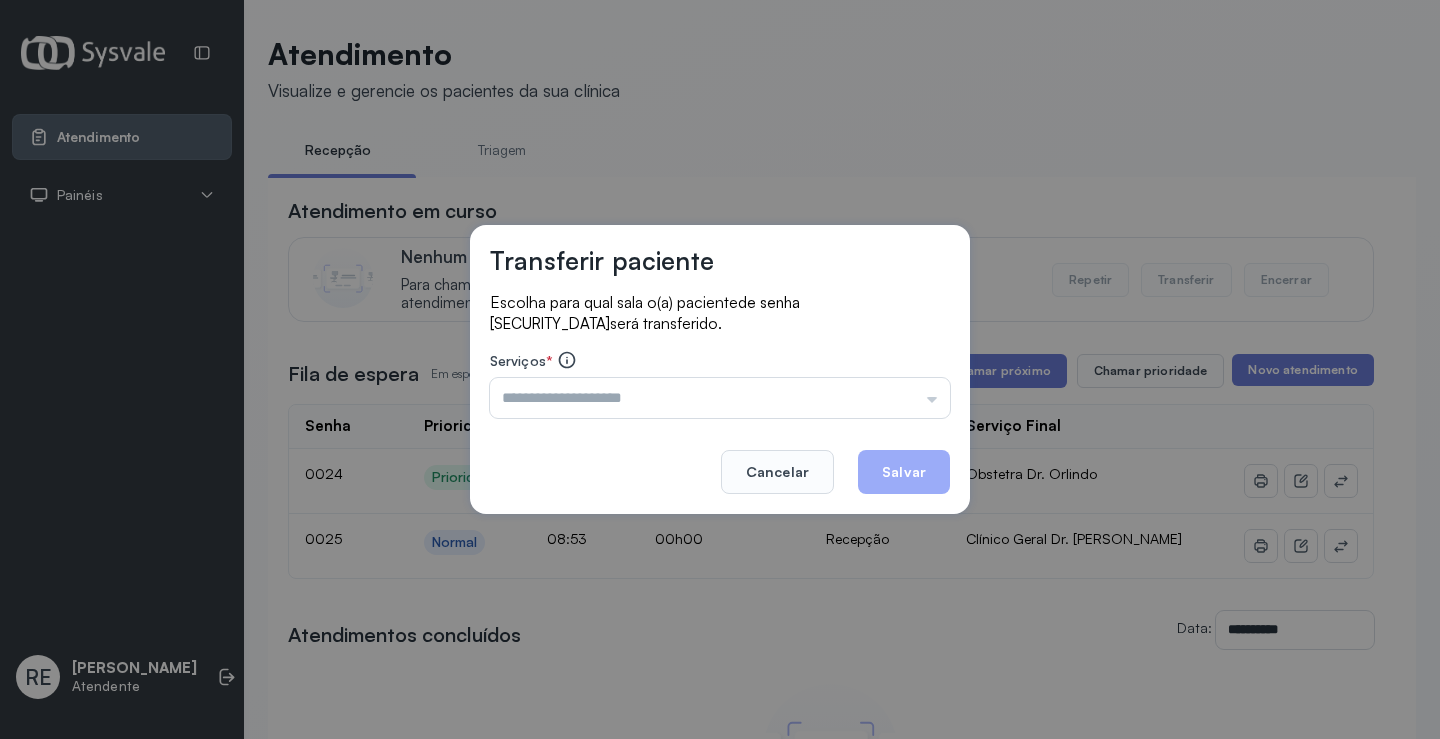 click at bounding box center [720, 398] 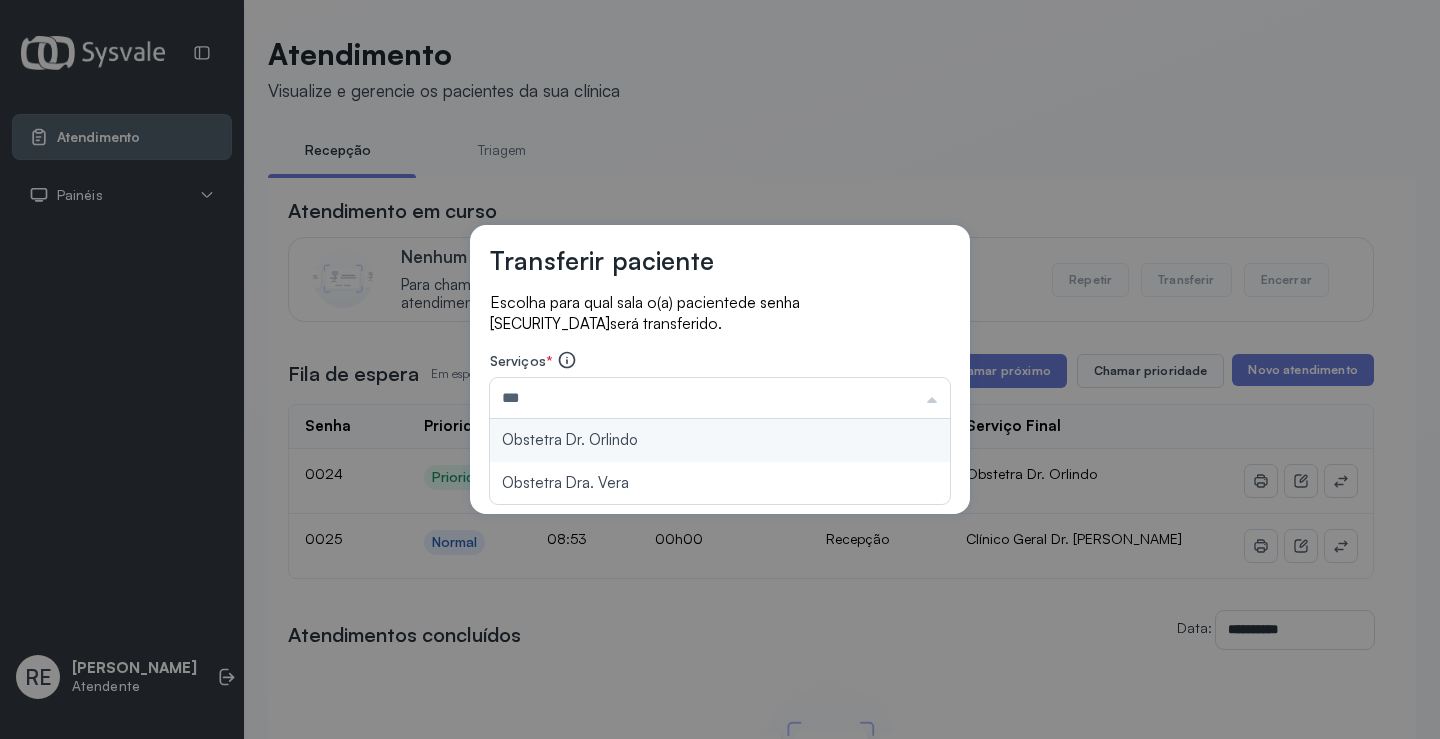 type on "**********" 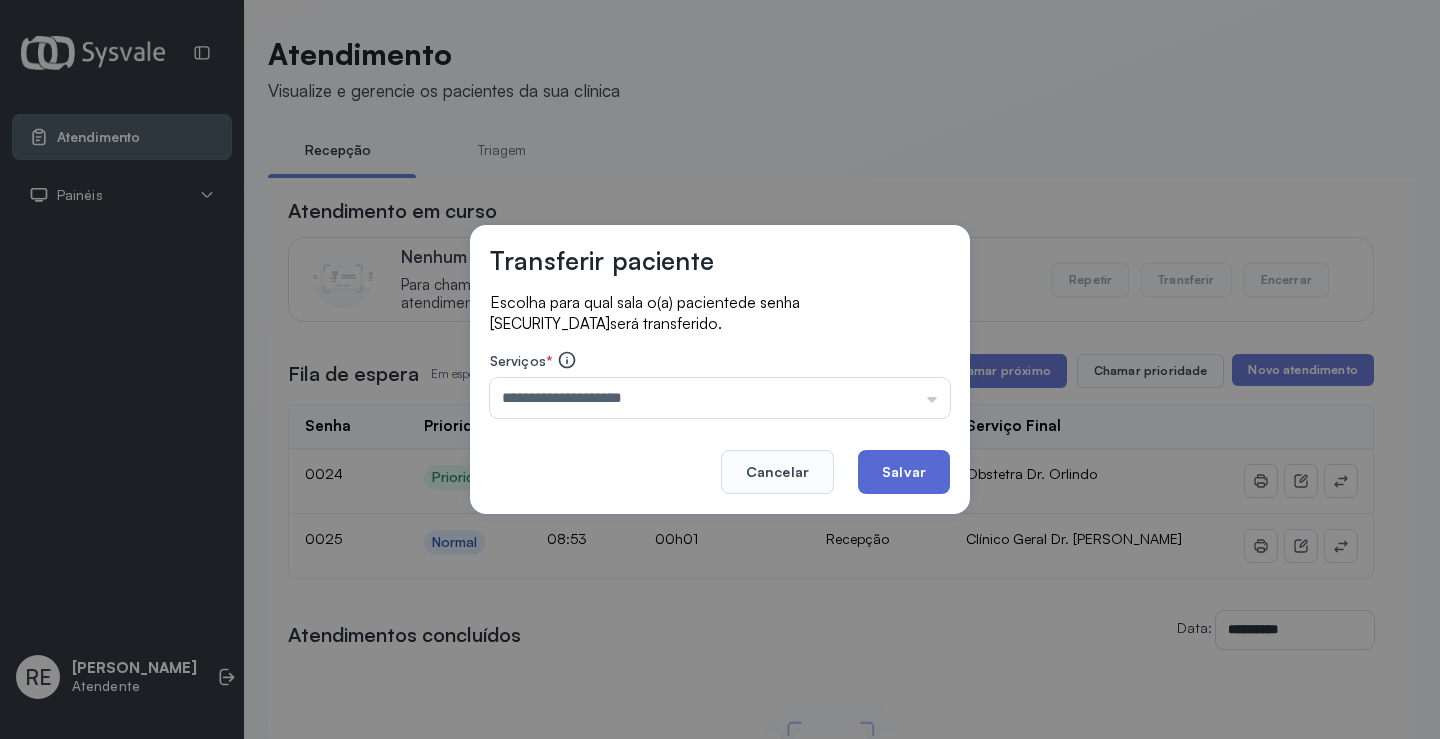 click on "Salvar" 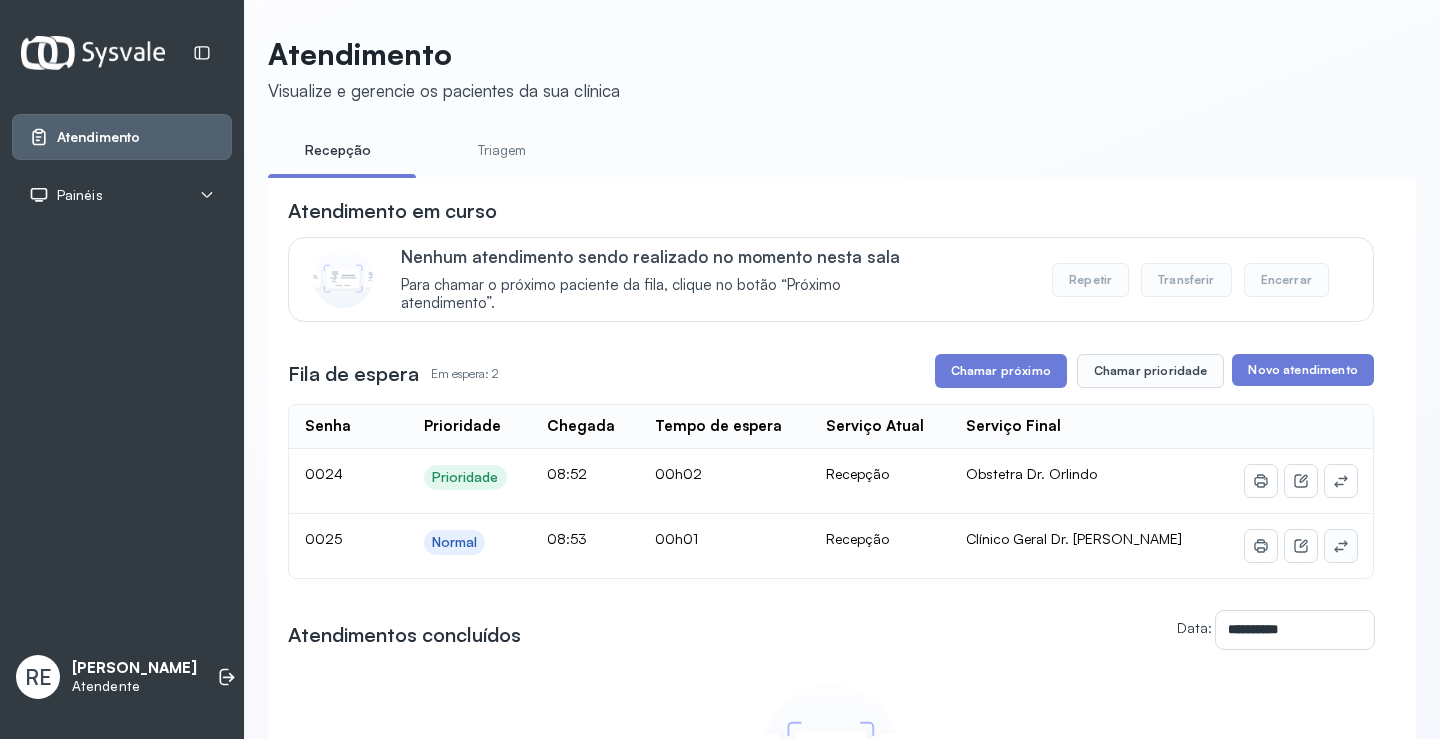 click 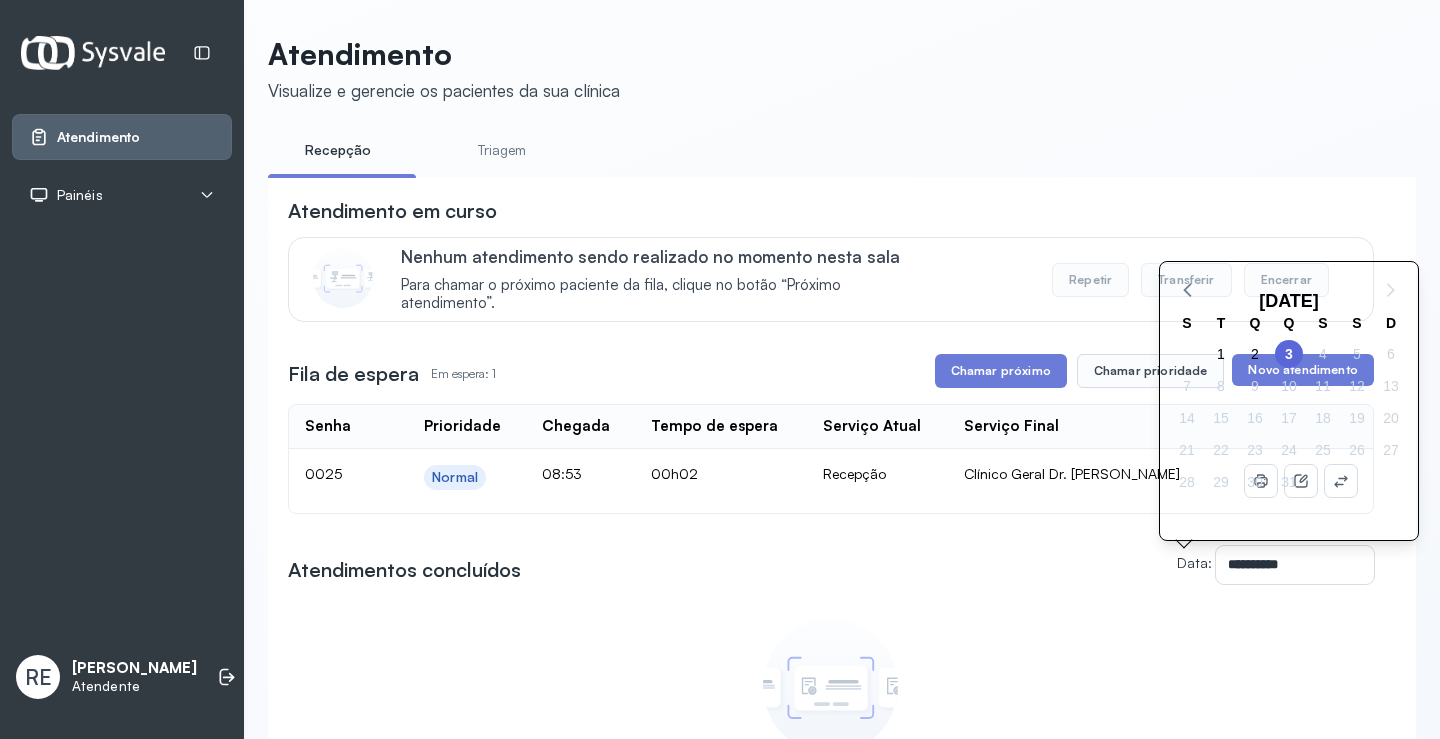 click on "Atendimento em curso" at bounding box center [831, 211] 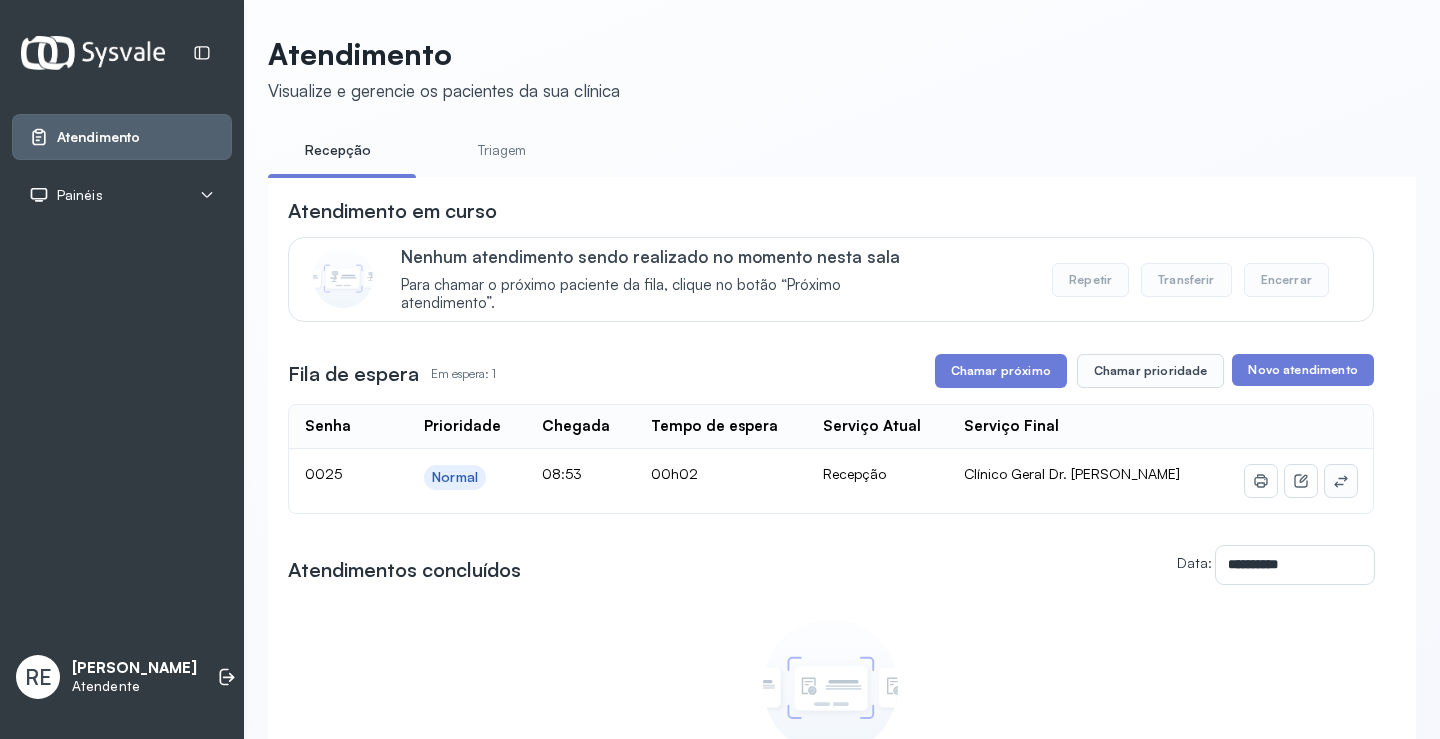 click 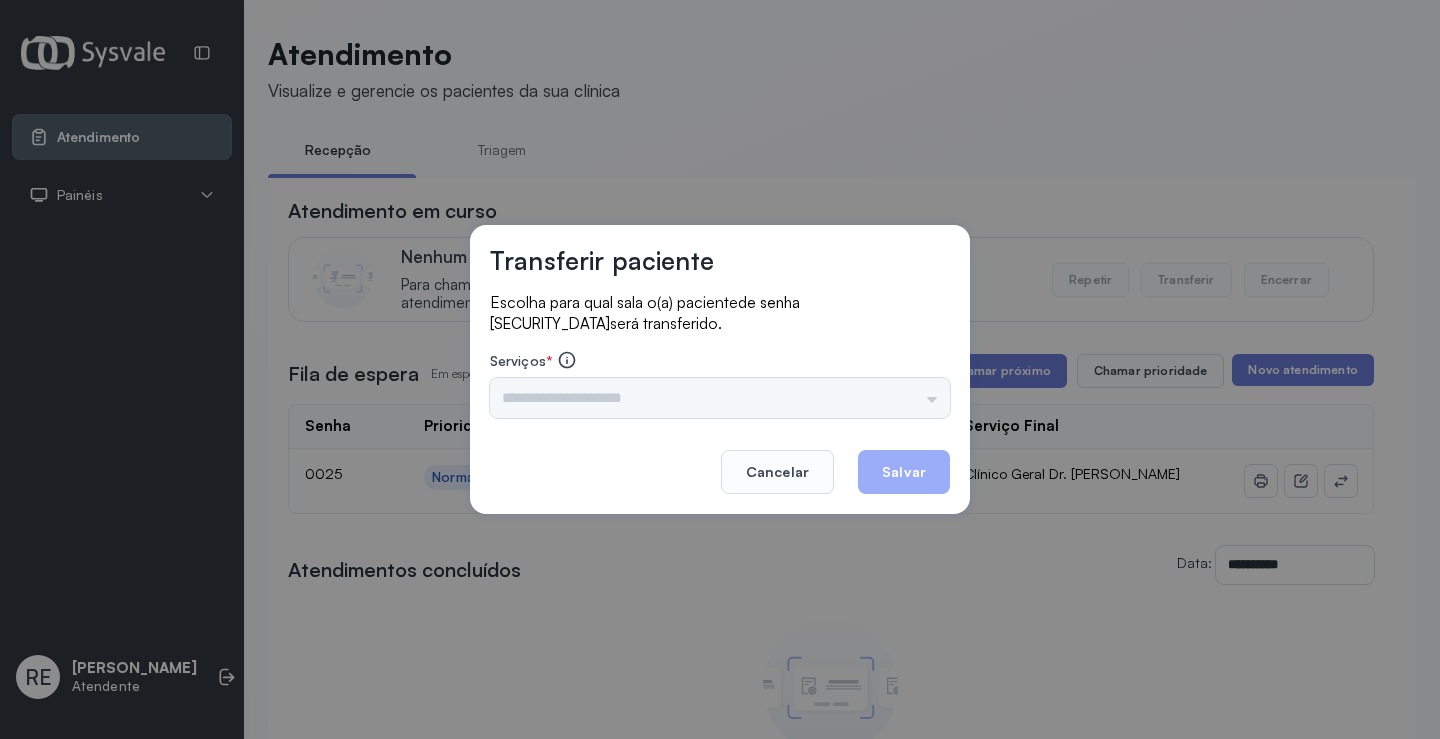 click on "Triagem Ortopedista Dr. [PERSON_NAME] Dr. [PERSON_NAME] Dr. [PERSON_NAME] Dra. Luana Obstetra Dr. Orlindo Obstetra Dra. [PERSON_NAME] Dr. Orlindo Ultrassonografia Dr. [PERSON_NAME] Consulta com Neurologista Dr. Ezir Reumatologista Dr. Juvenilson Endocrinologista [US_STATE] Dermatologista Dra. [PERSON_NAME] Dr. [PERSON_NAME] Dra. [PERSON_NAME] Infectologista Dra. [PERSON_NAME] Oftalmologista Dra. Consulta Proctologista/Cirurgia Geral Dra. [PERSON_NAME] Dr. [PERSON_NAME] Cirurgia Dr. Geislane Pequena Cirurgia Dr. AMILTON ECG Espirometria com Broncodilatador Espirometria sem Broncodilatador Ecocardiograma - Dra. [PERSON_NAME] Exame de PPD Enf. [PERSON_NAME] RETIRADA DE CERUME DR. [PERSON_NAME] Preventivo Enf. [PERSON_NAME] Preventivo Enf. [PERSON_NAME] Consulta de Enfermagem Enf. Tiago Consulta de Enfermagem Enf. [PERSON_NAME] Consulta  Cardiologista Dr. Everson Consulta Enf. [PERSON_NAME] Dispensação de Medicação Agendamento Consulta Enf. [PERSON_NAME] Agendamento consulta Enf. [GEOGRAPHIC_DATA]" at bounding box center [720, 398] 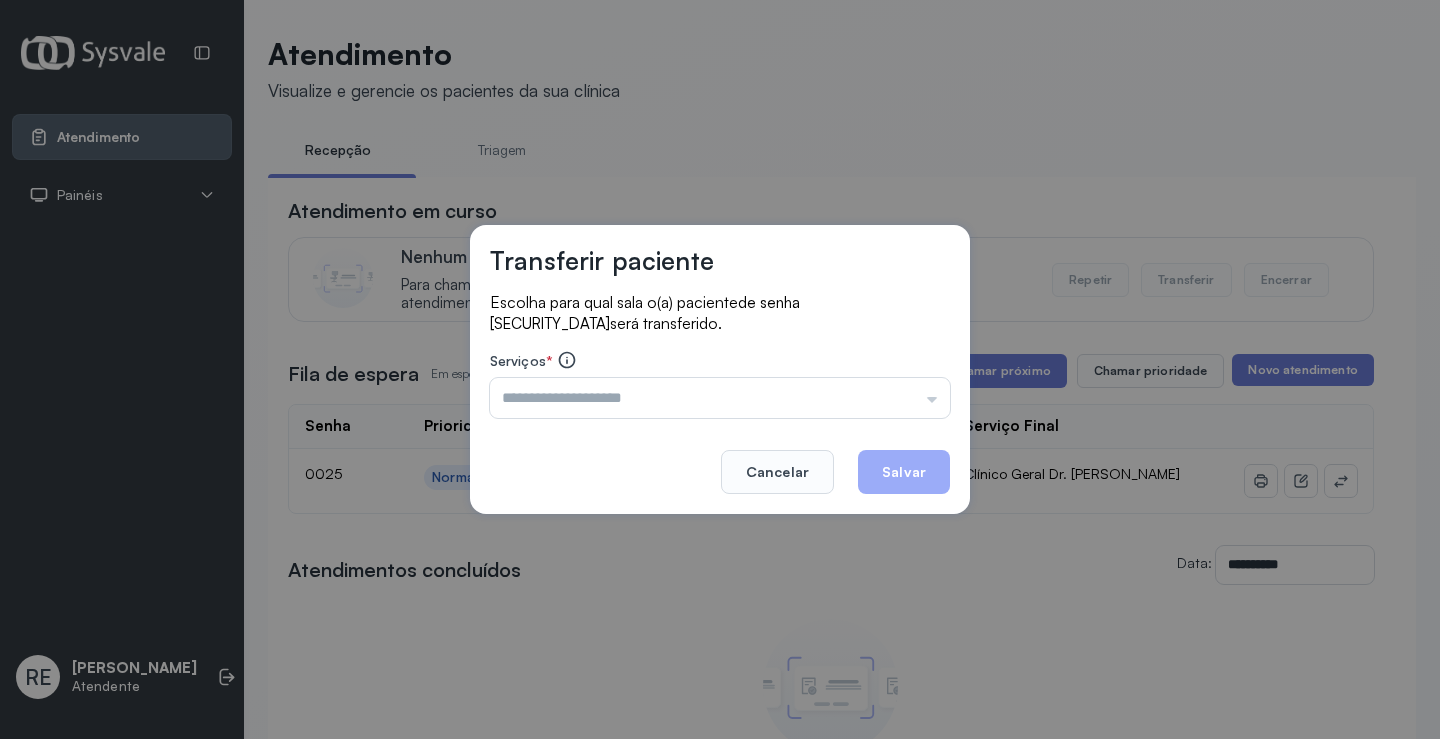click at bounding box center (720, 398) 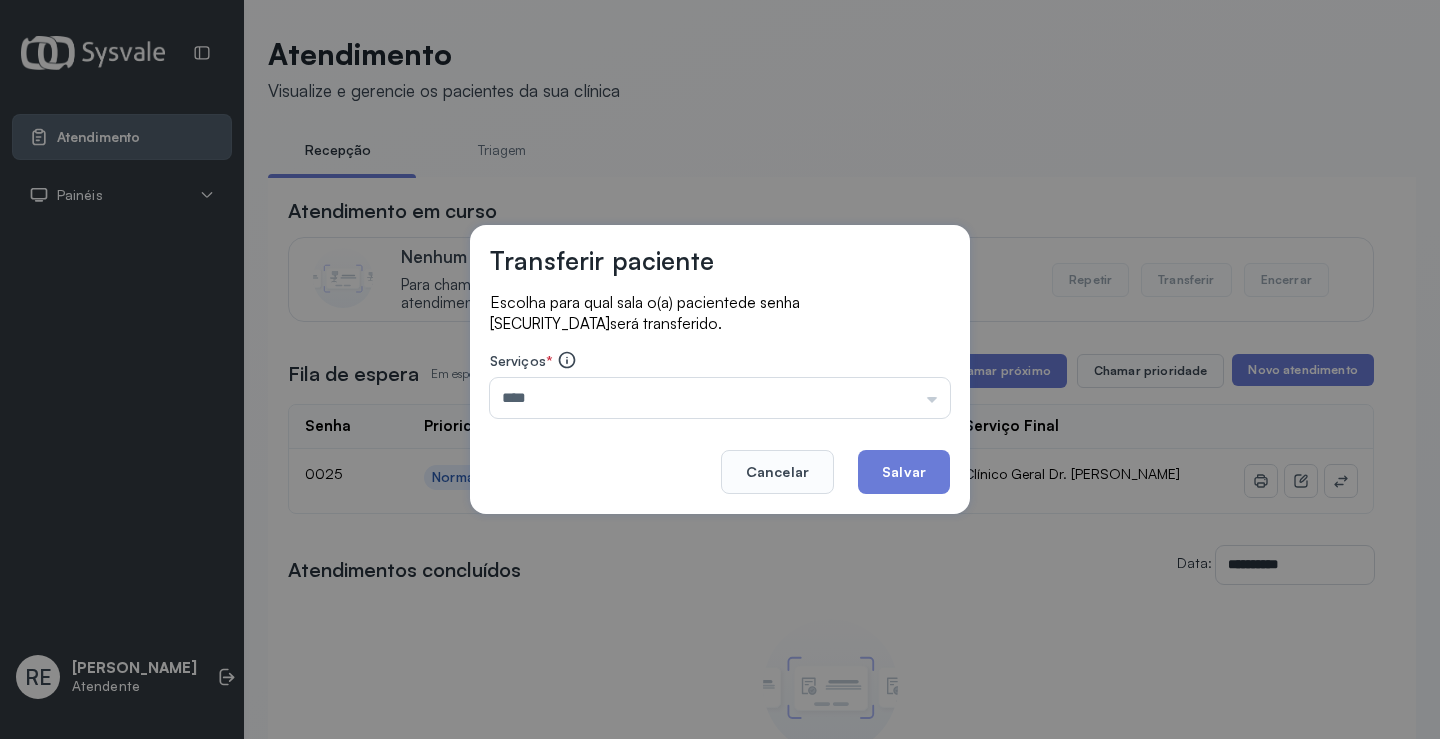 type on "**********" 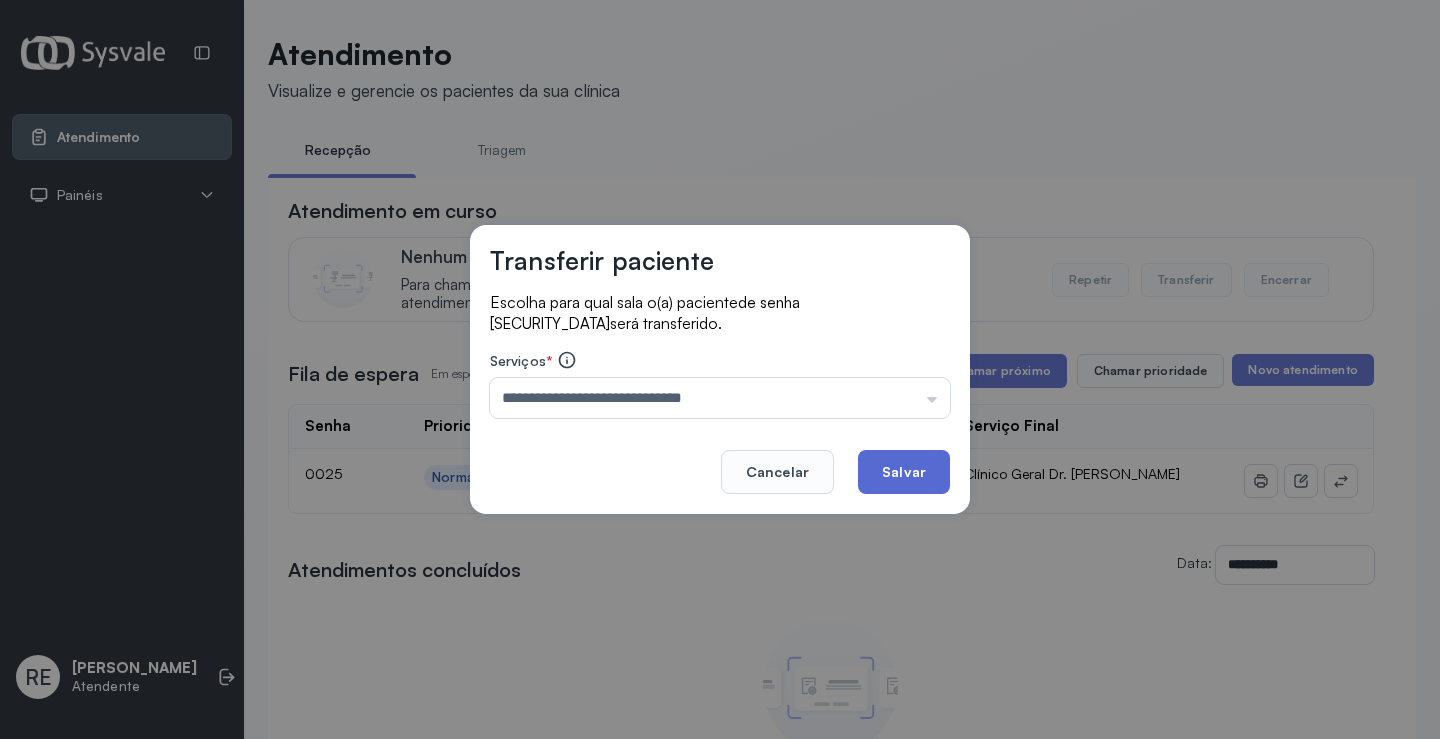 click on "Salvar" 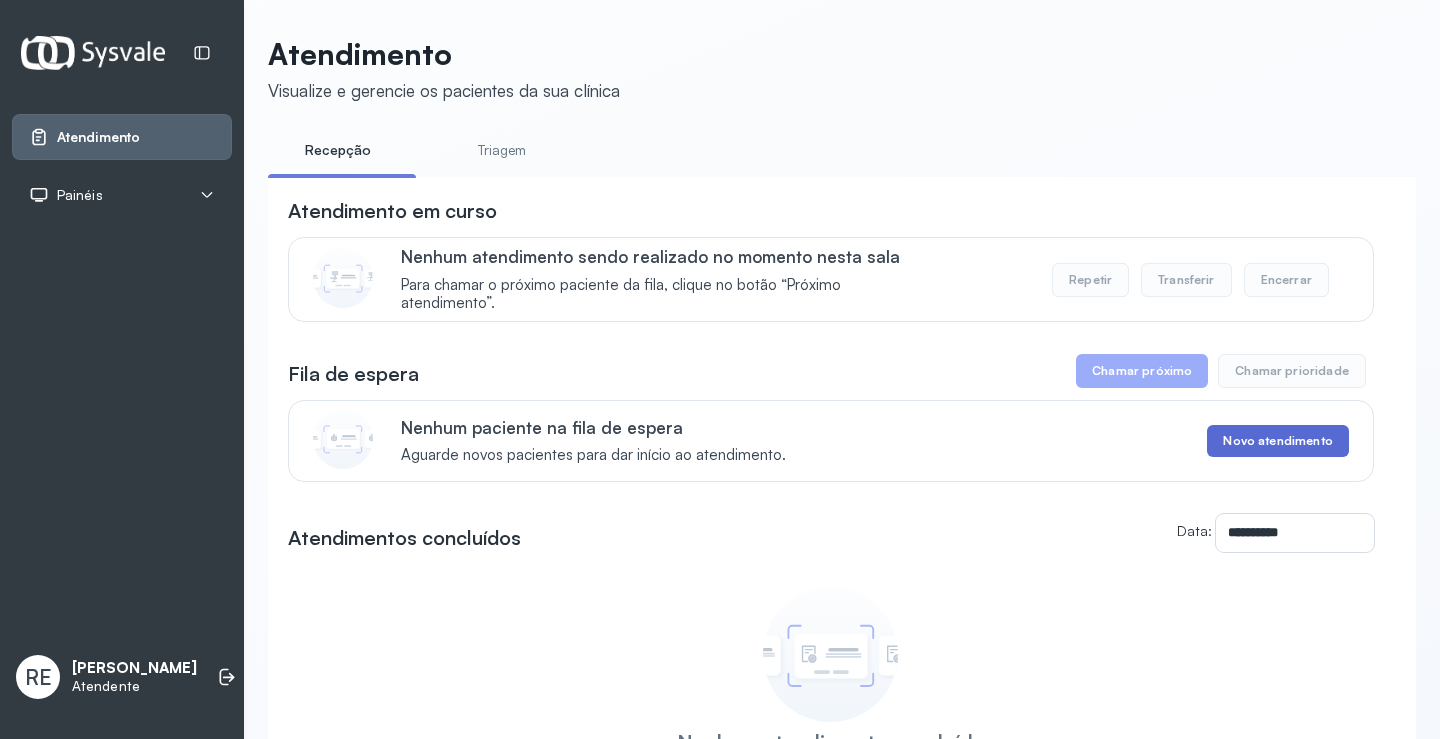 click on "Novo atendimento" at bounding box center (1277, 441) 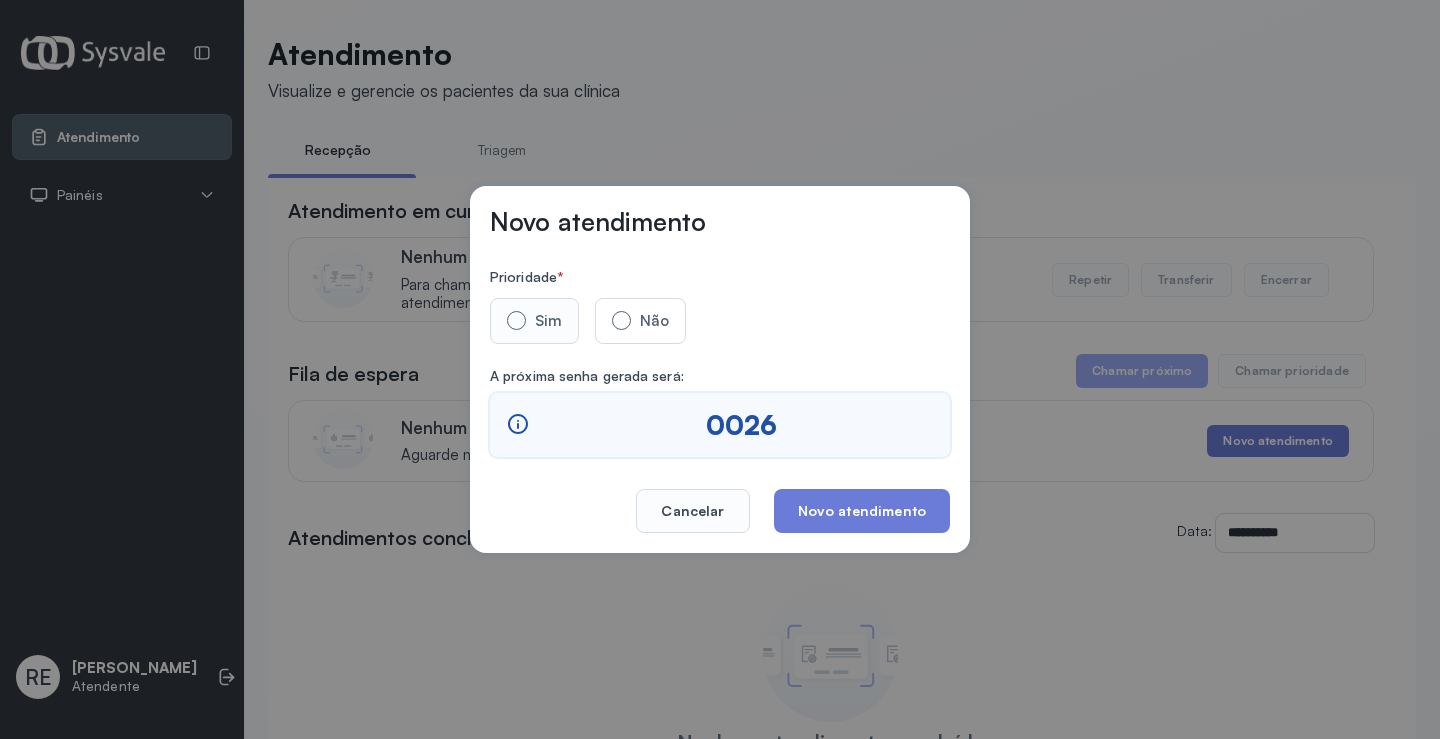 click on "Sim" at bounding box center [534, 321] 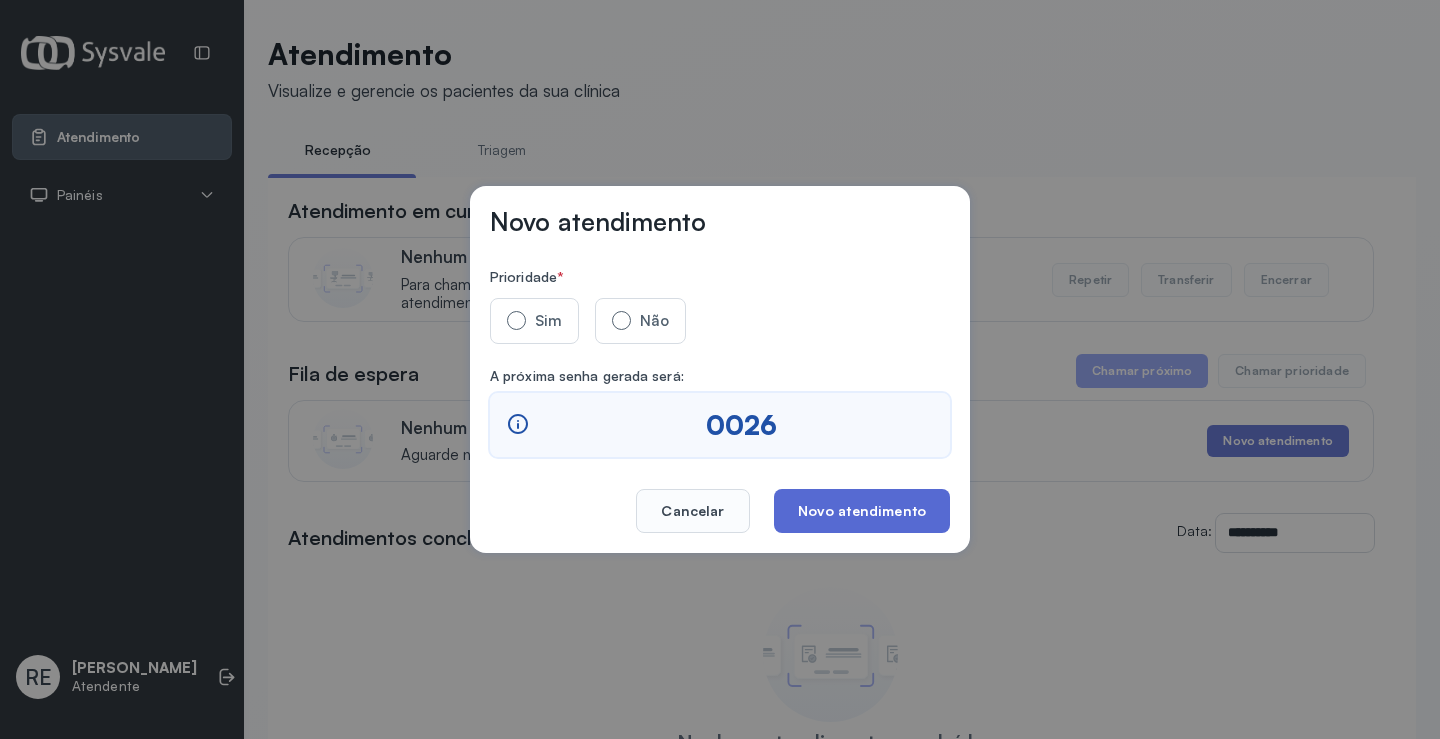 click on "Novo atendimento" 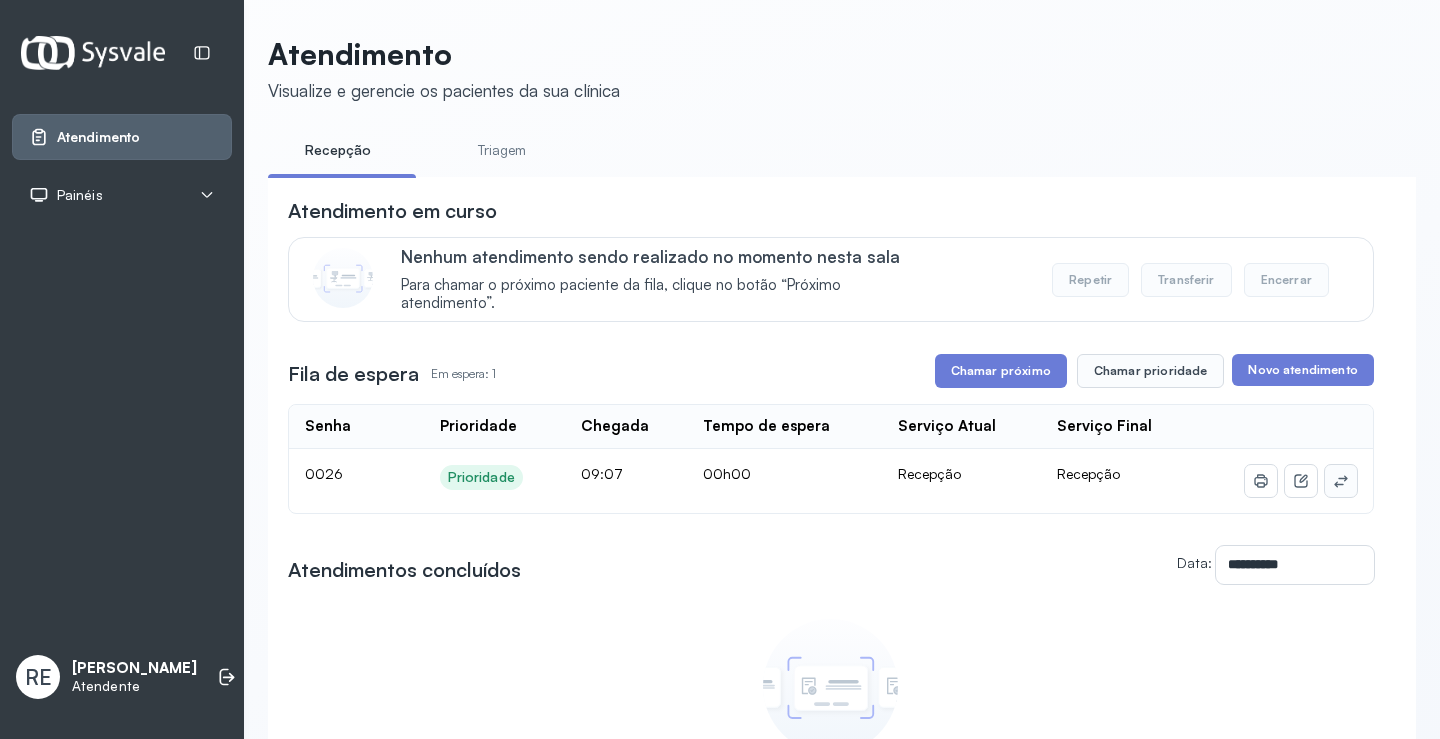 click 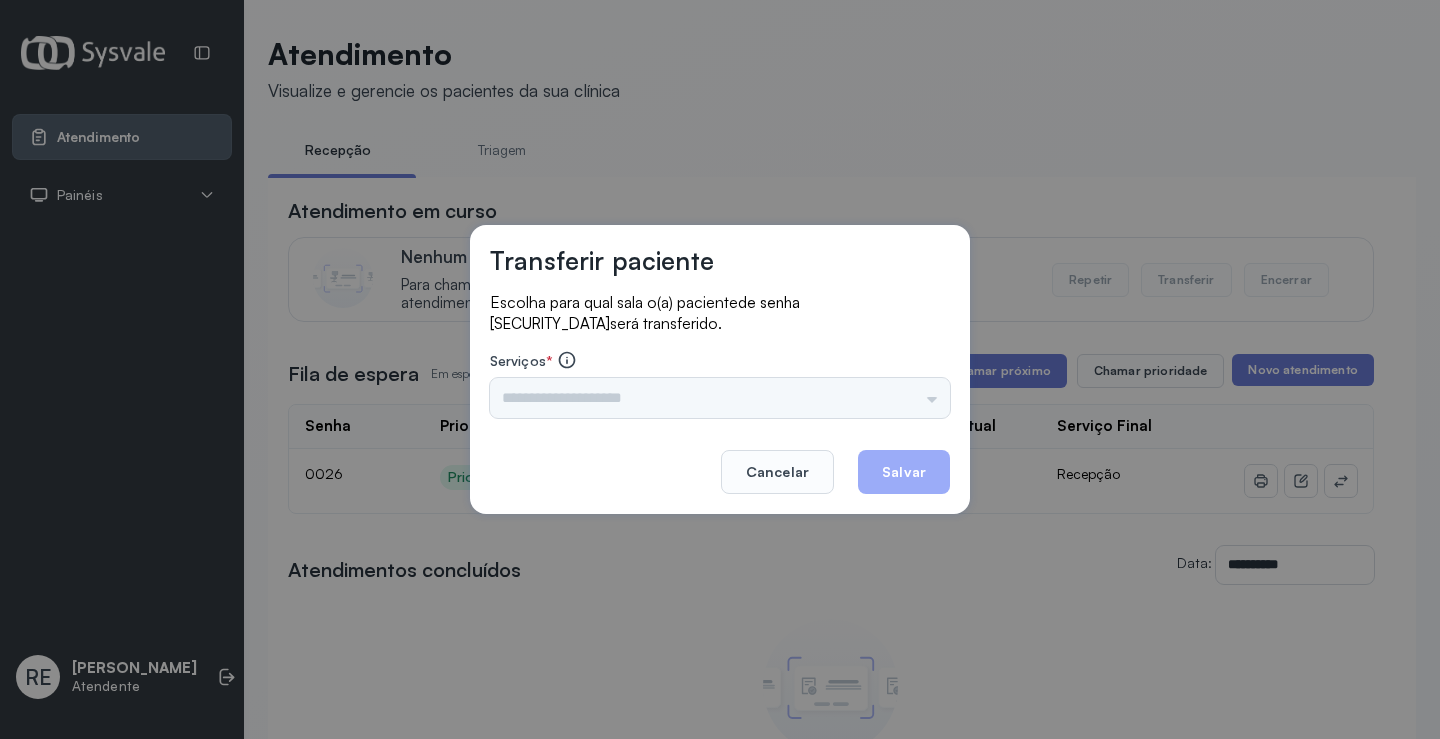 drag, startPoint x: 853, startPoint y: 391, endPoint x: 716, endPoint y: 391, distance: 137 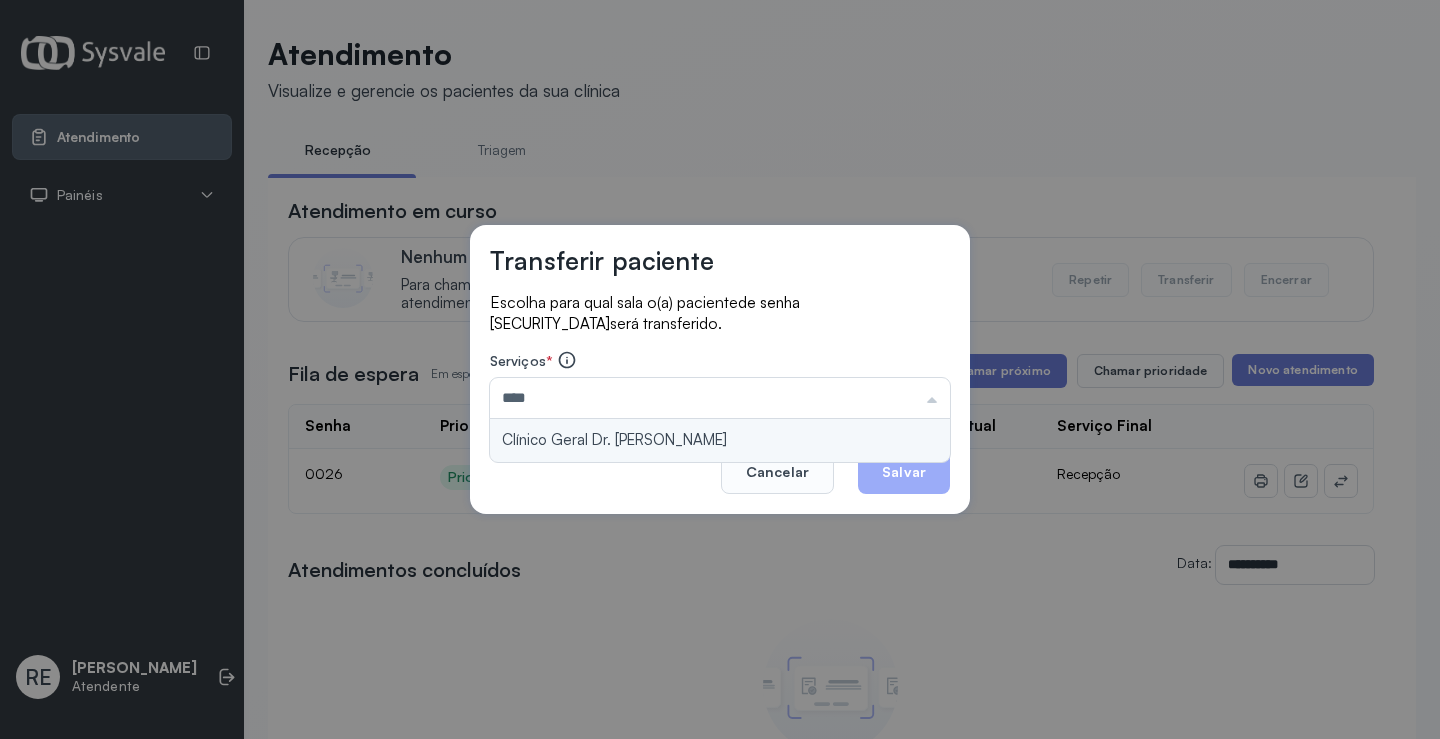 type on "**********" 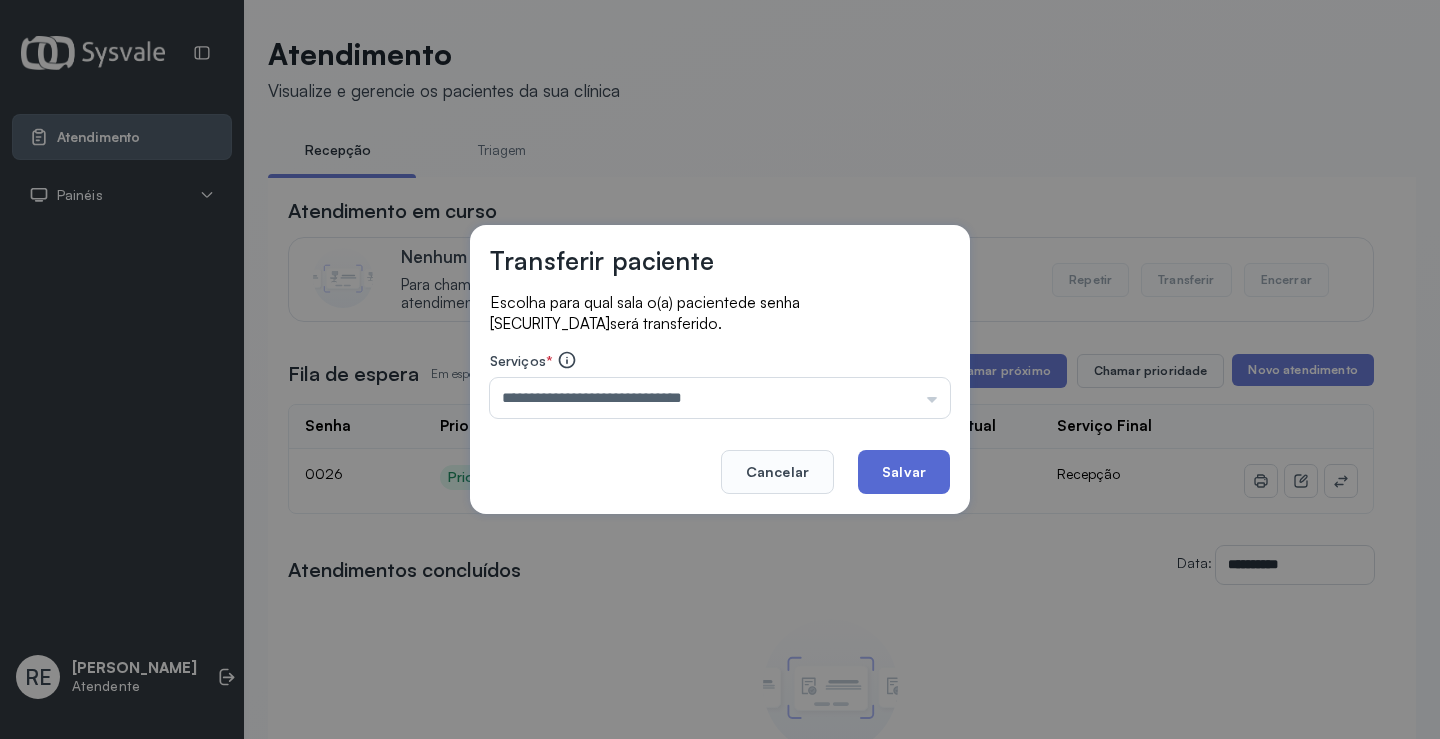 click on "Salvar" 